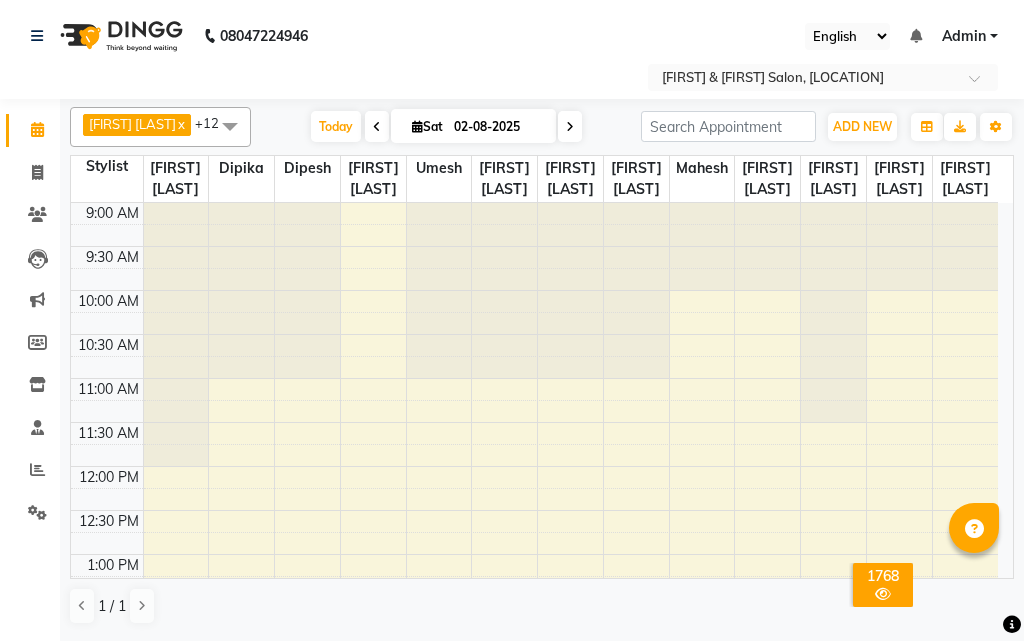 scroll, scrollTop: 0, scrollLeft: 0, axis: both 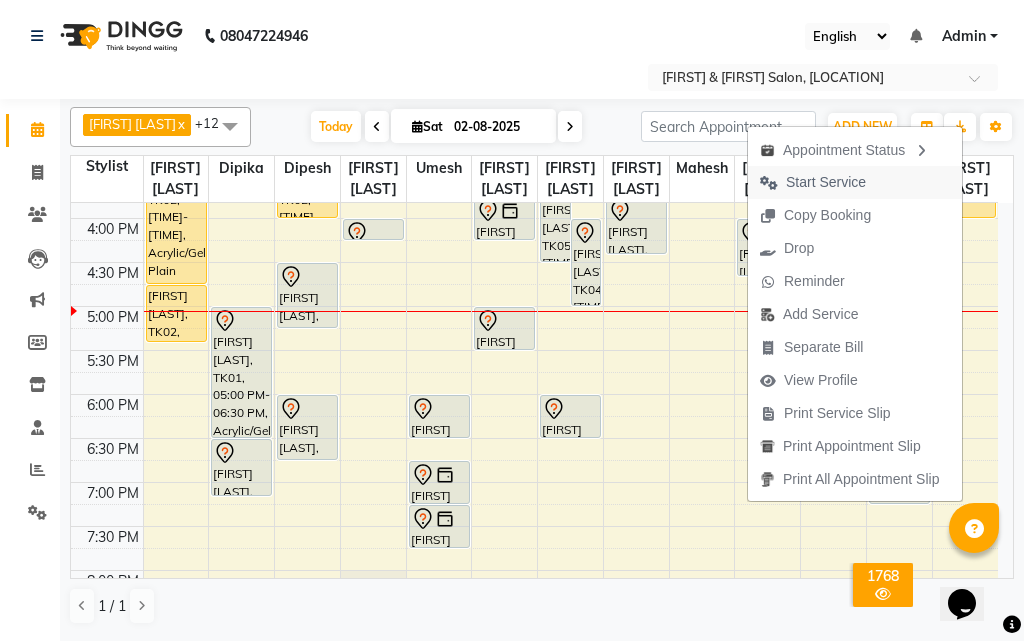click on "Start Service" at bounding box center [826, 182] 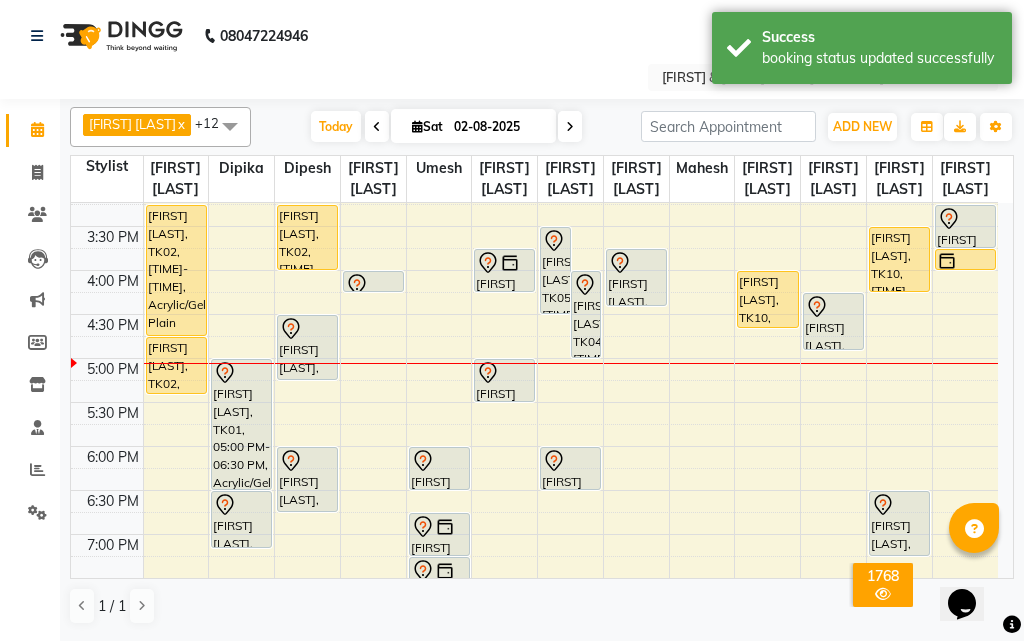 scroll, scrollTop: 500, scrollLeft: 0, axis: vertical 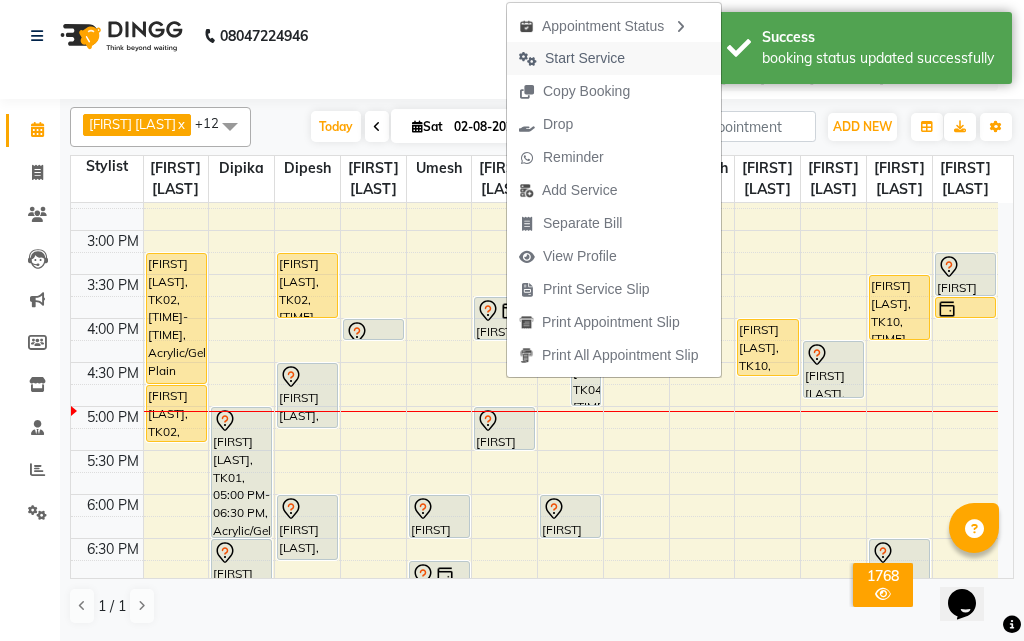 click on "Start Service" at bounding box center (585, 58) 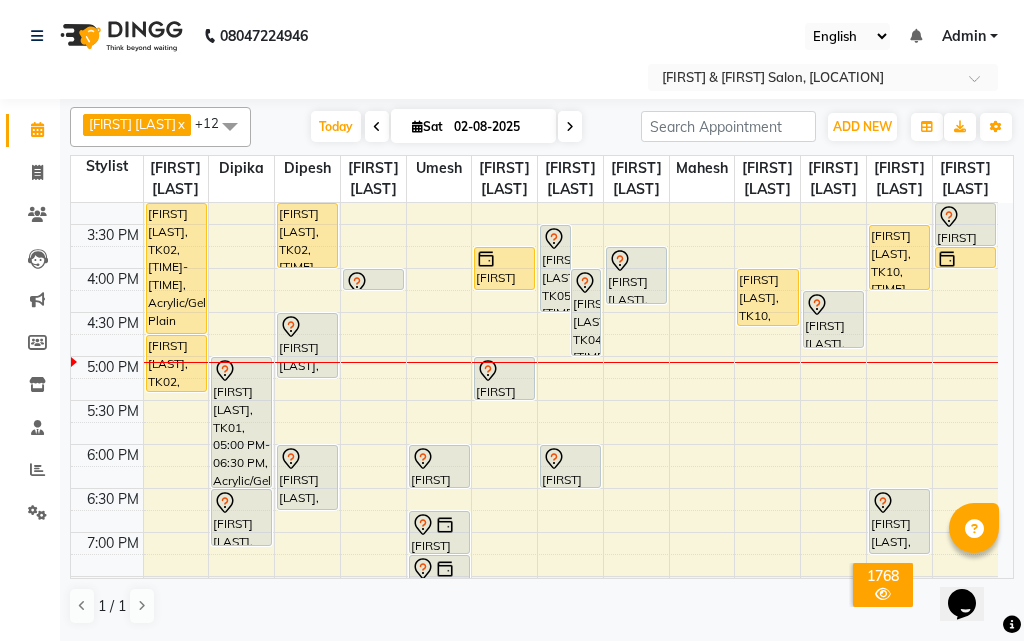 scroll, scrollTop: 600, scrollLeft: 0, axis: vertical 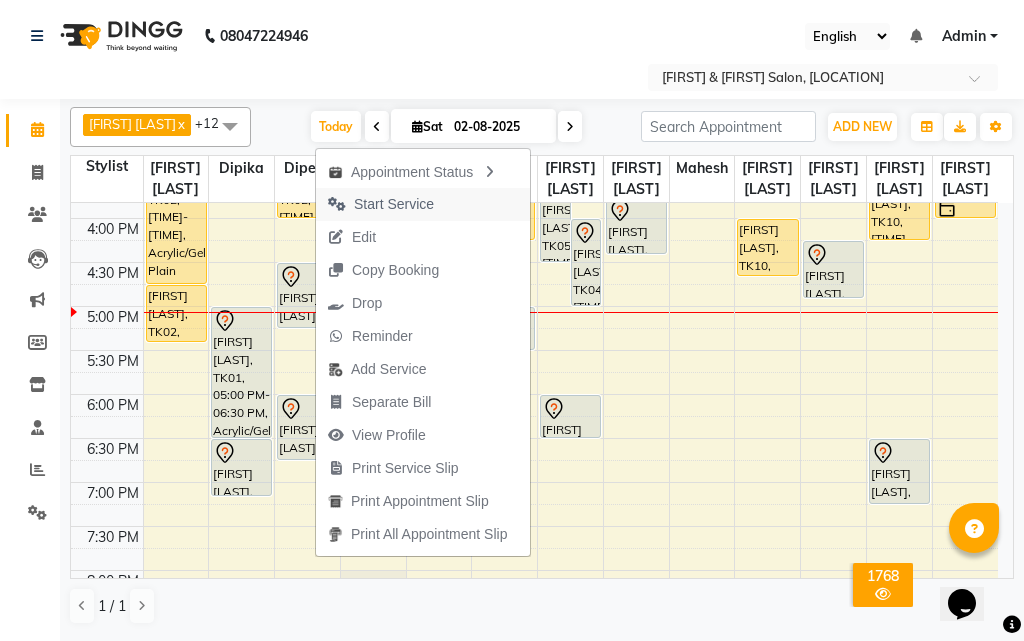 click on "Start Service" at bounding box center (394, 204) 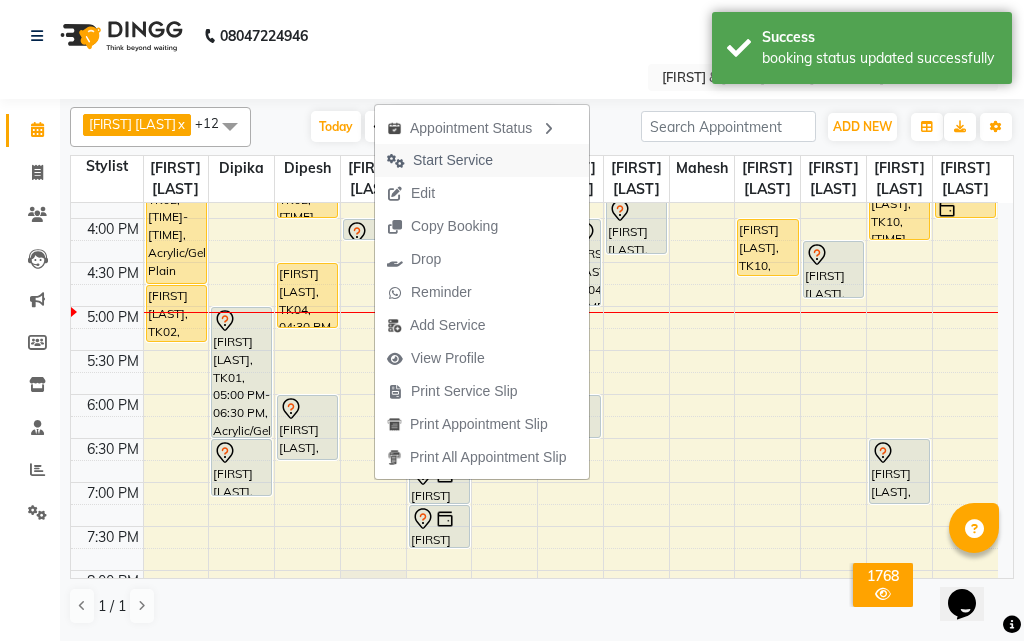 click on "Start Service" at bounding box center [453, 160] 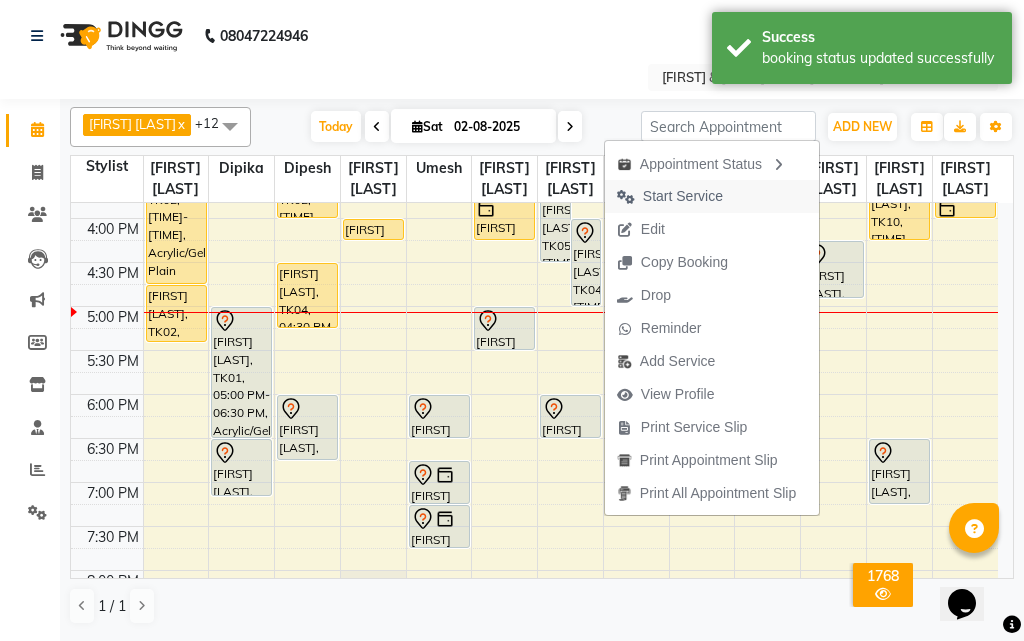 click on "Start Service" at bounding box center [683, 196] 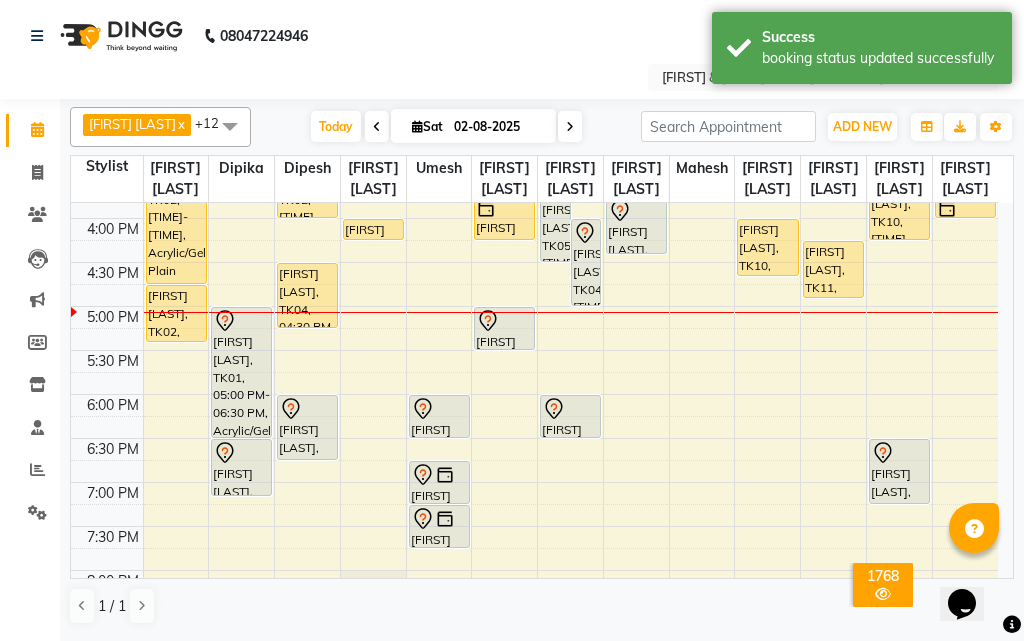 scroll, scrollTop: 500, scrollLeft: 0, axis: vertical 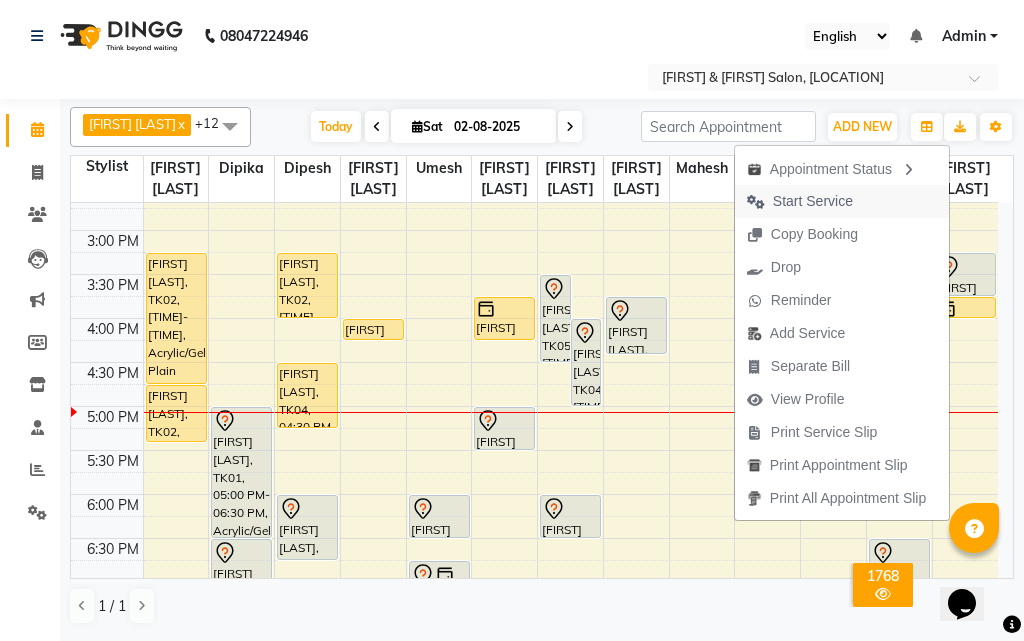 click on "Start Service" at bounding box center [813, 201] 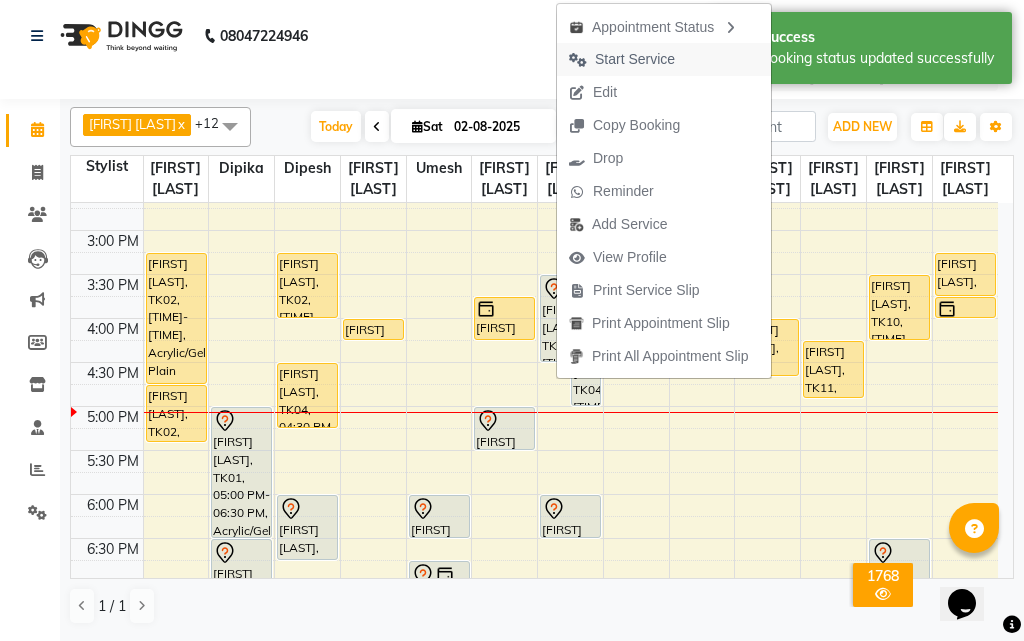 click on "Start Service" at bounding box center [635, 59] 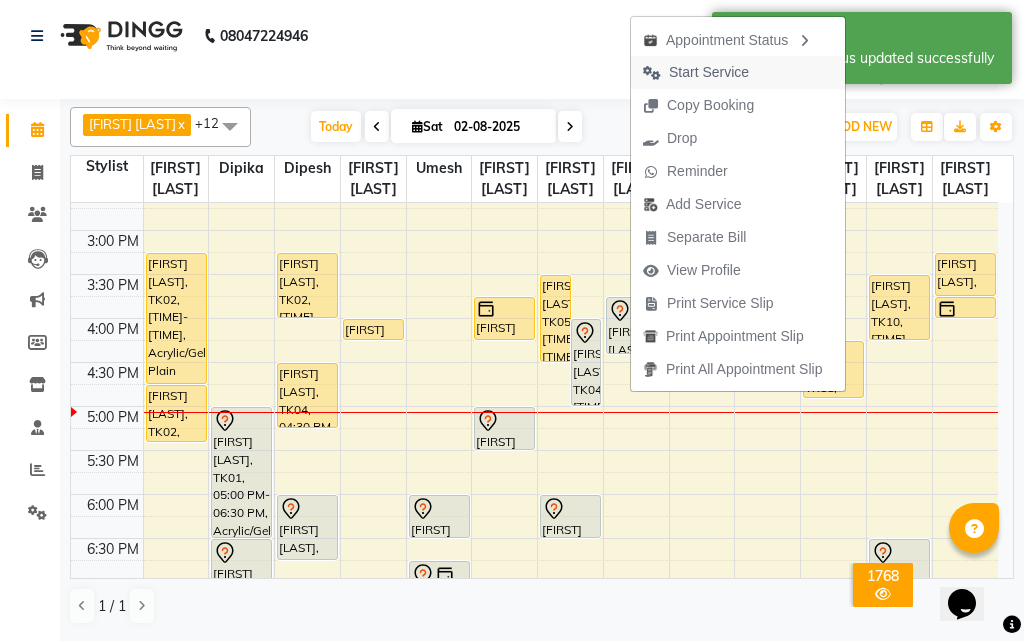 click on "Start Service" at bounding box center [709, 72] 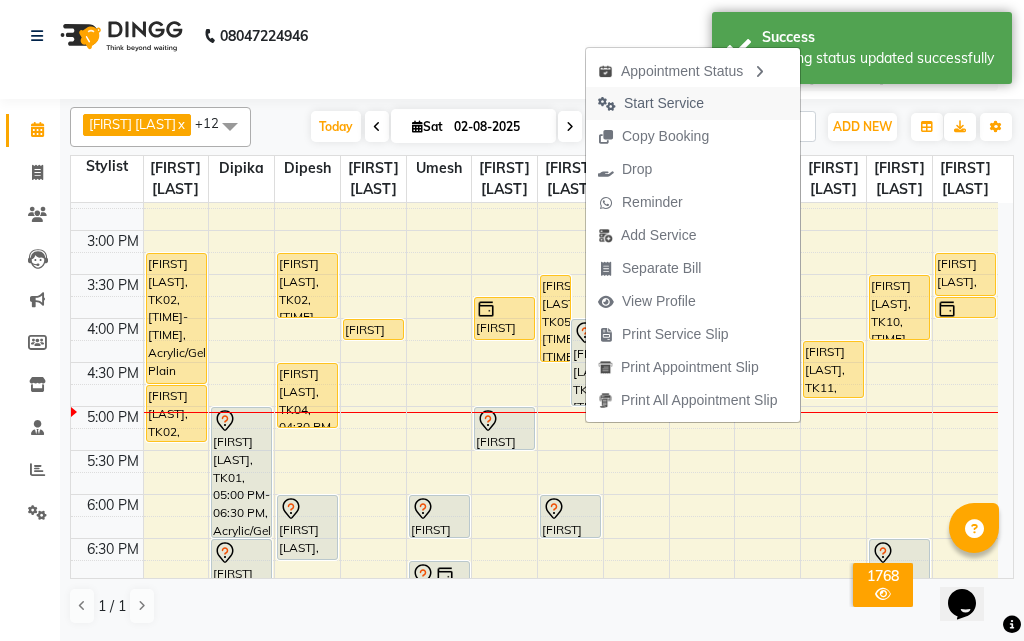 click on "Start Service" at bounding box center [664, 103] 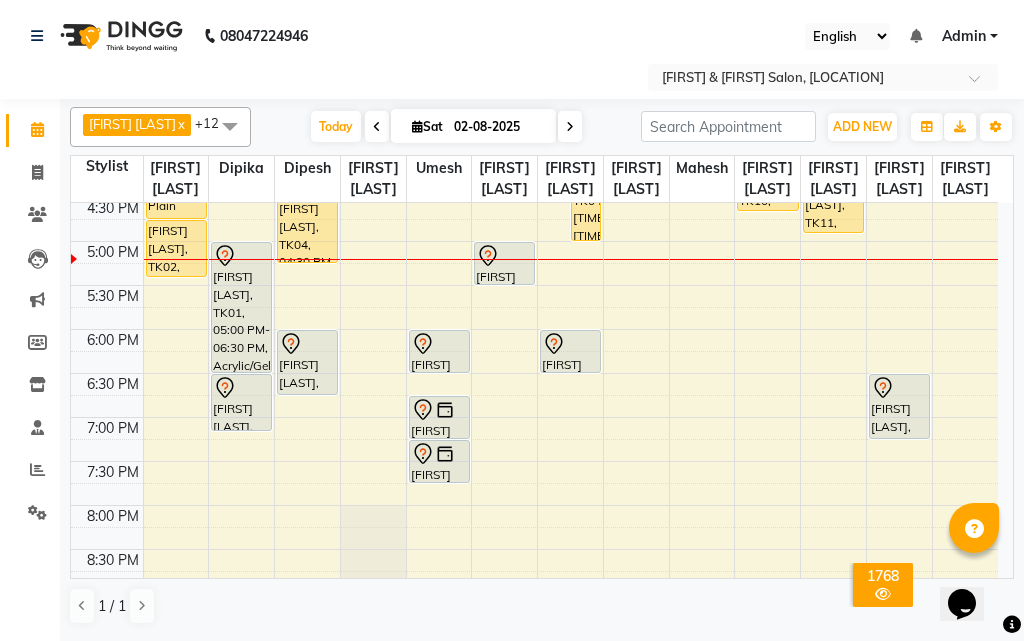 scroll, scrollTop: 700, scrollLeft: 0, axis: vertical 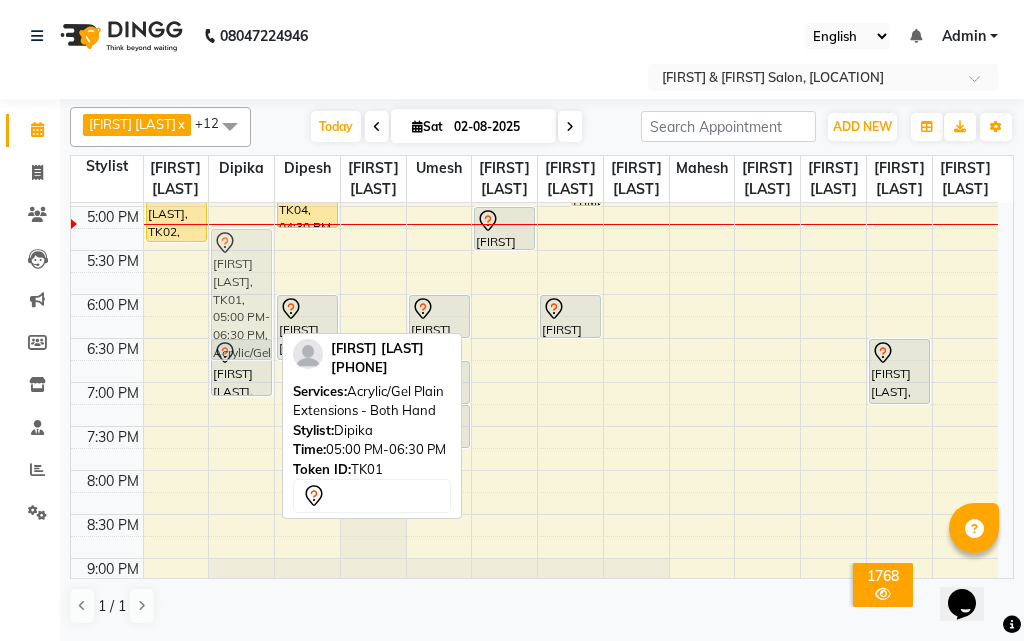 drag, startPoint x: 245, startPoint y: 342, endPoint x: 246, endPoint y: 360, distance: 18.027756 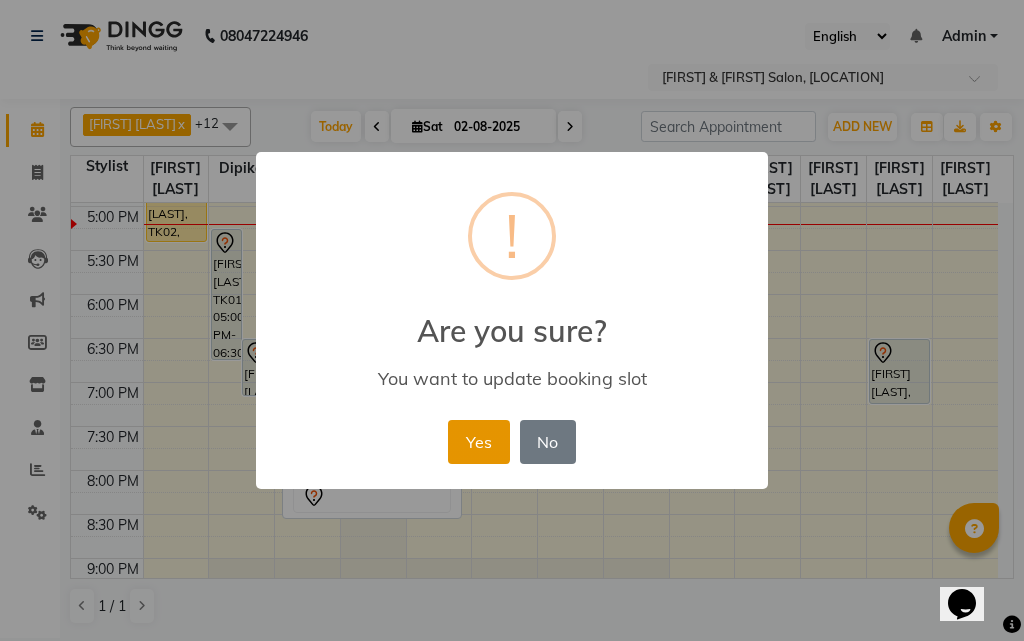 click on "Yes" at bounding box center [478, 442] 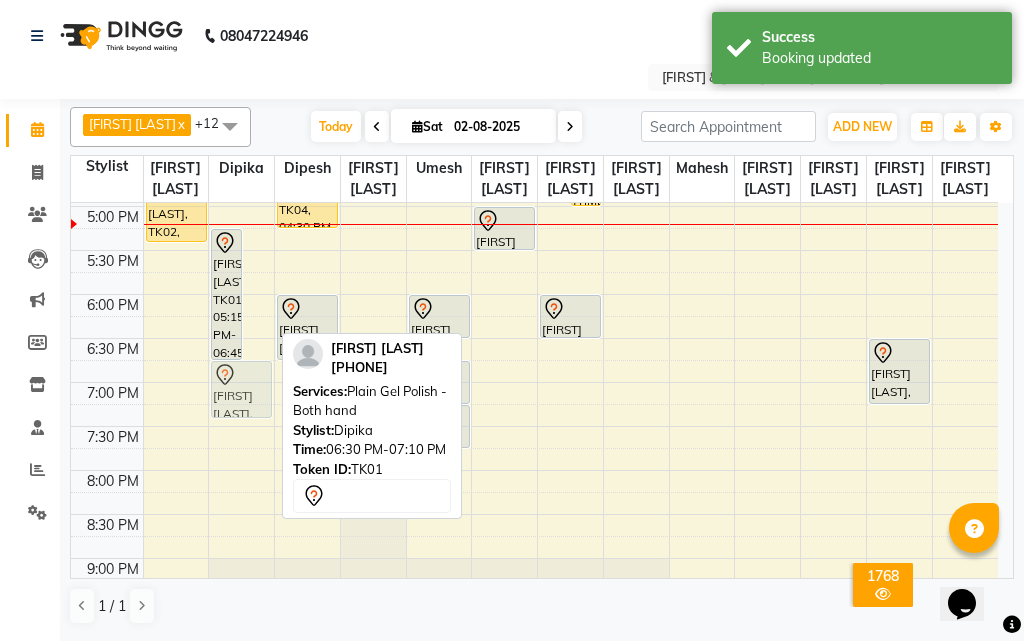 drag, startPoint x: 260, startPoint y: 417, endPoint x: 255, endPoint y: 436, distance: 19.646883 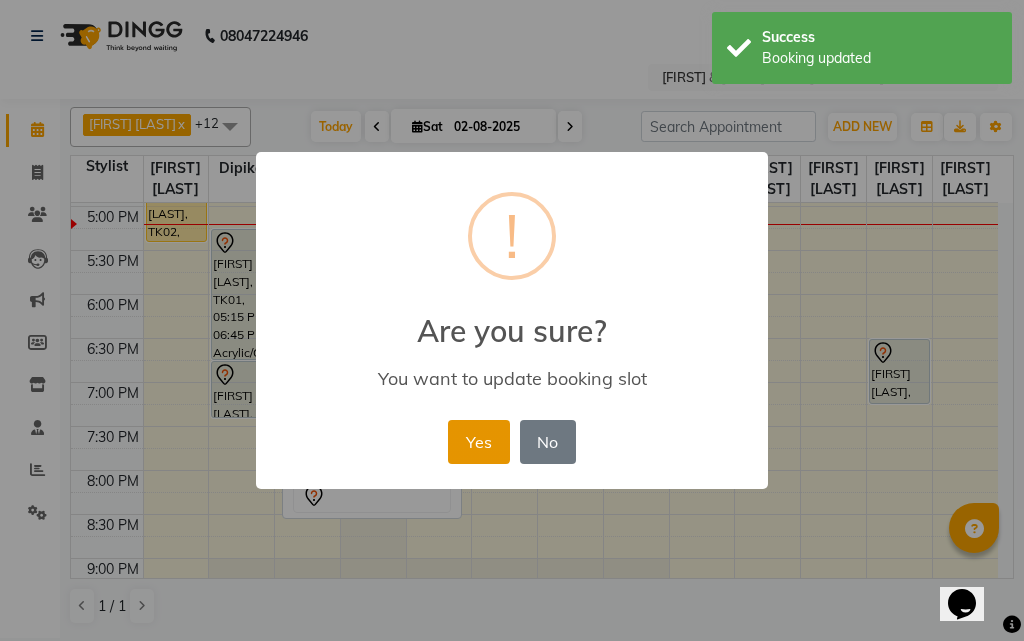 click on "Yes" at bounding box center [478, 442] 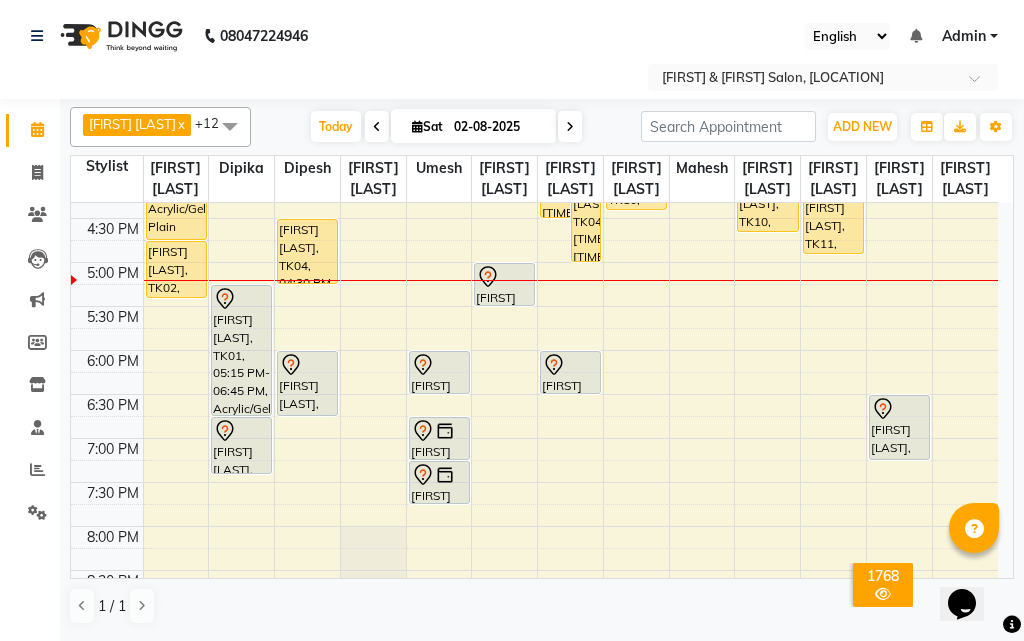 scroll, scrollTop: 600, scrollLeft: 0, axis: vertical 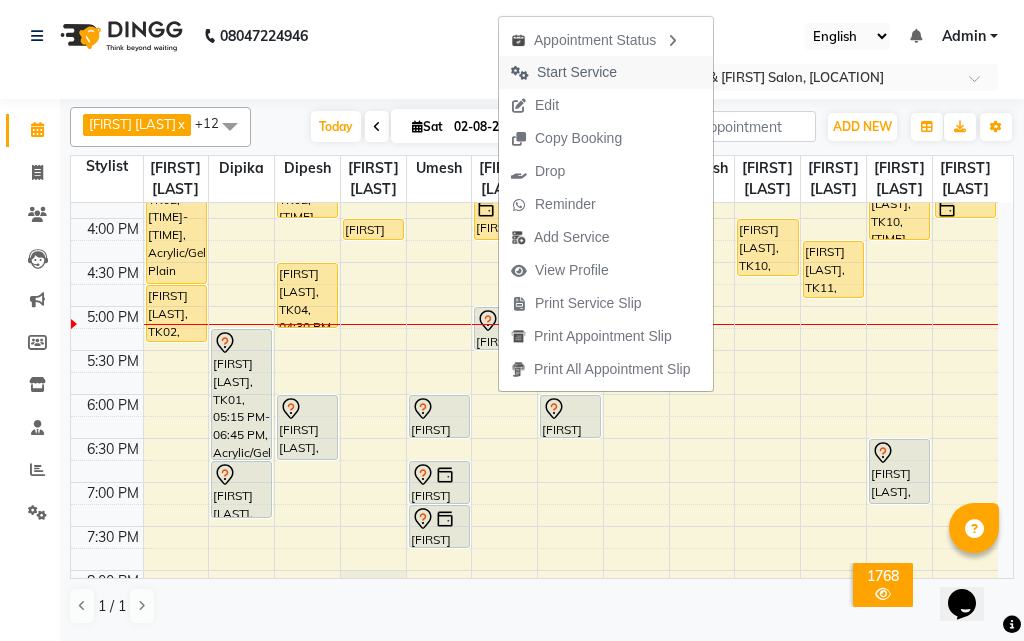 click on "Start Service" at bounding box center (577, 72) 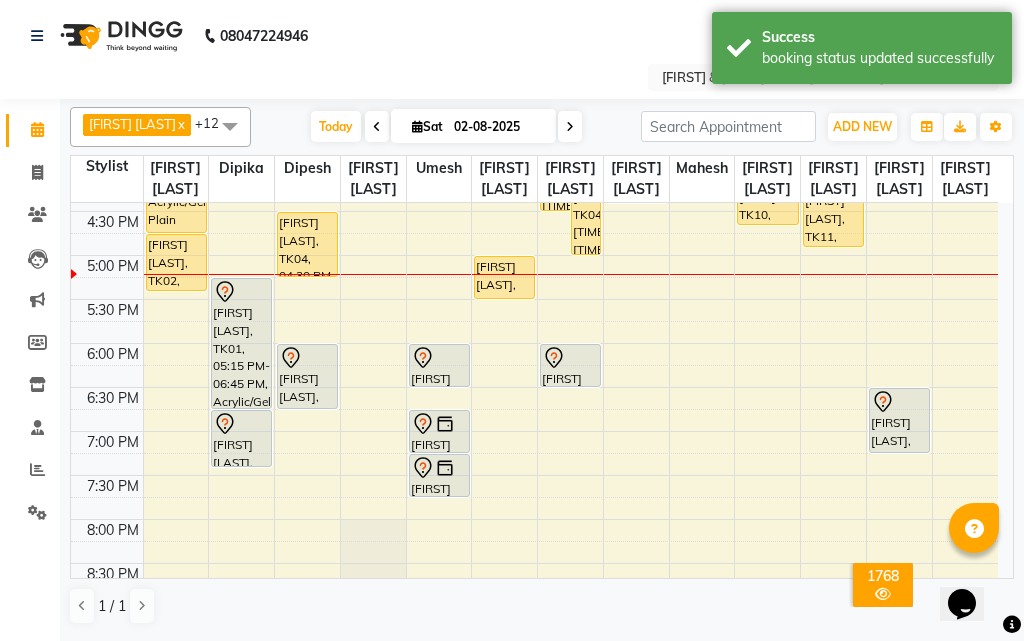 scroll, scrollTop: 700, scrollLeft: 0, axis: vertical 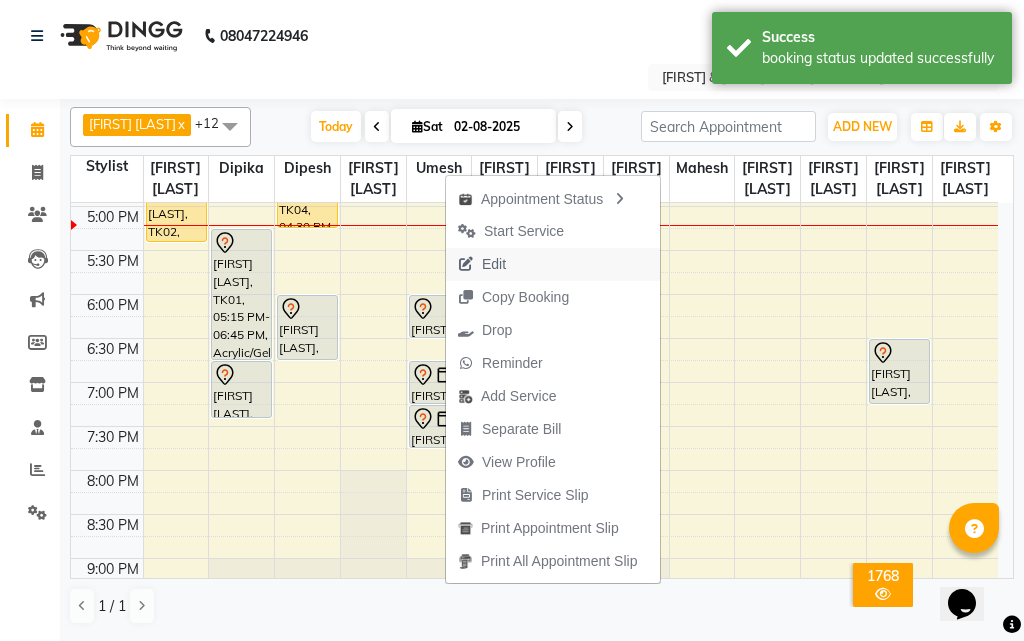 click on "Edit" at bounding box center [494, 264] 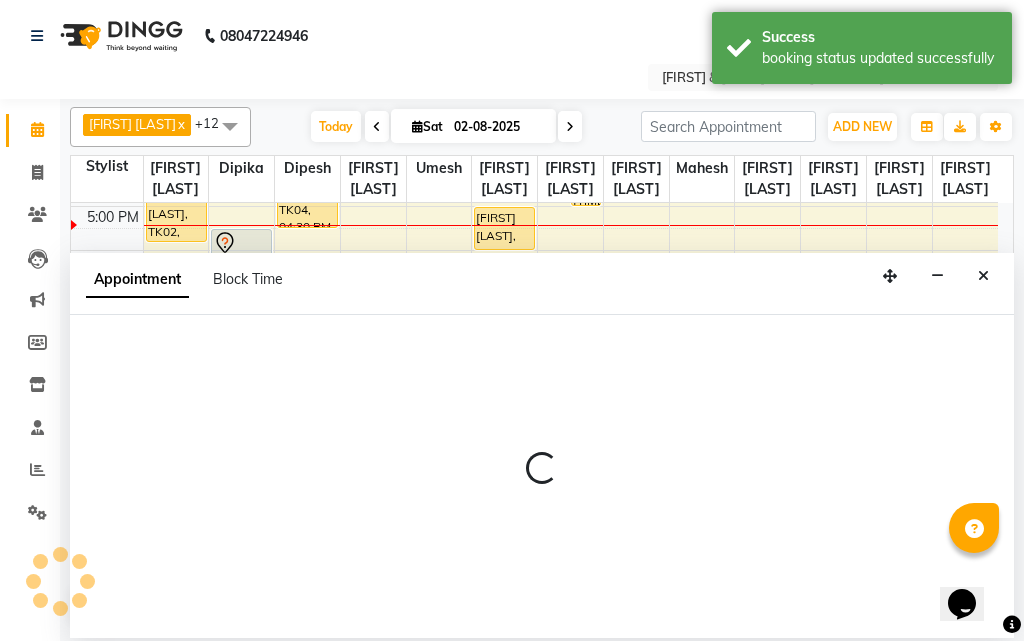 select on "tentative" 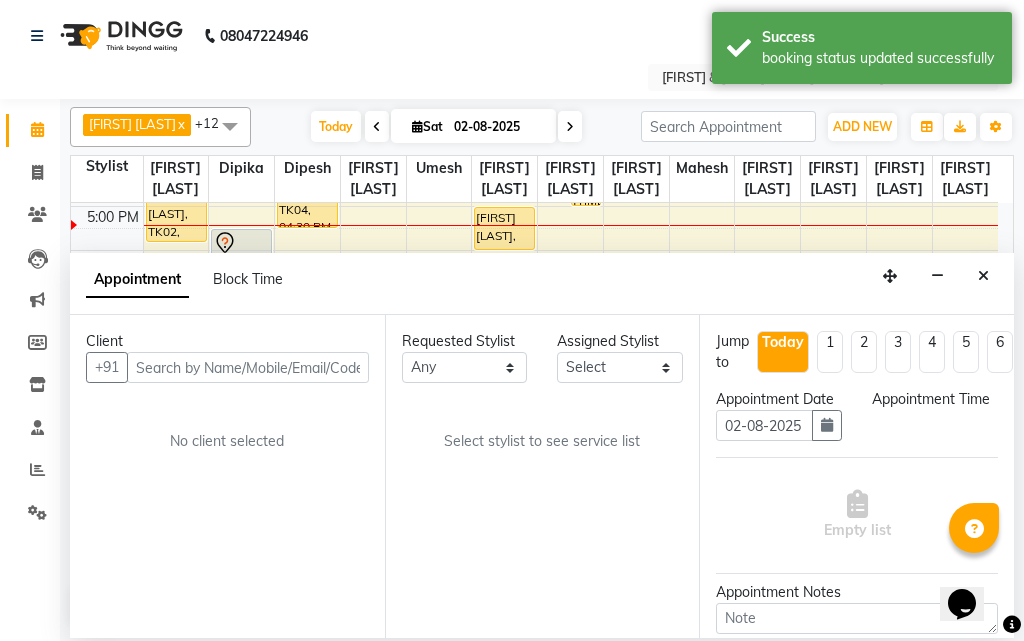 select on "6989" 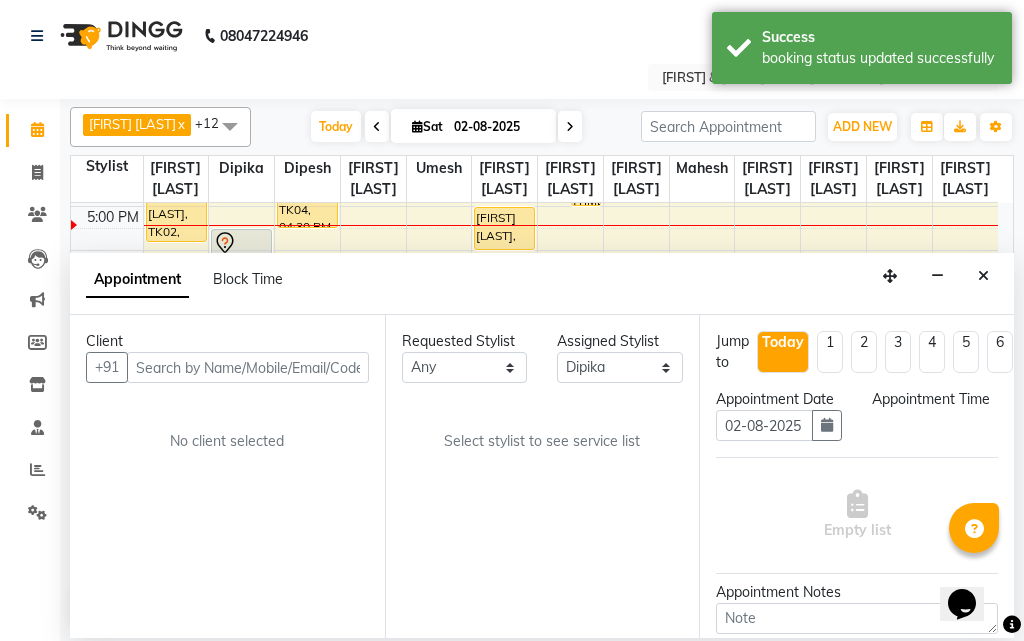 scroll, scrollTop: 0, scrollLeft: 0, axis: both 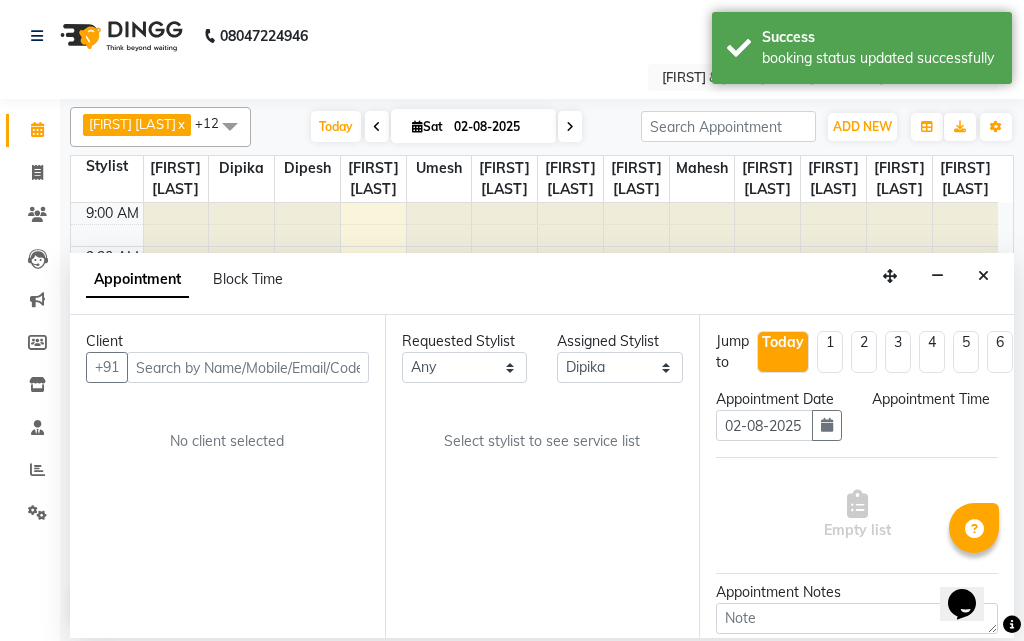 select on "1035" 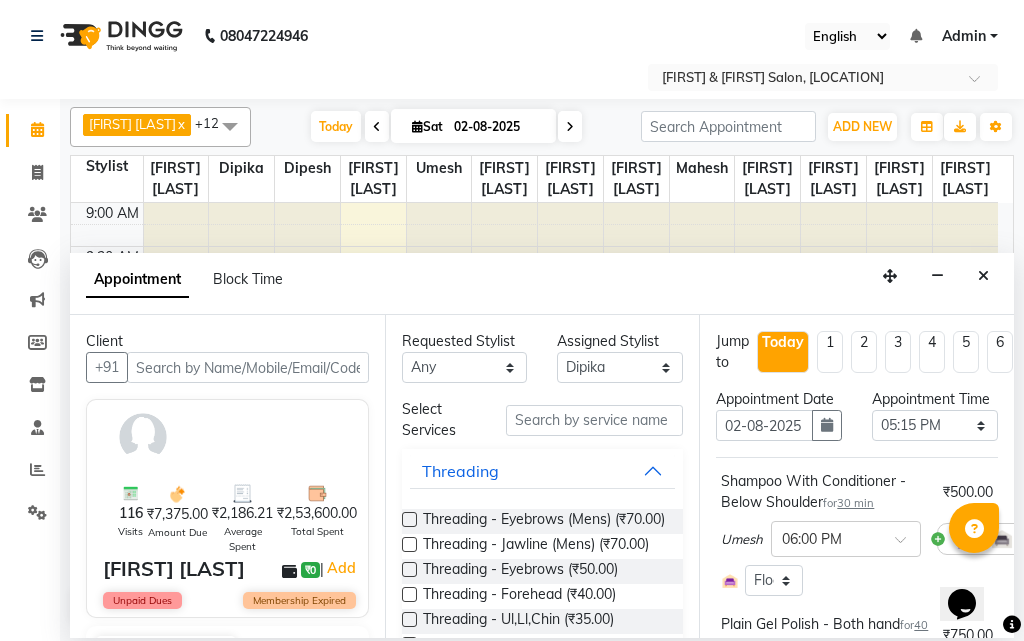 scroll, scrollTop: 705, scrollLeft: 0, axis: vertical 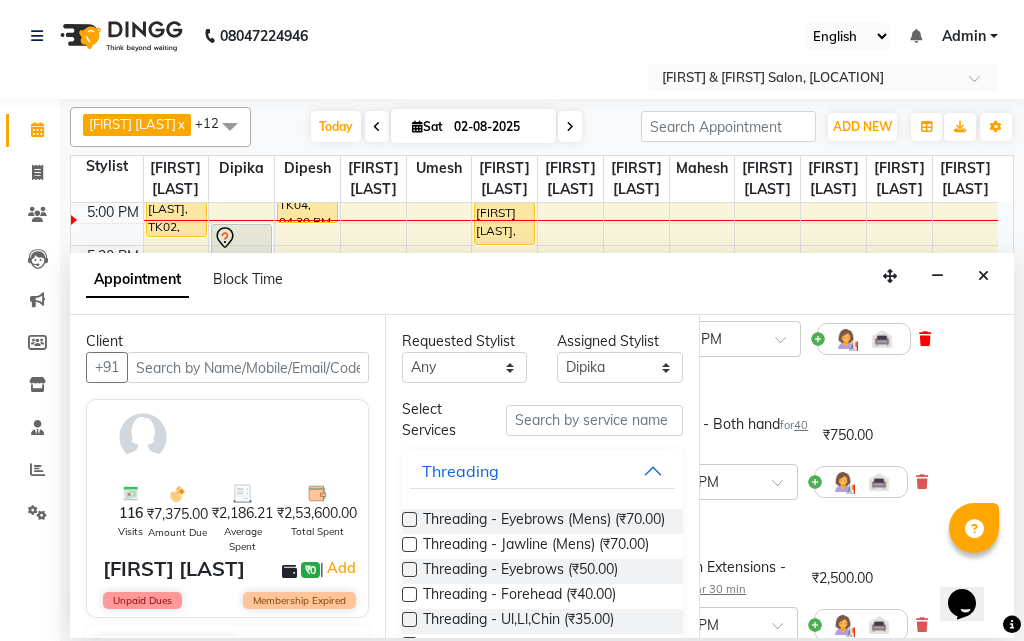 click at bounding box center [925, 339] 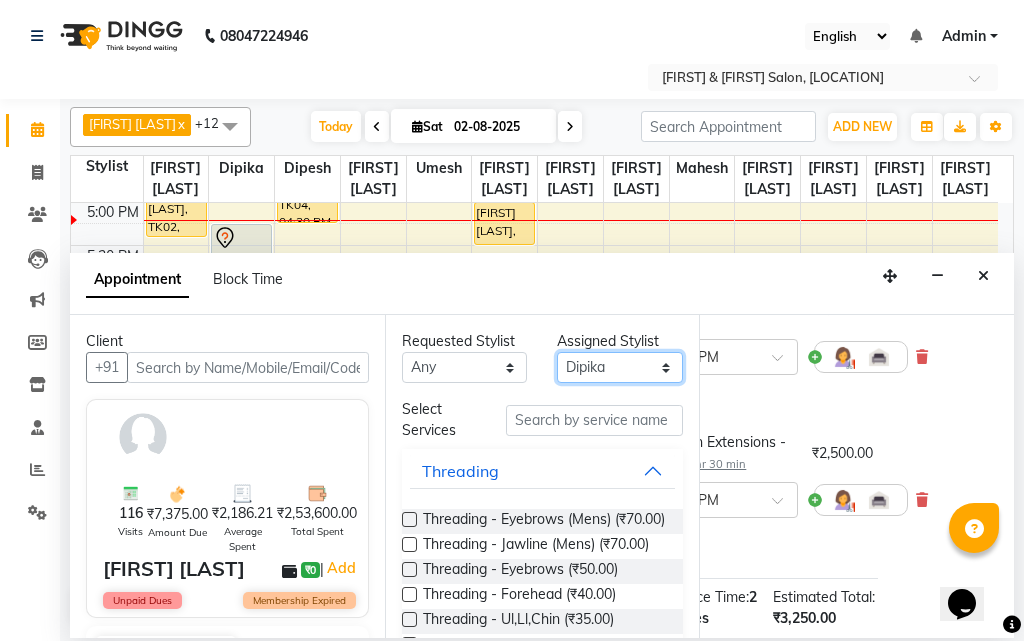click on "Select [FIRST] Sir [FIRST] [FIRST] [FIRST] [FIRST] [FIRST] [FIRST] [FIRST] [FIRST] [FIRST] [FIRST] [FIRST] [FIRST] [FIRST]" at bounding box center [620, 367] 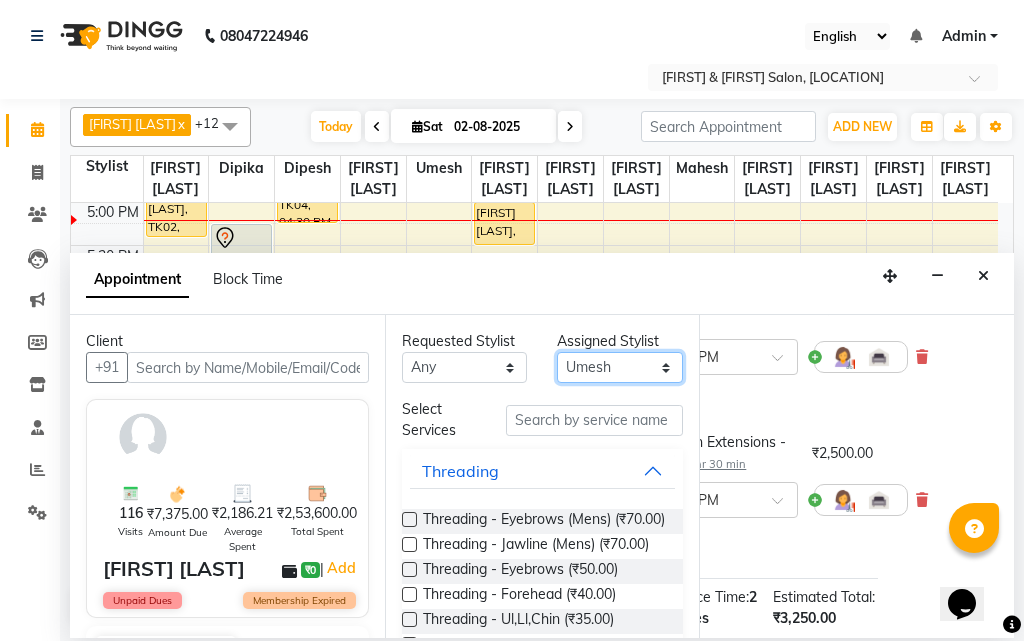 click on "Select [FIRST] Sir [FIRST] [FIRST] [FIRST] [FIRST] [FIRST] [FIRST] [FIRST] [FIRST] [FIRST] [FIRST] [FIRST] [FIRST] [FIRST]" at bounding box center [620, 367] 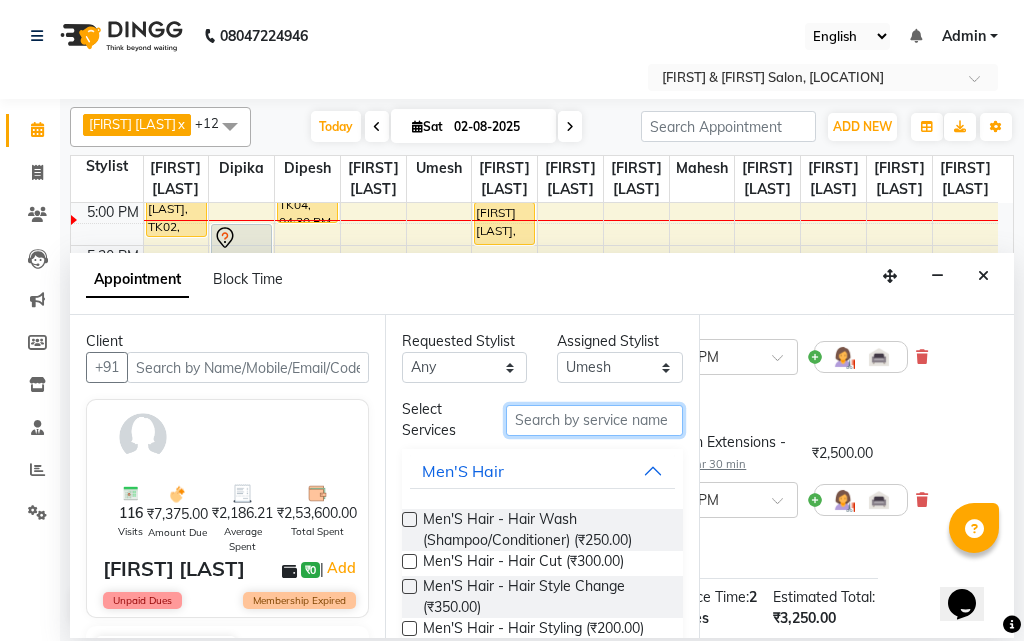 click at bounding box center [595, 420] 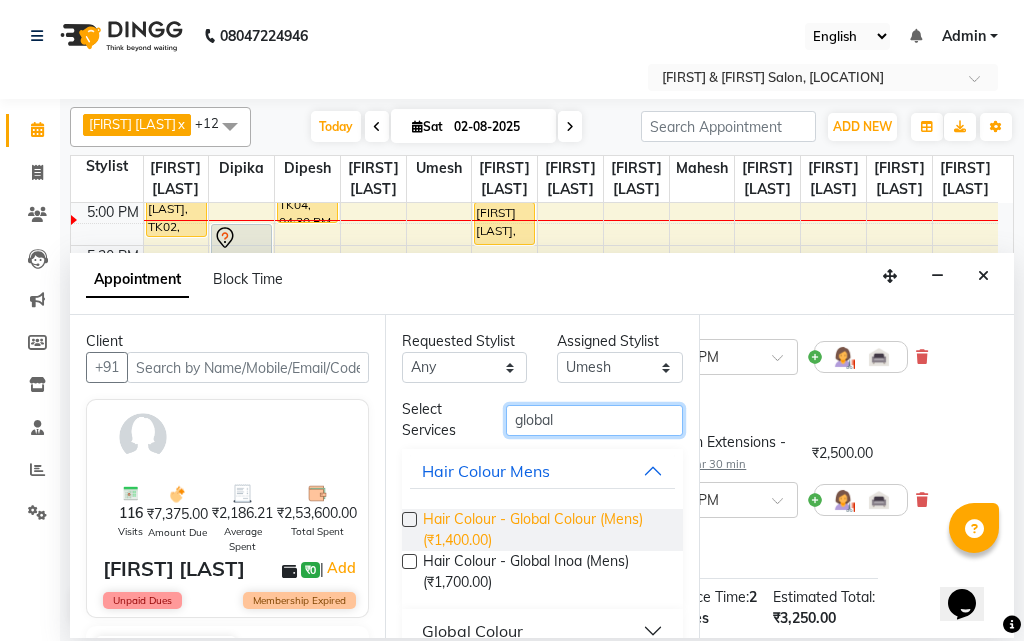 scroll, scrollTop: 31, scrollLeft: 0, axis: vertical 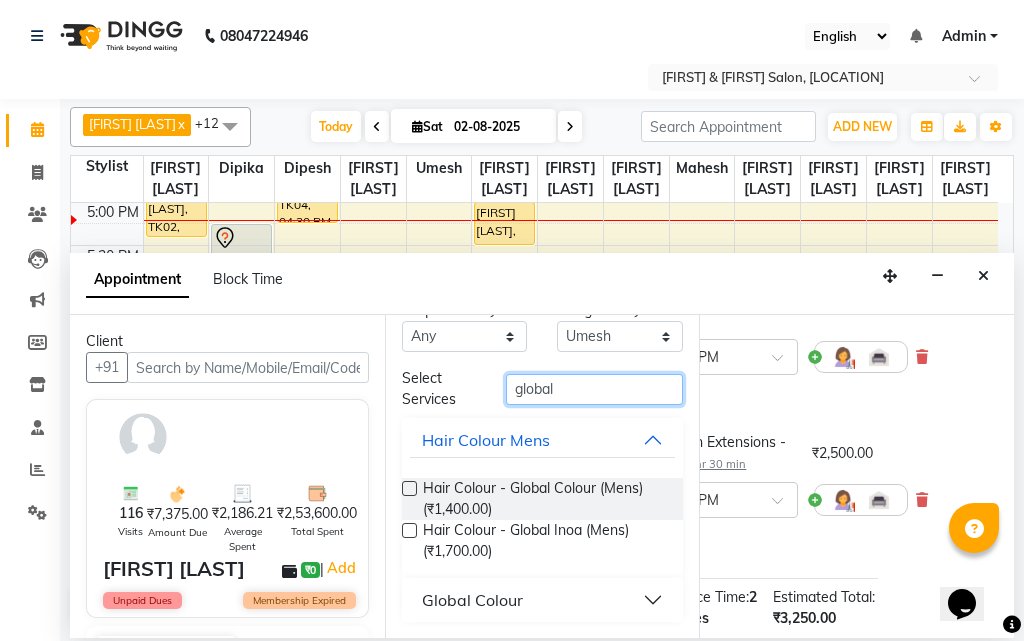 type on "global" 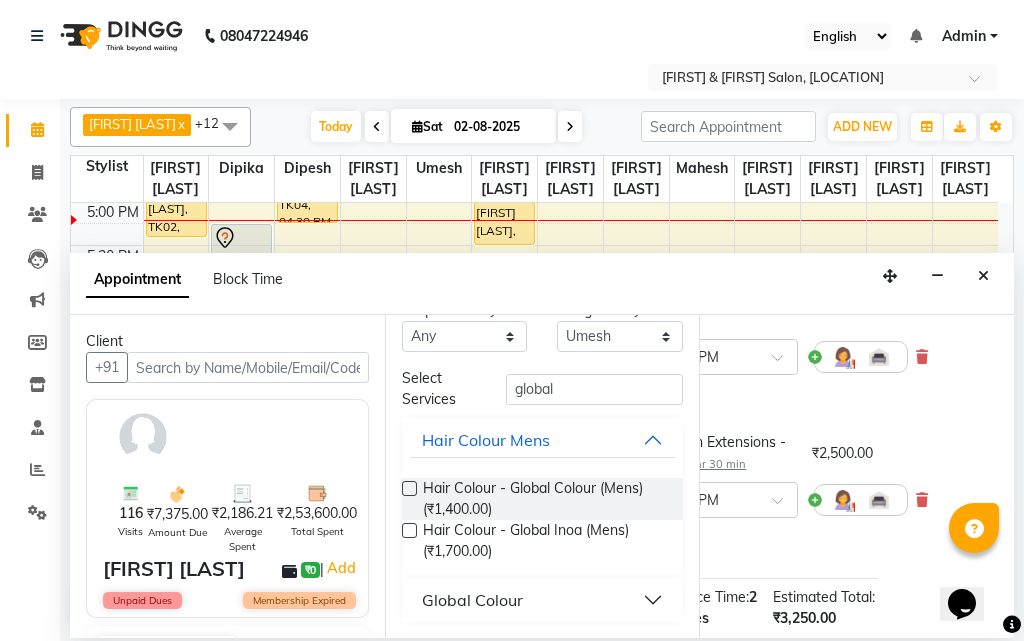 click on "Global Colour" at bounding box center (472, 600) 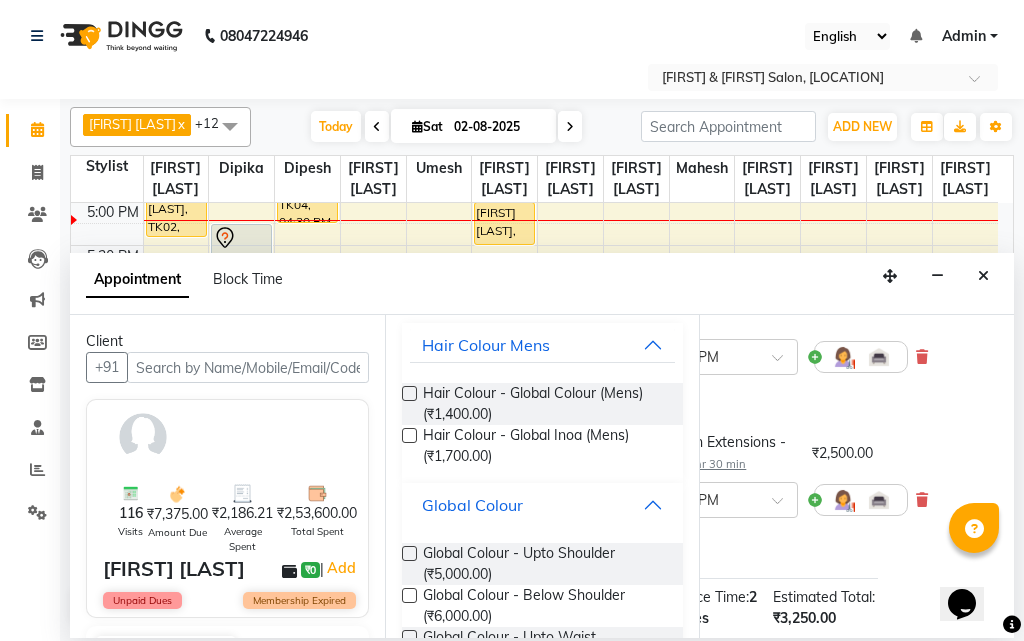 scroll, scrollTop: 131, scrollLeft: 0, axis: vertical 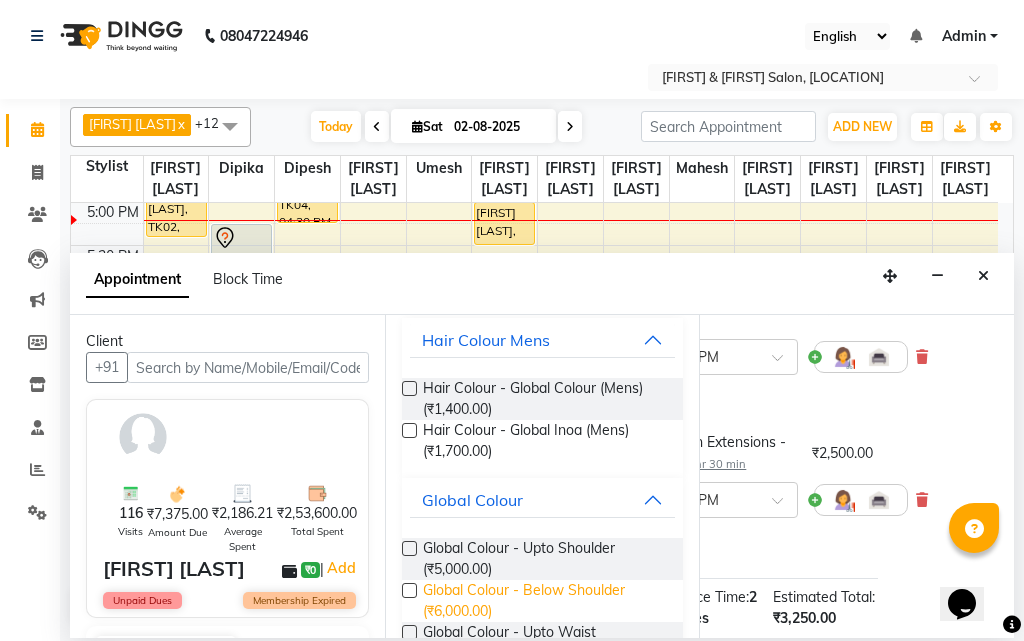 click on "Global Colour - Below Shoulder (₹6,000.00)" at bounding box center [545, 601] 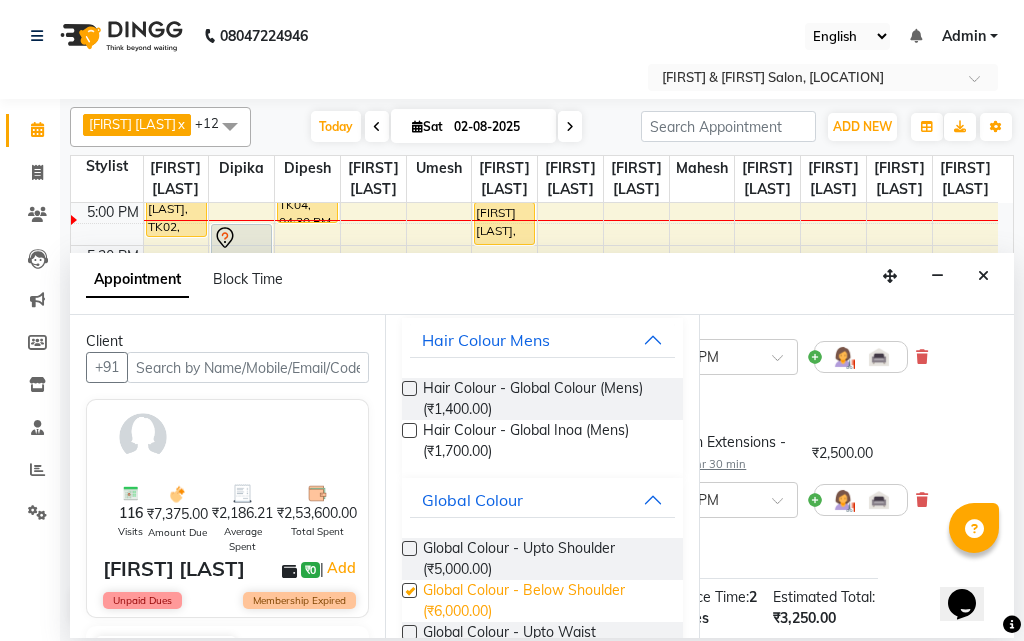 checkbox on "false" 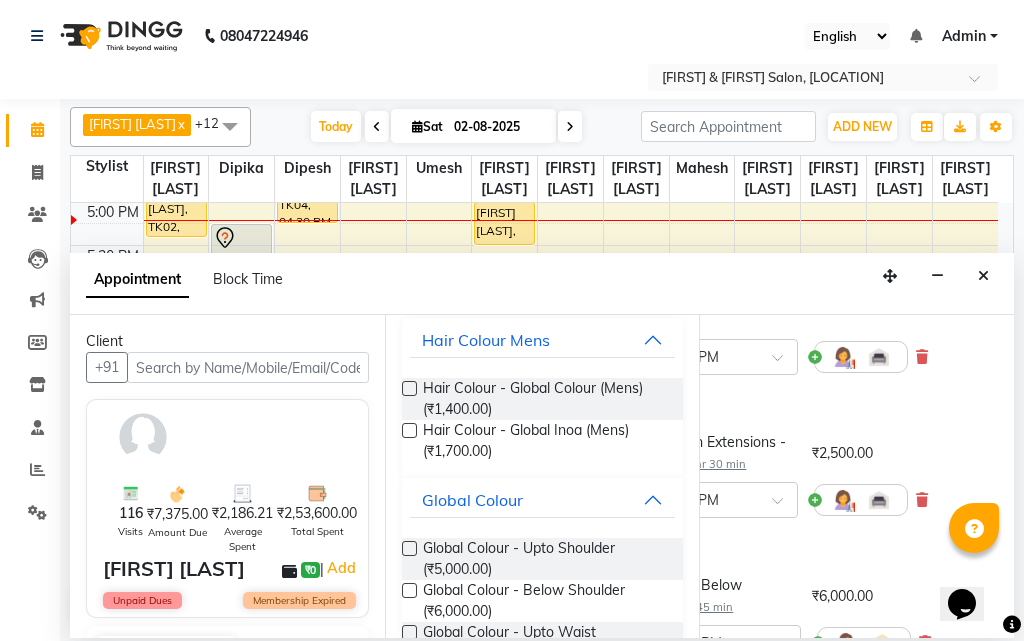 scroll, scrollTop: 300, scrollLeft: 136, axis: both 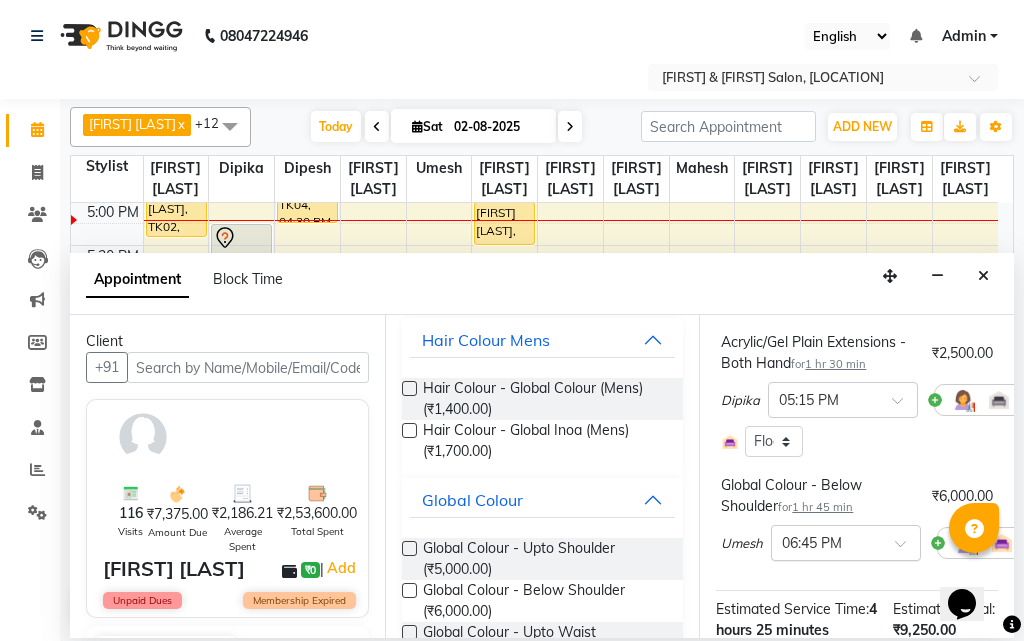 click at bounding box center [826, 541] 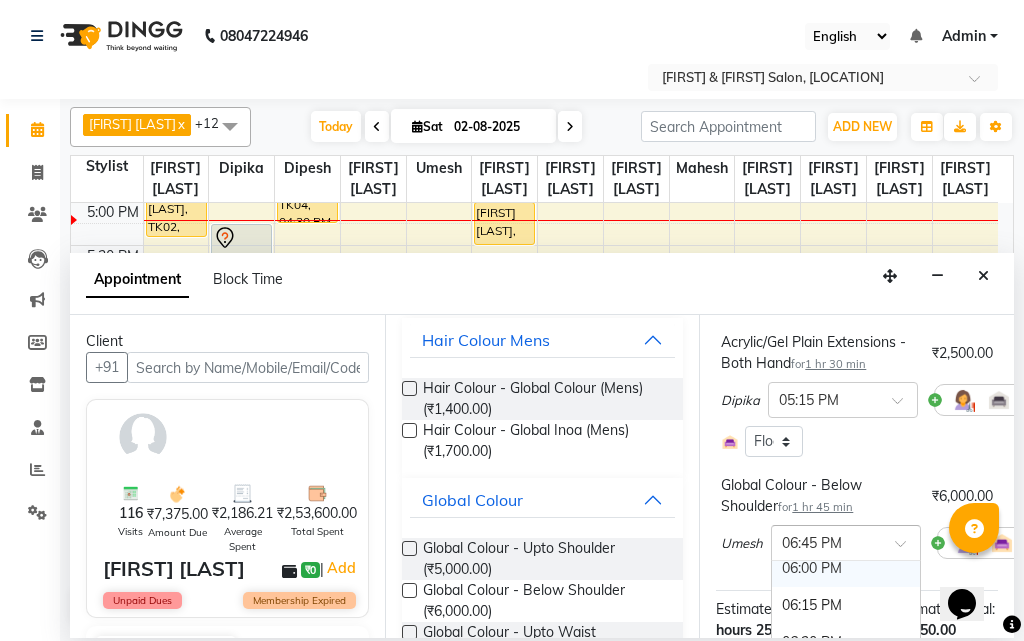 scroll, scrollTop: 1103, scrollLeft: 0, axis: vertical 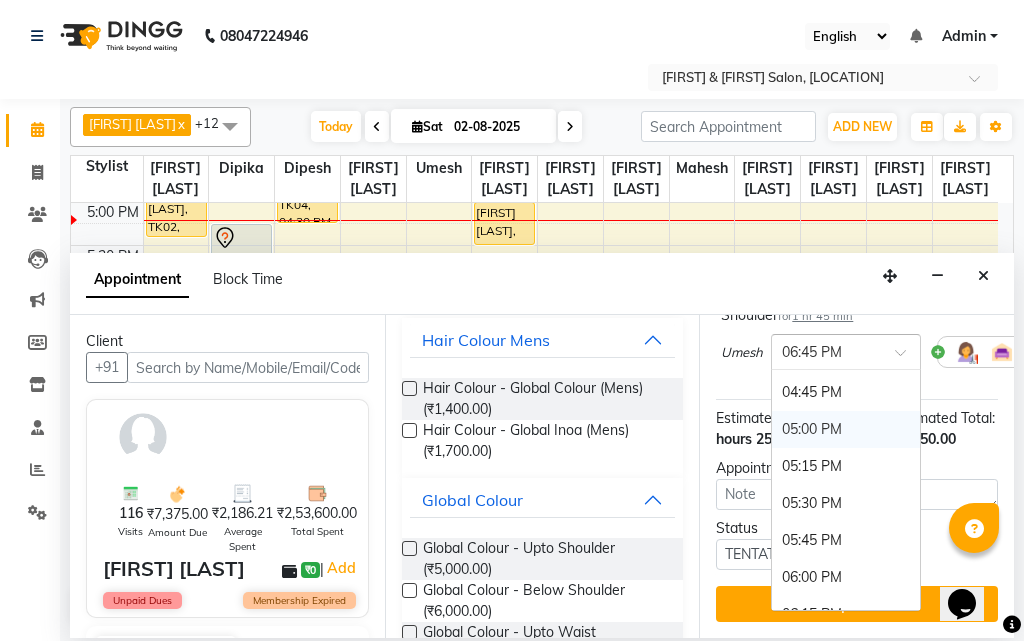 click on "05:00 PM" at bounding box center [846, 429] 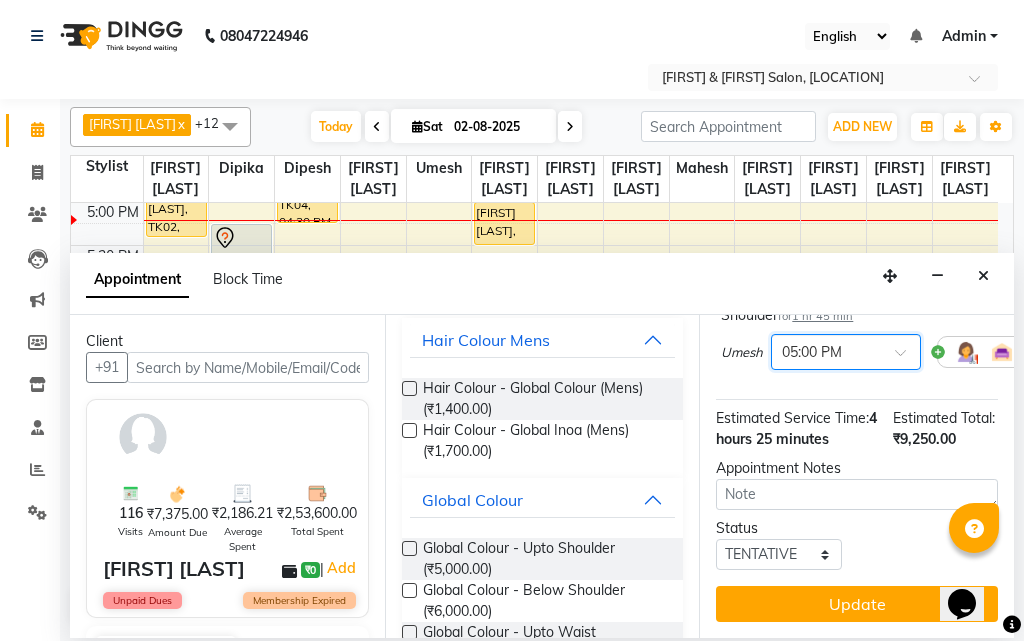 click on "Jump to Today 1 2 3 4 5 6 7 8 Weeks Appointment Date 02-08-2025 Appointment Time Select 10:00 AM 10:15 AM 10:30 AM 10:45 AM 11:00 AM 11:15 AM 11:30 AM 11:45 AM 12:00 PM 12:15 PM 12:30 PM 12:45 PM 01:00 PM 01:15 PM 01:30 PM 01:45 PM 02:00 PM 02:15 PM 02:30 PM 02:45 PM 03:00 PM 03:15 PM 03:30 PM 03:45 PM 04:00 PM 04:15 PM 04:30 PM 04:45 PM 05:00 PM 05:15 PM 05:30 PM 05:45 PM 06:00 PM 06:15 PM 06:30 PM 06:45 PM 07:00 PM 07:15 PM 07:30 PM 07:45 PM 08:00 PM 08:15 PM 08:30 PM 08:45 PM 09:00 PM 09:15 PM 09:30 PM 09:45 PM 10:00 PM Plain Gel Polish - Both hand   for  40 min ₹750.00 [FIRST] × 06:45 PM Select Room Floor Acrylic/Gel Plain Extensions - Both Hand   for  1 hr 30 min ₹2,500.00 [FIRST] × 05:15 PM Select Room Floor Global Colour - Below Shoulder   for  1 hr 45 min ₹6,000.00 [FIRST] × 05:00 PM Estimated Service Time:  4 hours 25 minutes Estimated Total:  ₹9,250.00 Appointment Notes Status Select TENTATIVE CONFIRM CHECK-IN UPCOMING  Update" at bounding box center [856, 476] 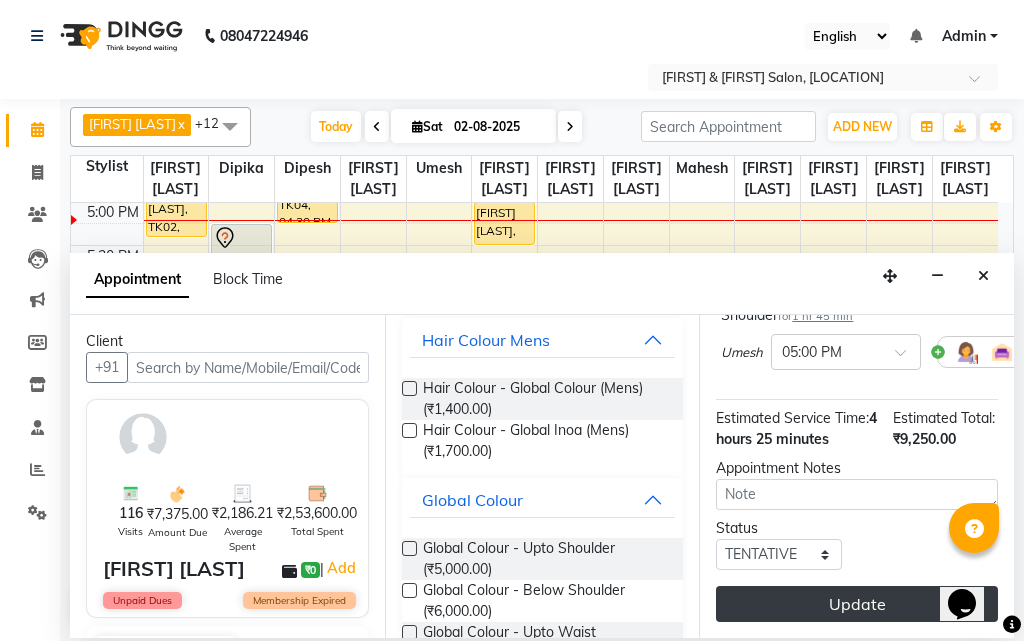 click on "Update" at bounding box center [857, 604] 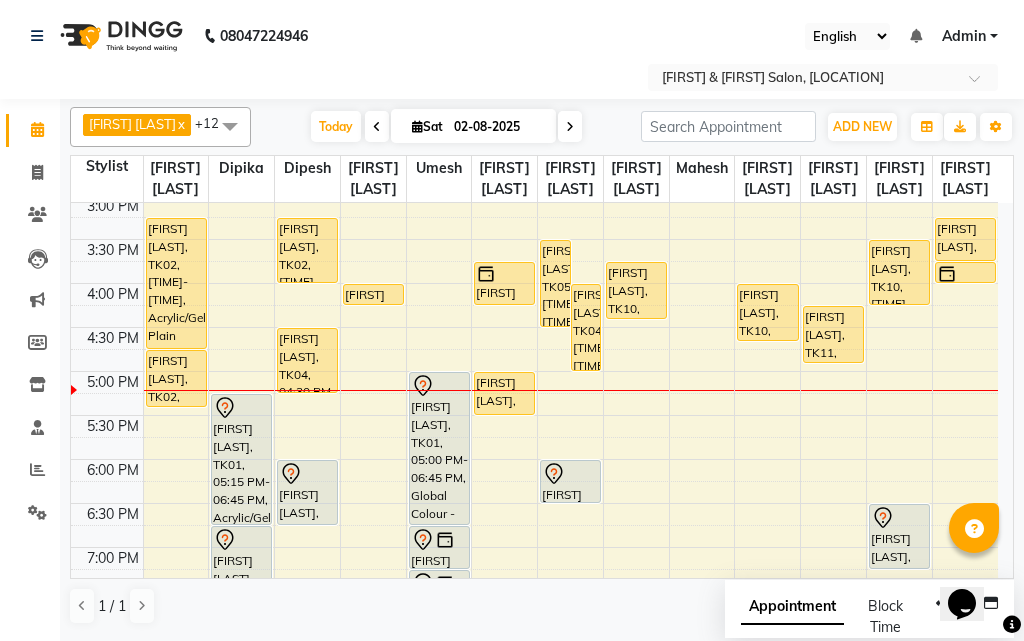 scroll, scrollTop: 544, scrollLeft: 0, axis: vertical 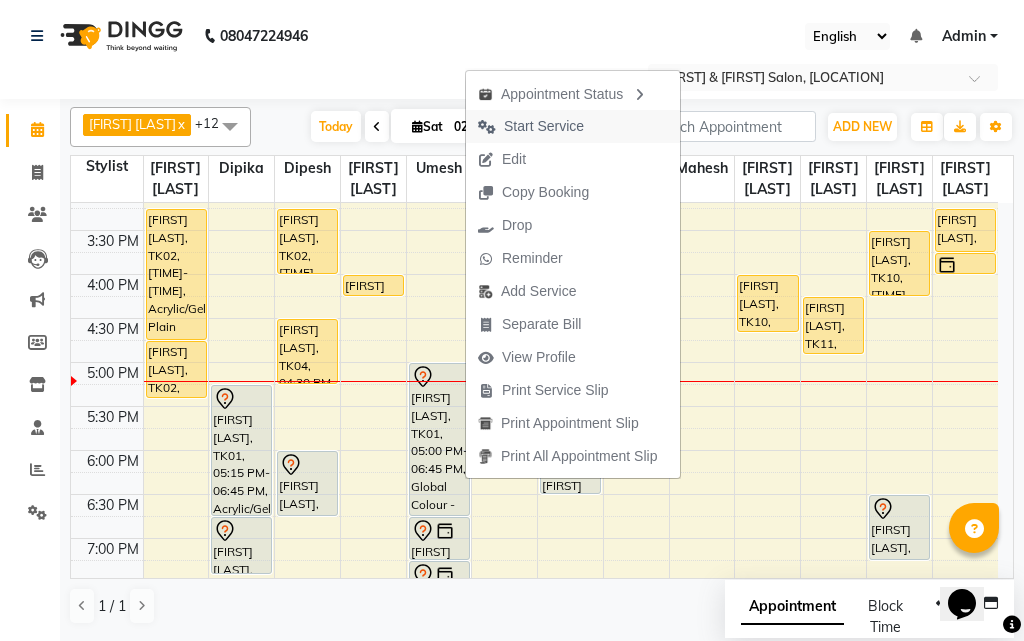 click on "Start Service" at bounding box center (544, 126) 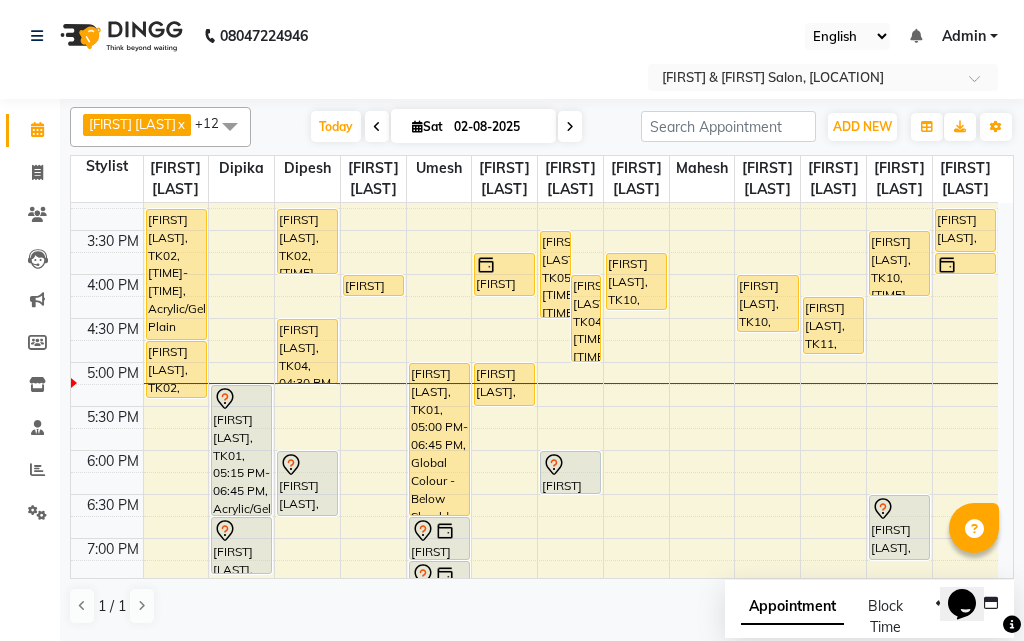 scroll, scrollTop: 644, scrollLeft: 0, axis: vertical 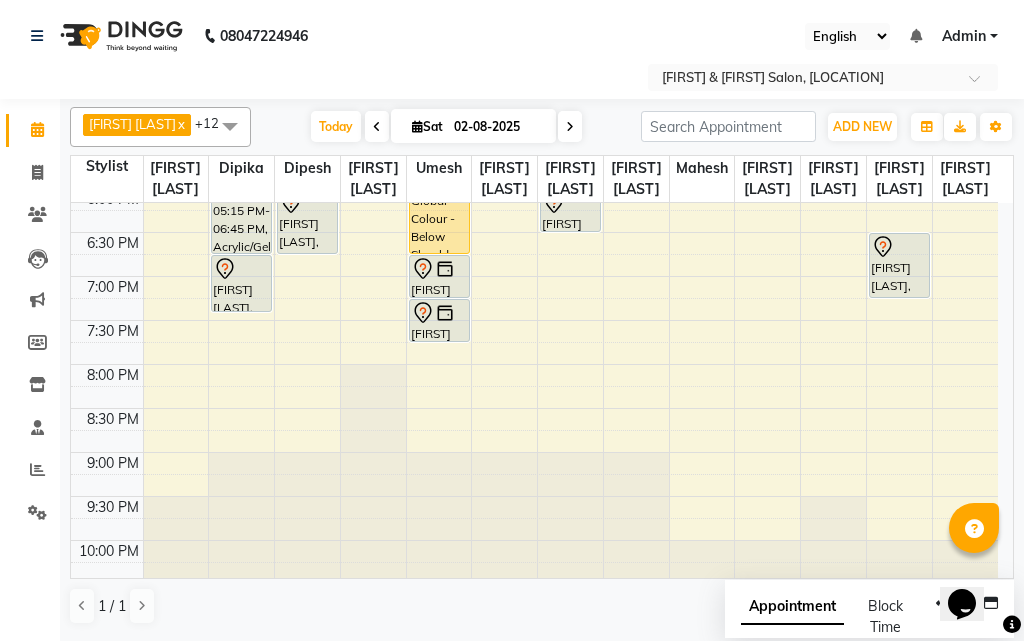 click on "[FIRST] [LAST], TK02, [TIME]-[TIME], Acrylic/Gel Plain Extensions - Both Hand    [FIRST] [LAST], TK02, [TIME]-[TIME], Plain Gel Polish - Both hand             [FIRST] [LAST], TK01, [TIME]-[TIME], Acrylic/Gel Plain Extensions - Both Hand             [FIRST] [LAST], TK01, [TIME]-[TIME], Plain Gel Polish - Both hand    [FIRST] [LAST], TK02, [TIME]-[TIME], Pedicure - Basic    [FIRST] [LAST], TK04, [TIME]-[TIME], Pedicure - Basic             [FIRST] [LAST], TK06, [TIME]-[TIME], Pedicure - Basic    [FIRST] [LAST], TK03, [TIME]-[TIME], Plain Gel Polish - One Finger    [FIRST] [LAST], TK01, [TIME]-[TIME], Global Colour - Below Shoulder             [FIRST] [LAST], TK13, [TIME]-[TIME], Shampoo With Conditioner - Below Shoulder" at bounding box center (534, 12) 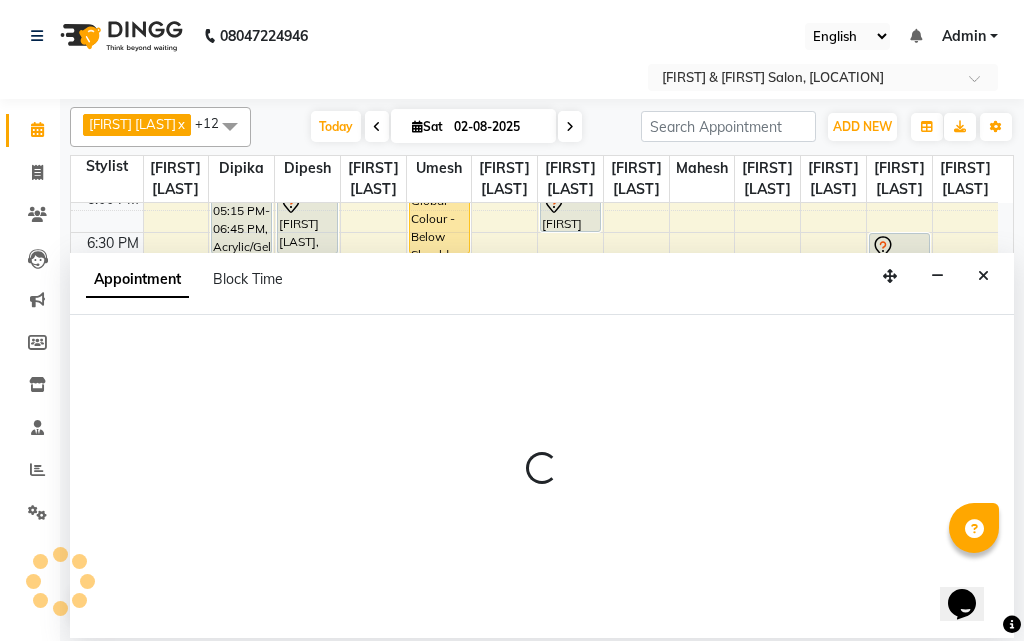 select on "45493" 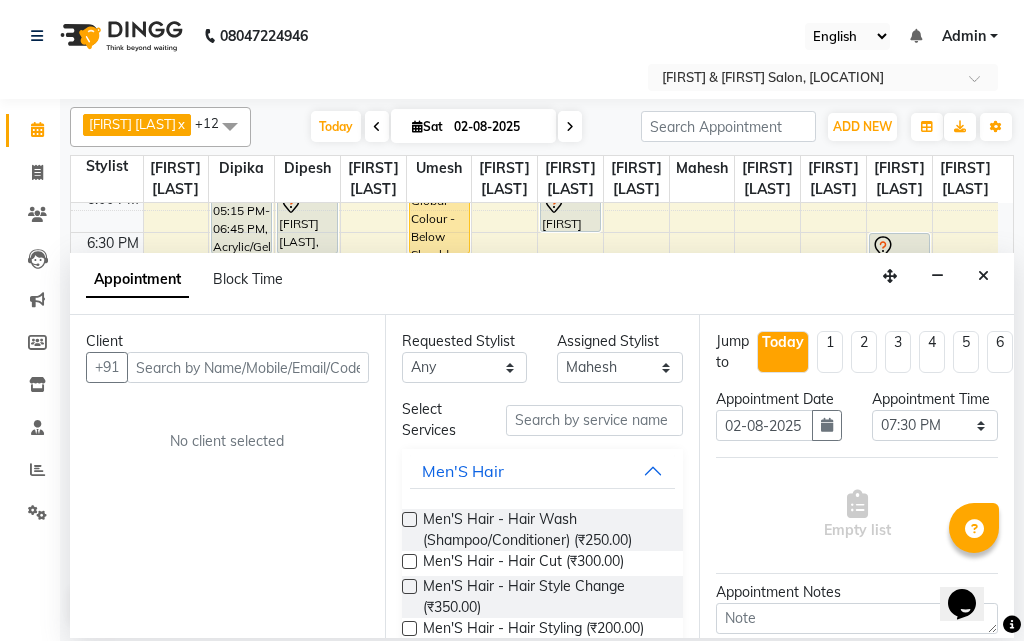 click at bounding box center (248, 367) 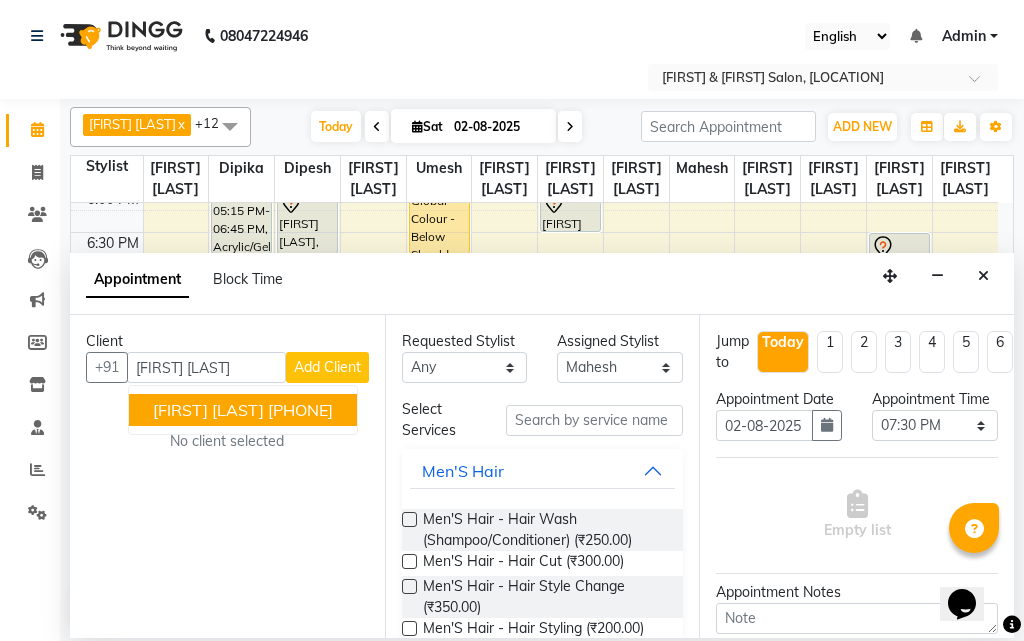 click on "[FIRST] [LAST]" at bounding box center (208, 410) 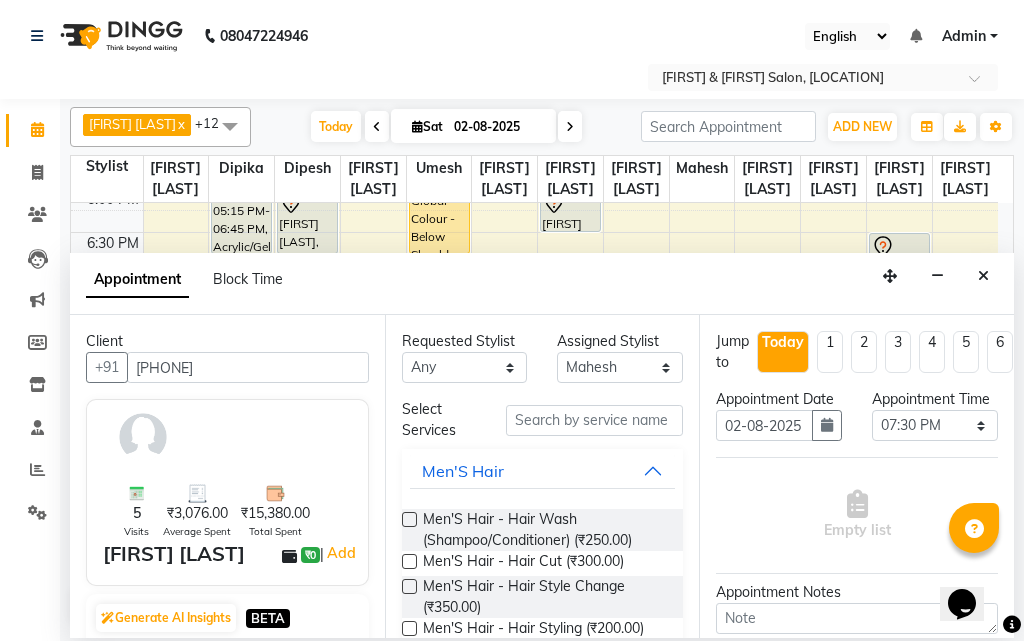 type on "[PHONE]" 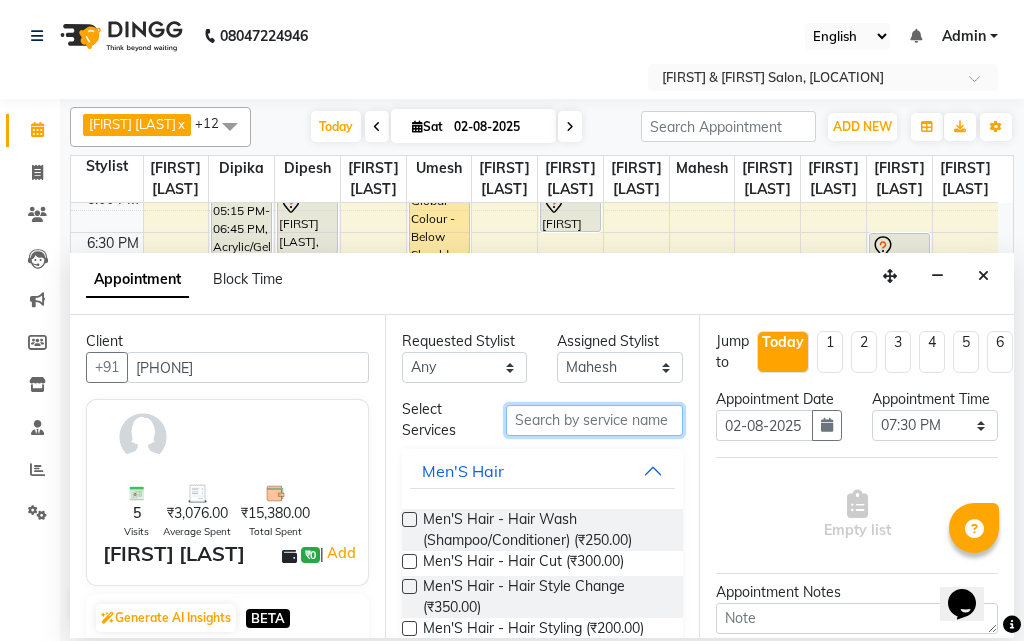 click at bounding box center [595, 420] 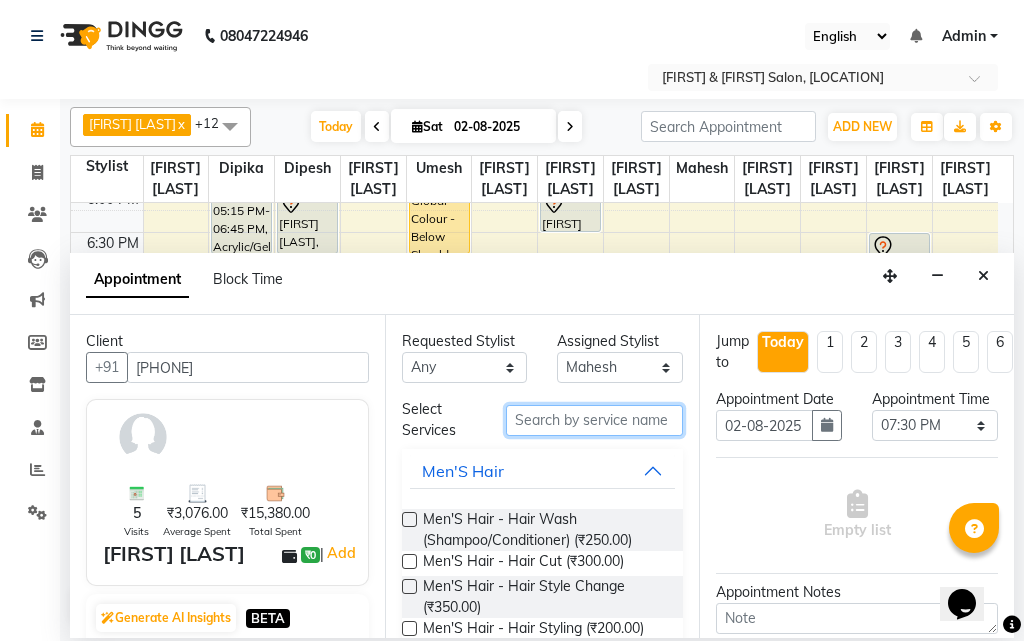 click at bounding box center [595, 420] 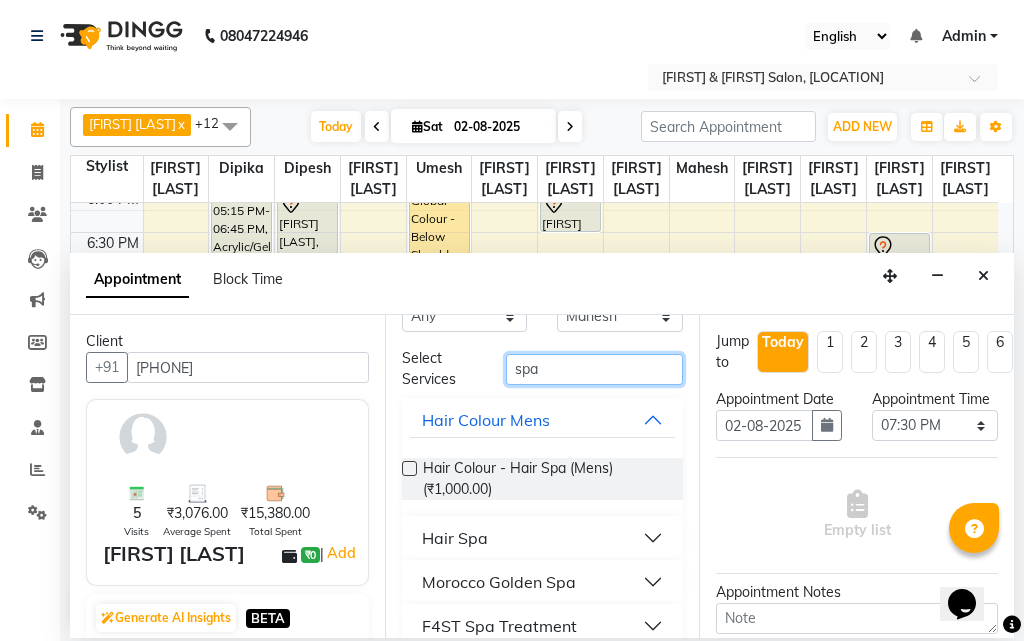 scroll, scrollTop: 77, scrollLeft: 0, axis: vertical 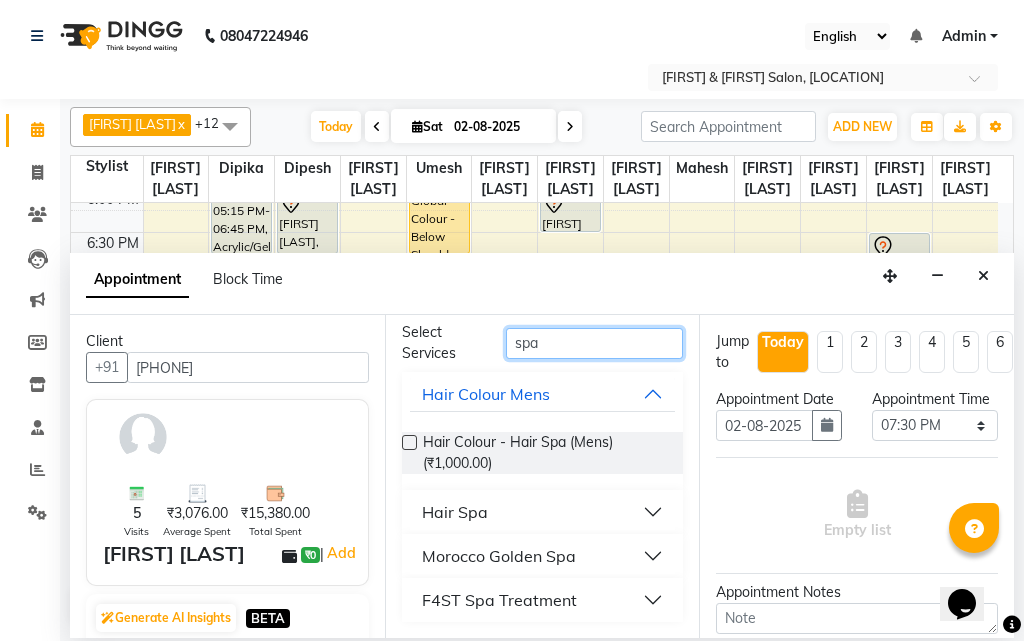 type on "spa" 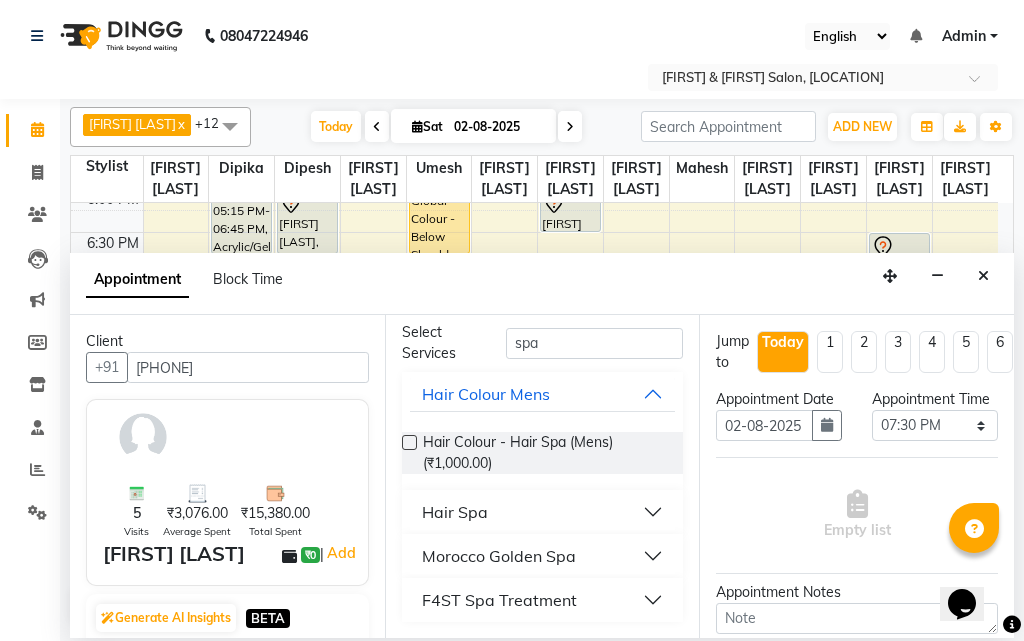 click on "Hair Spa" at bounding box center [543, 512] 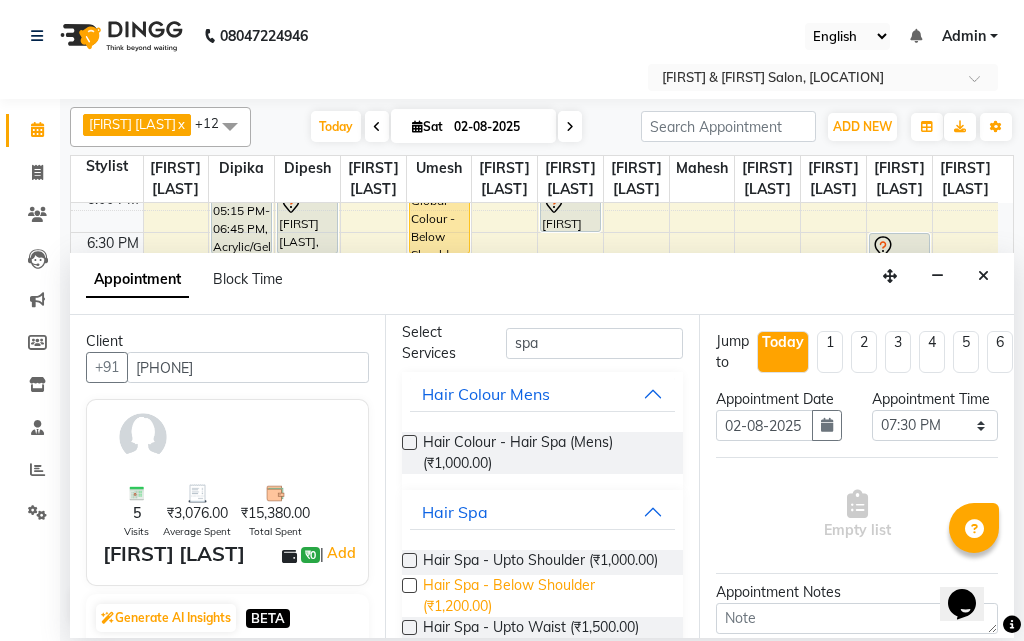 click on "Hair Spa - Below Shoulder (₹1,200.00)" at bounding box center [545, 596] 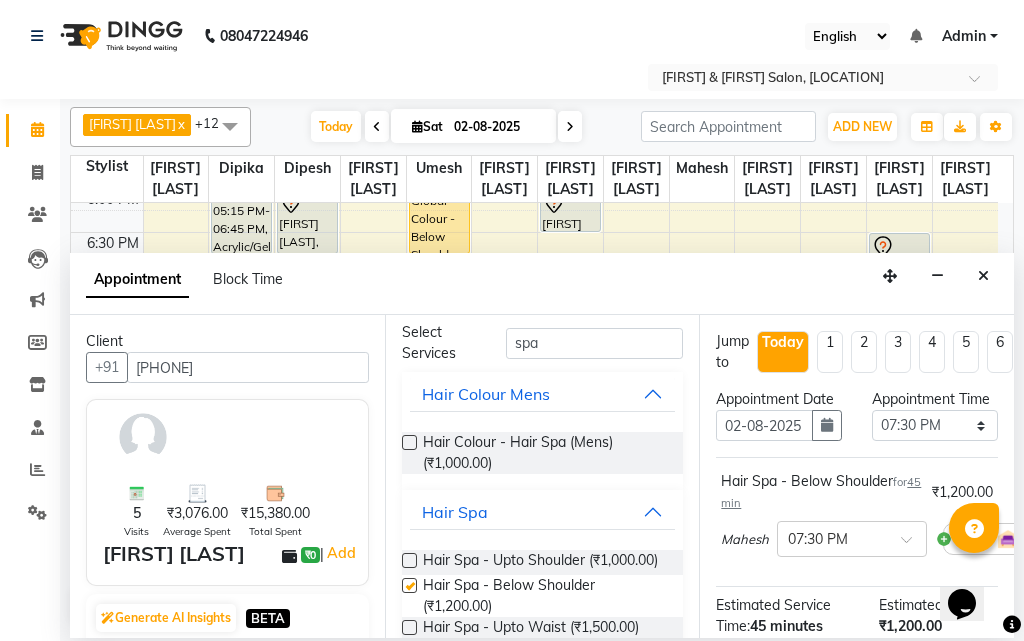 checkbox on "false" 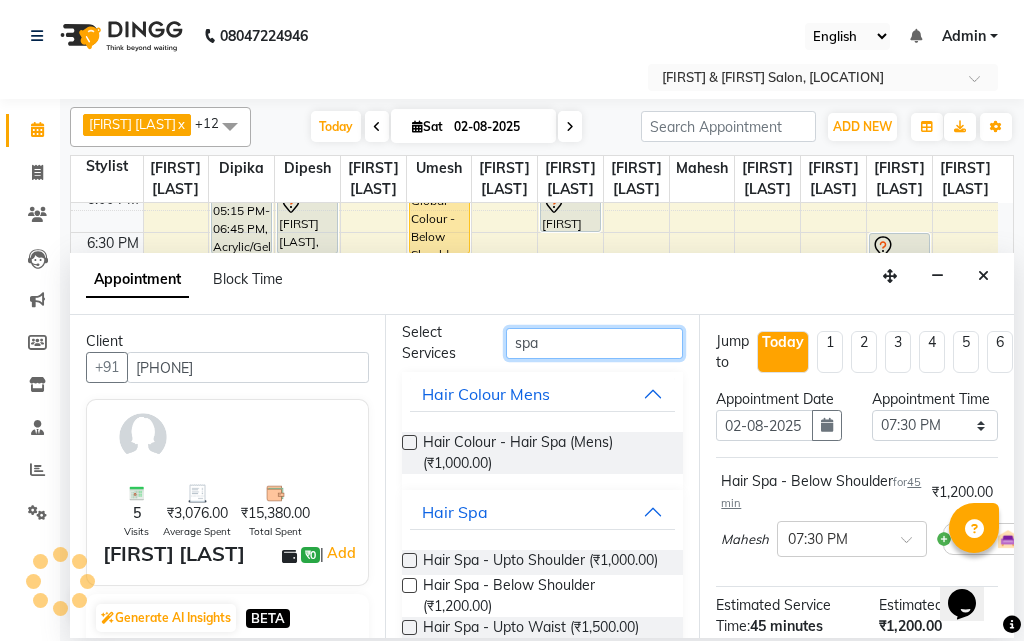 click on "spa" at bounding box center (595, 343) 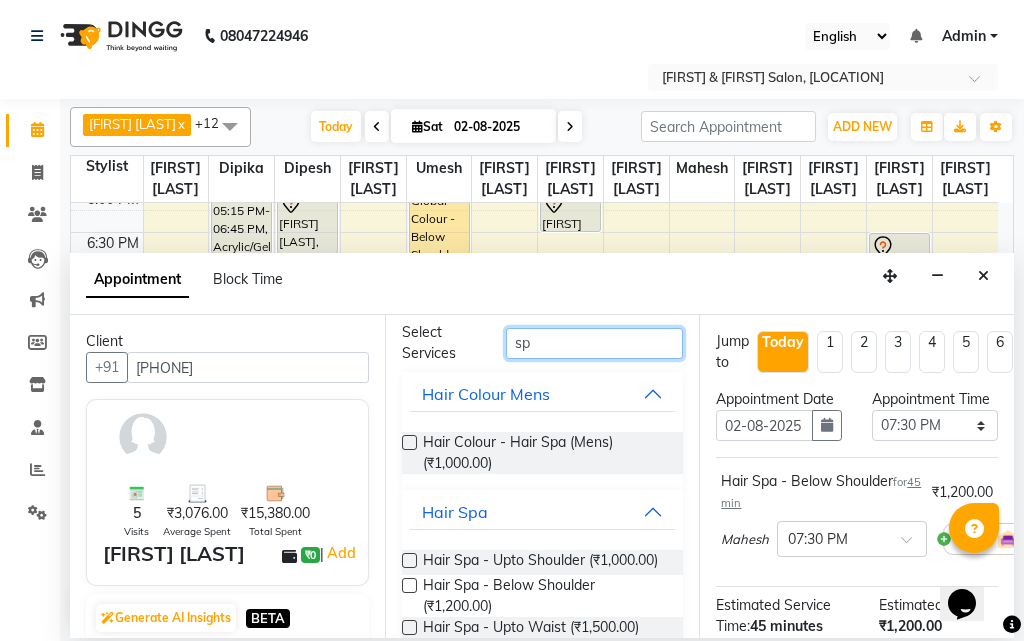 type on "s" 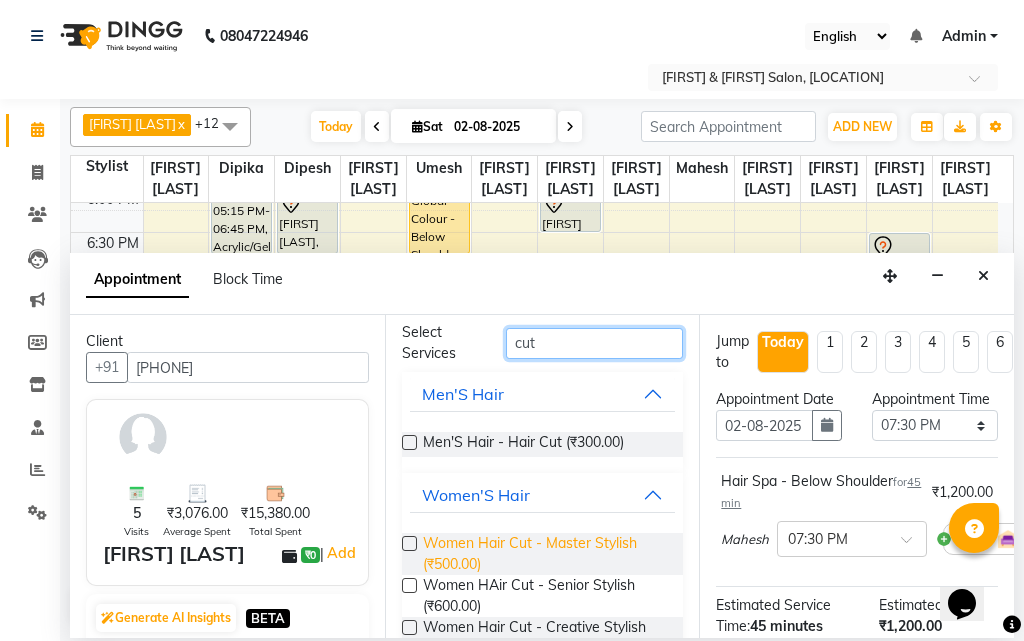 type on "cut" 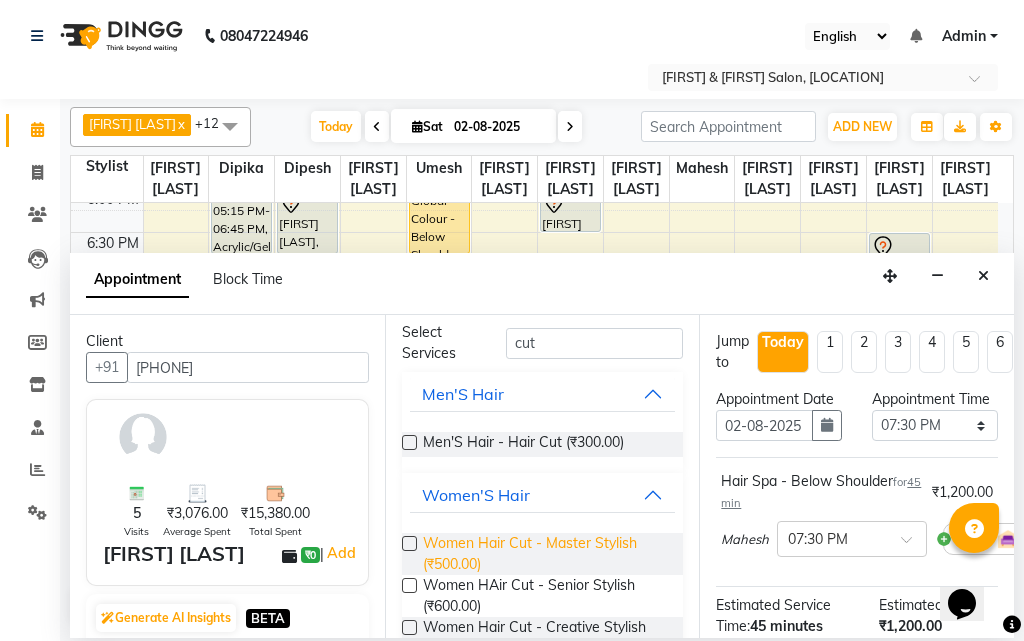 click on "Women Hair Cut - Master Stylish (₹500.00)" at bounding box center [545, 554] 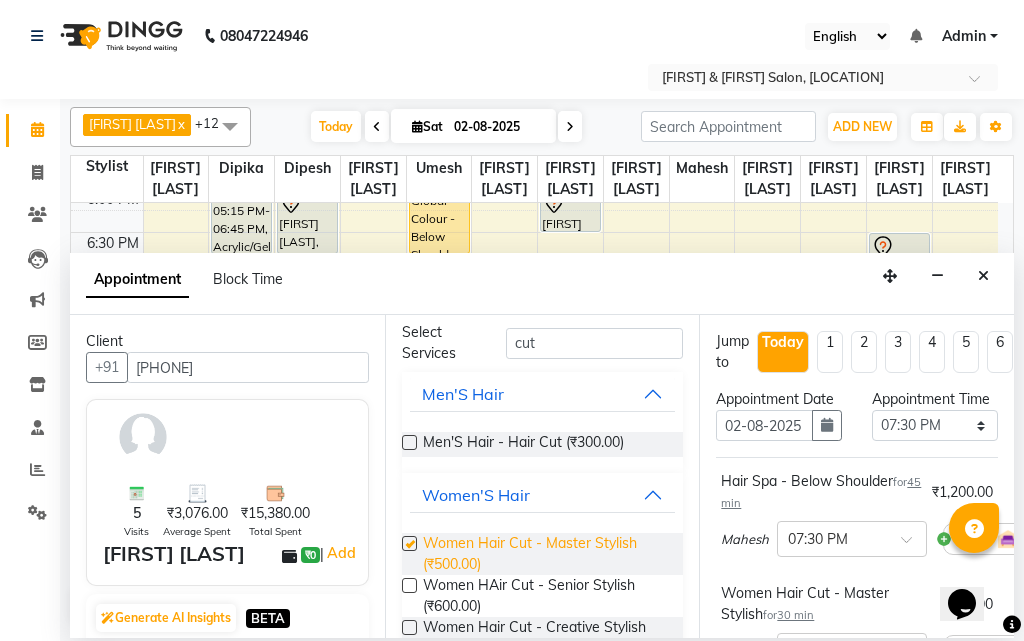 checkbox on "false" 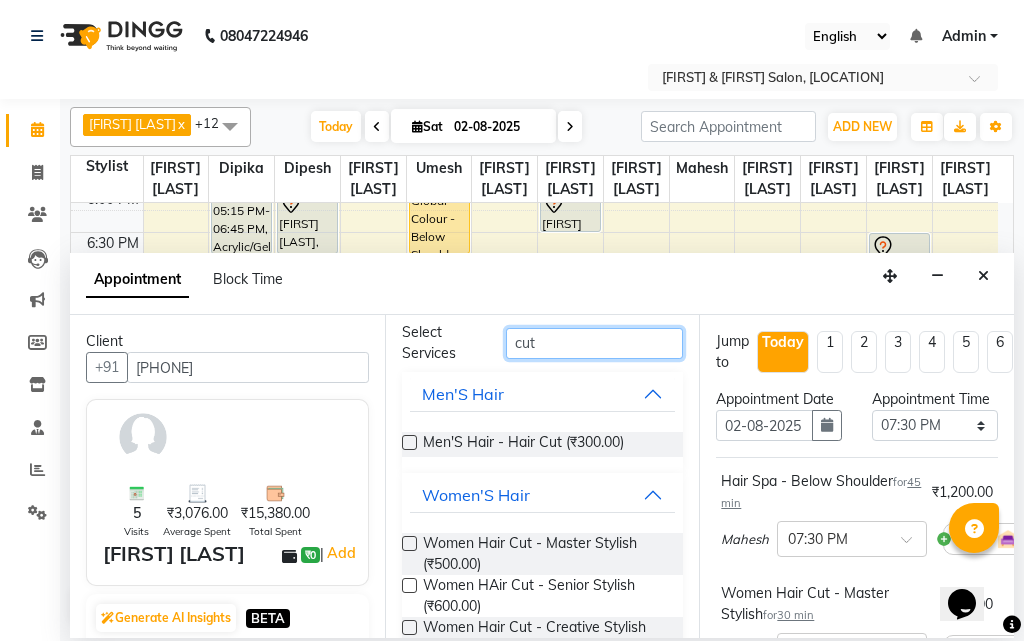 click on "cut" at bounding box center (595, 343) 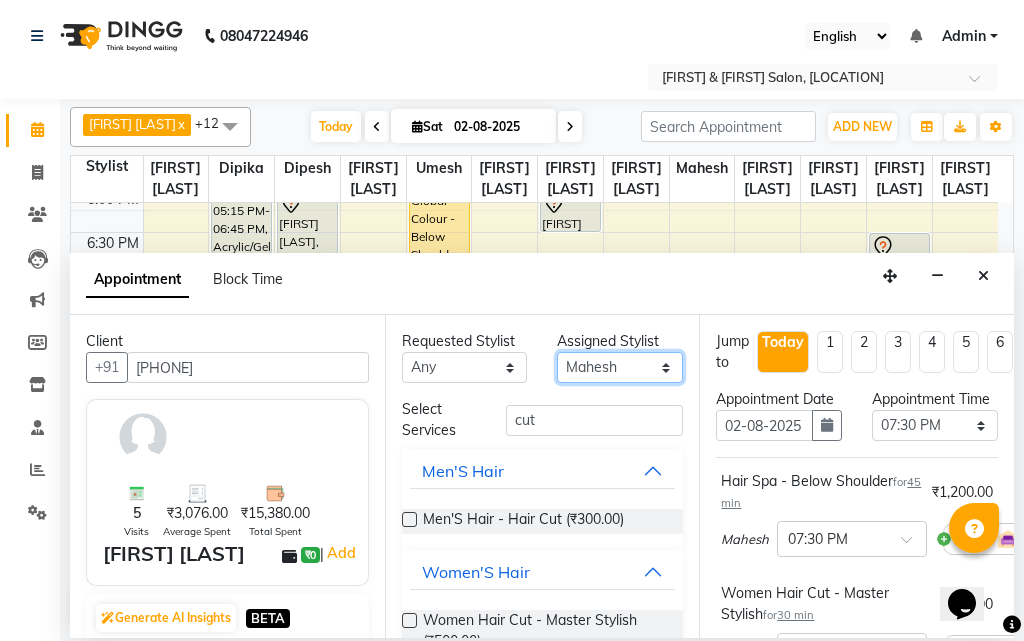 click on "Select [FIRST] Sir [FIRST] [FIRST] [FIRST] [FIRST] [FIRST] [FIRST] [FIRST] [FIRST] [FIRST] [FIRST] [FIRST] [FIRST] [FIRST]" at bounding box center (620, 367) 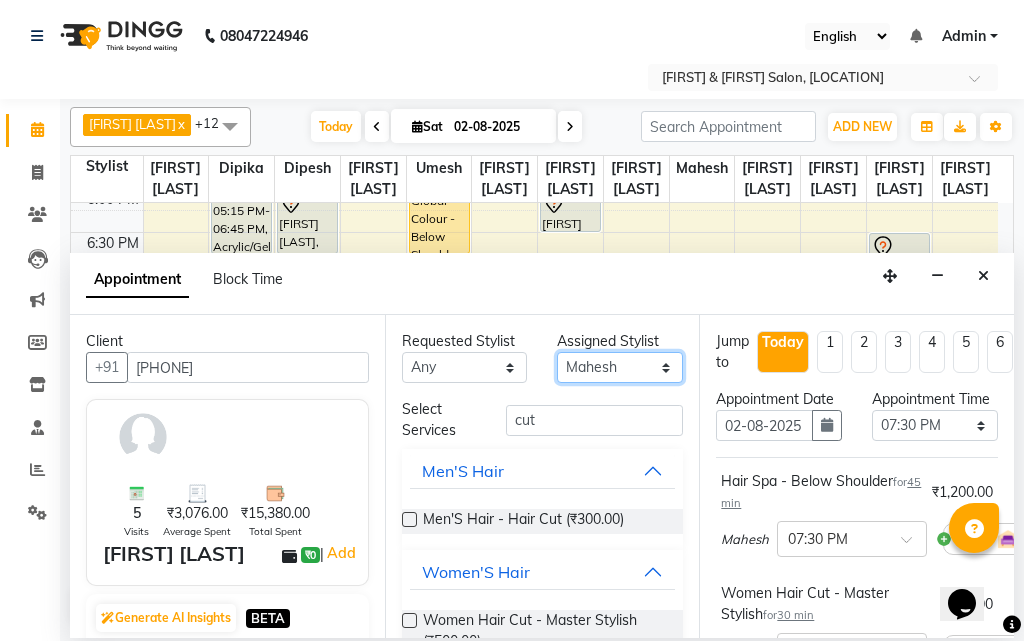 select on "72745" 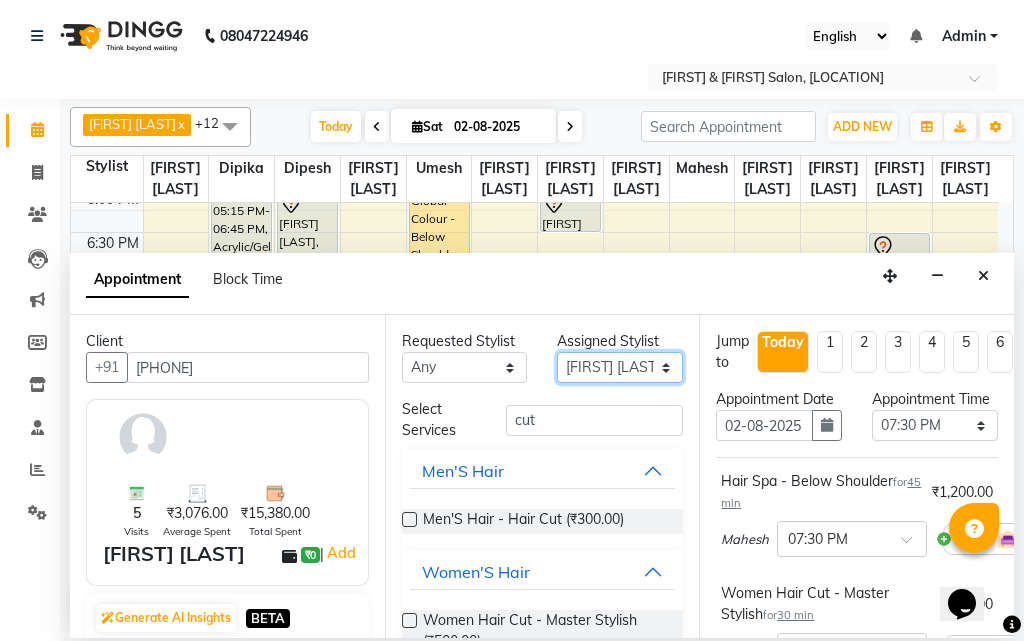 click on "Select [FIRST] Sir [FIRST] [FIRST] [FIRST] [FIRST] [FIRST] [FIRST] [FIRST] [FIRST] [FIRST] [FIRST] [FIRST] [FIRST] [FIRST]" at bounding box center (620, 367) 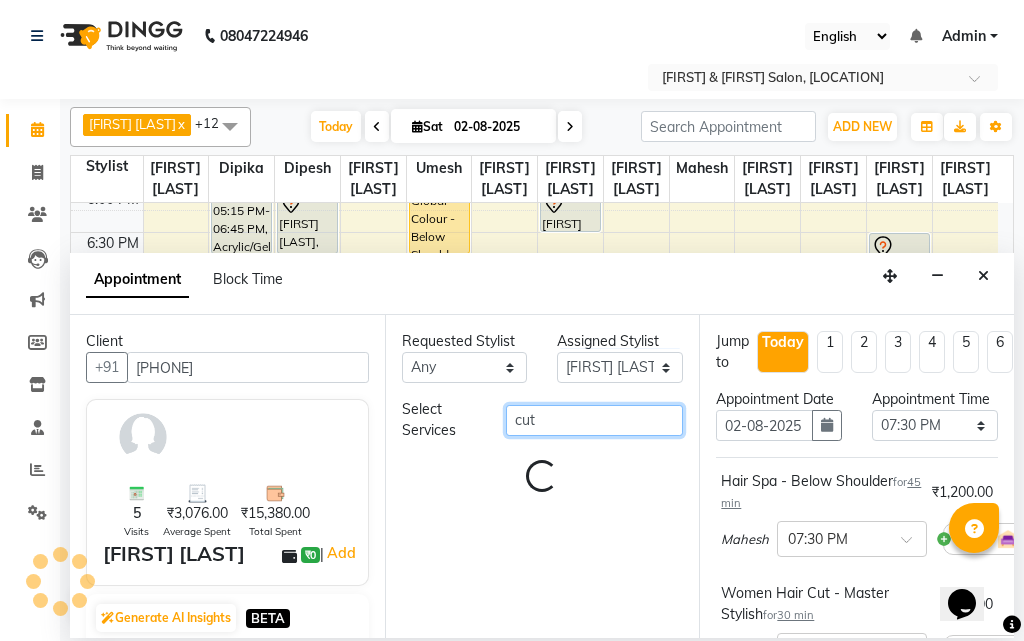 click on "cut" at bounding box center [595, 420] 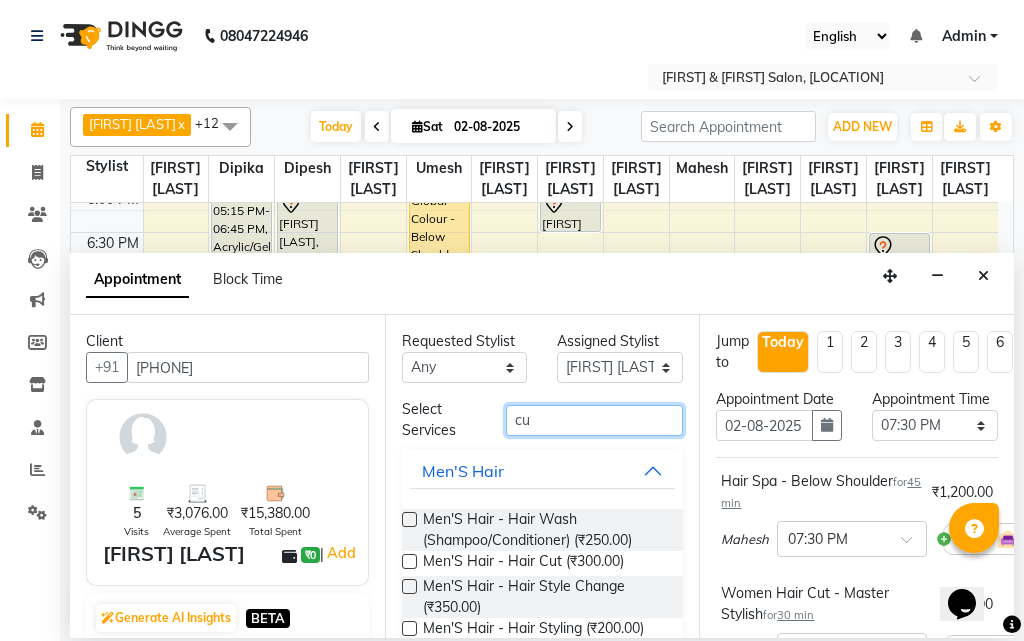 type on "c" 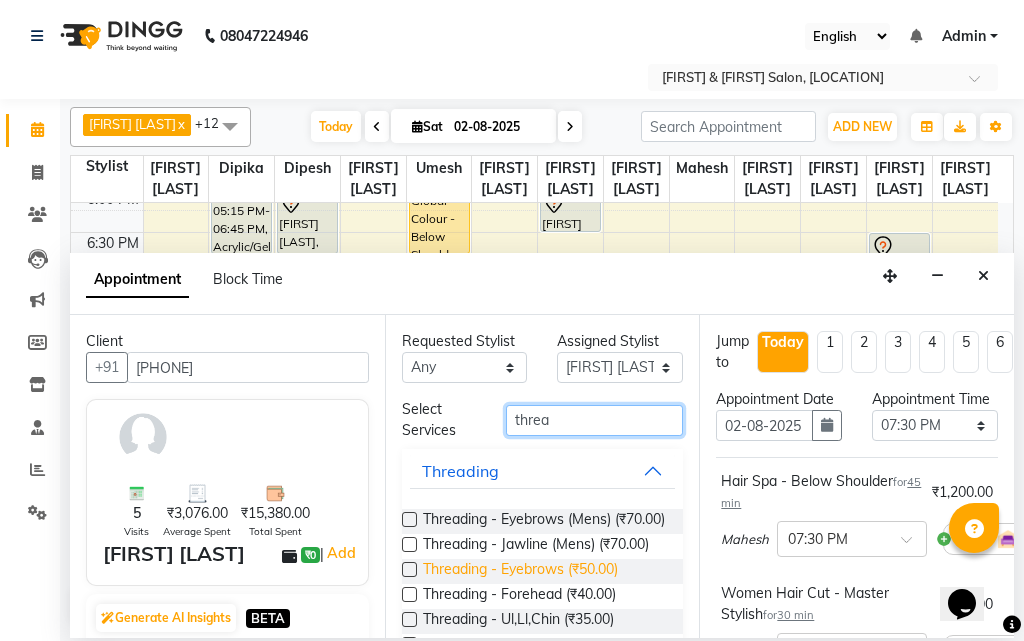 type on "threa" 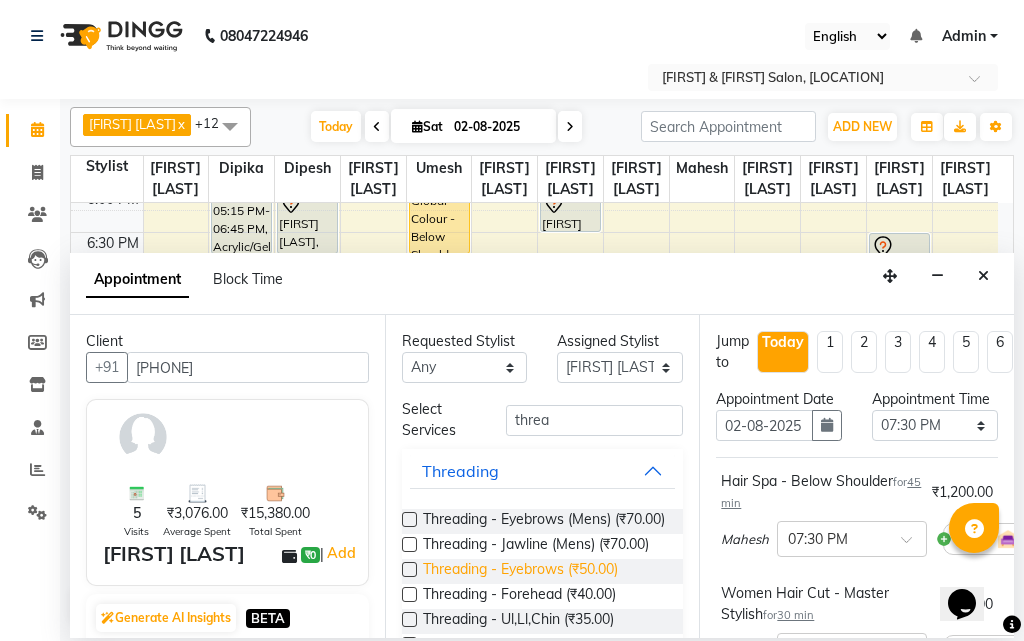 click on "Threading - Eyebrows (₹50.00)" at bounding box center [520, 571] 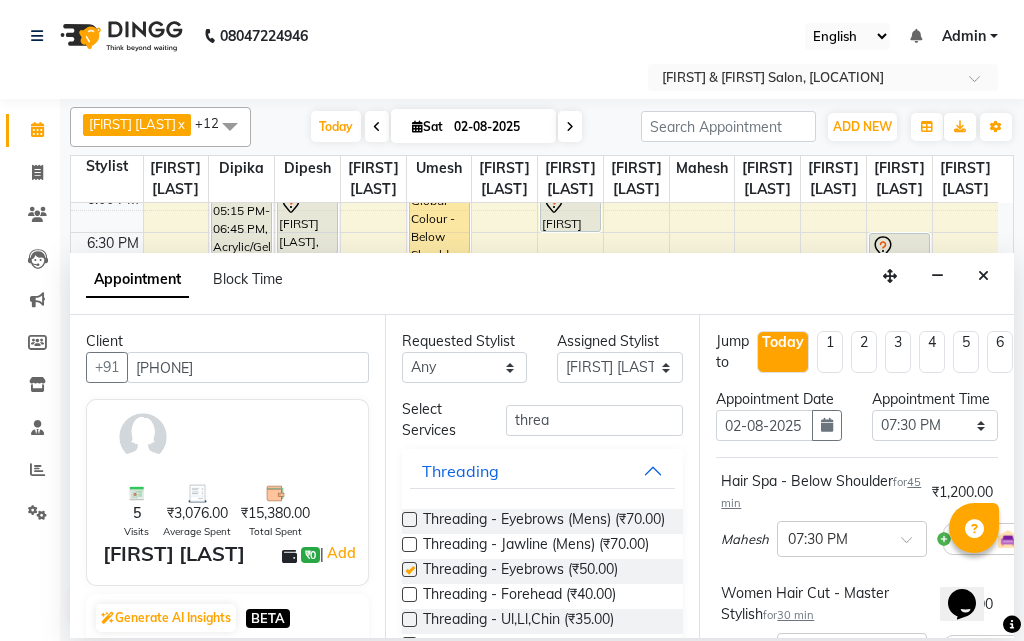 checkbox on "false" 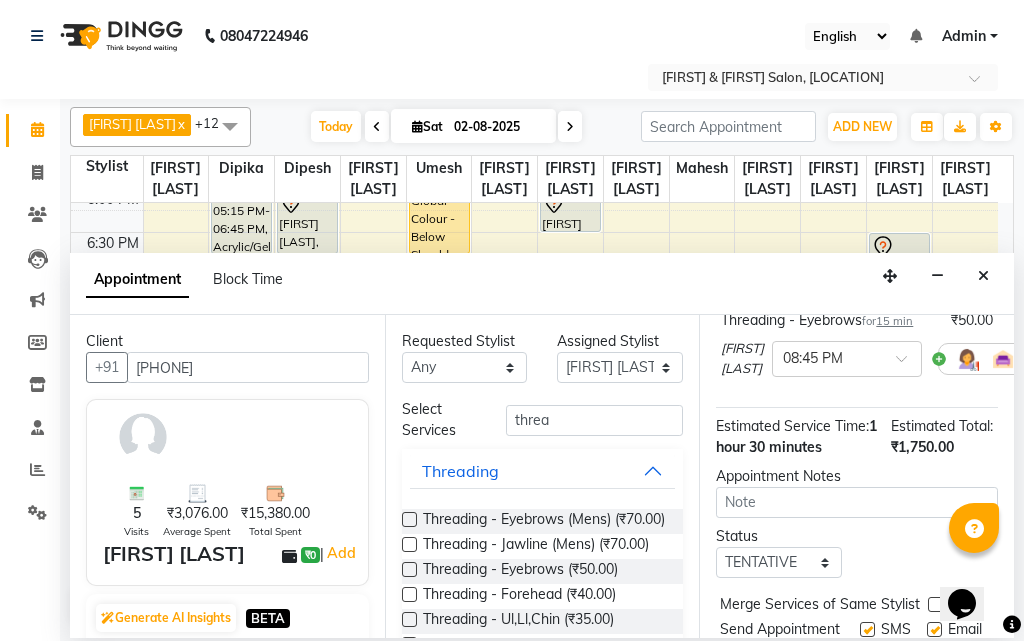 scroll, scrollTop: 546, scrollLeft: 0, axis: vertical 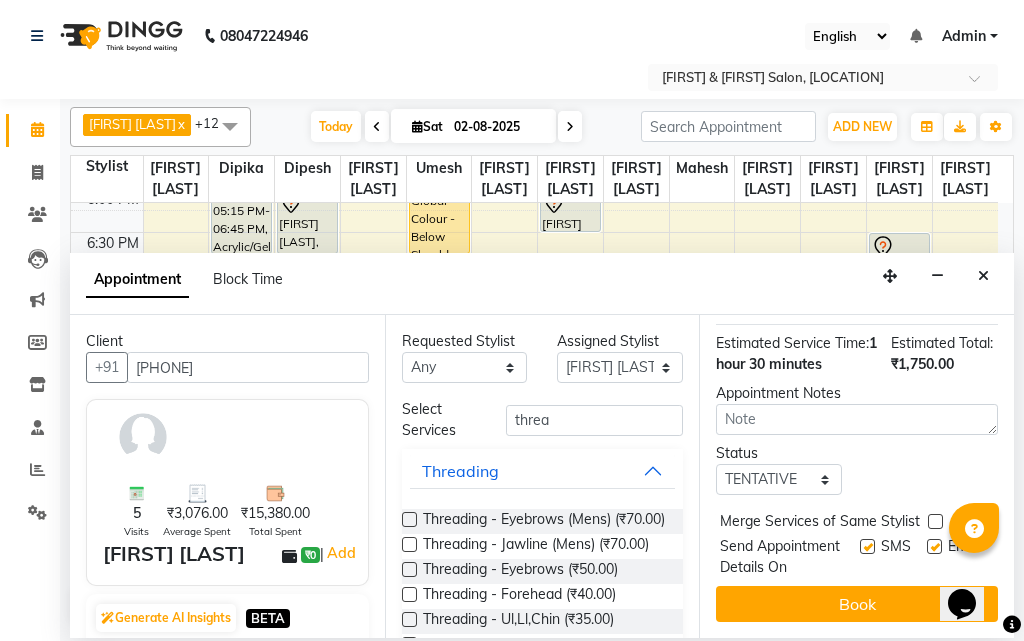 click at bounding box center (934, 546) 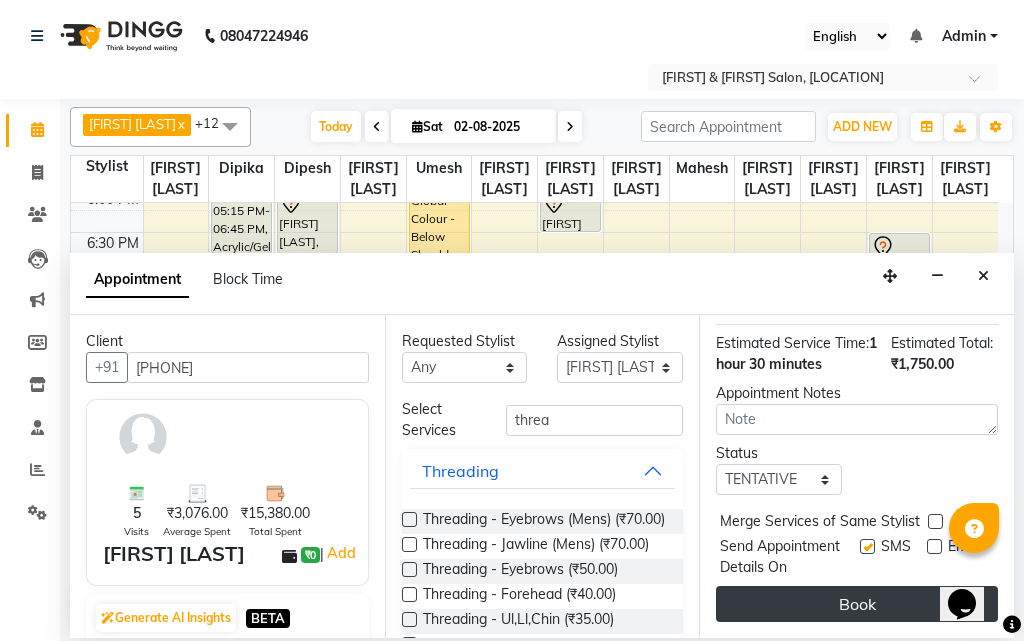 click on "Book" at bounding box center [857, 604] 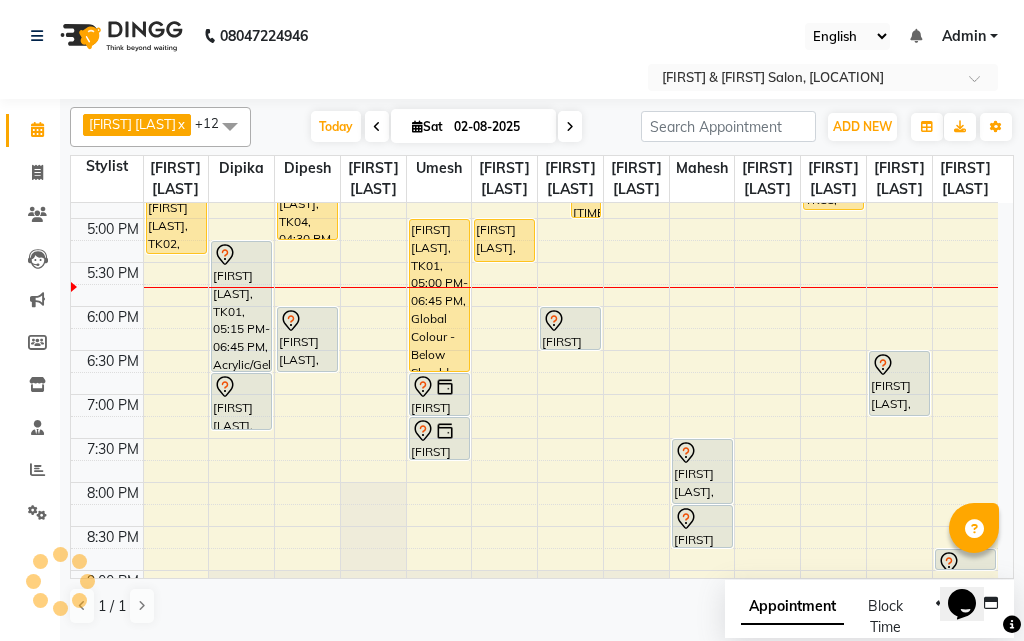 scroll, scrollTop: 706, scrollLeft: 0, axis: vertical 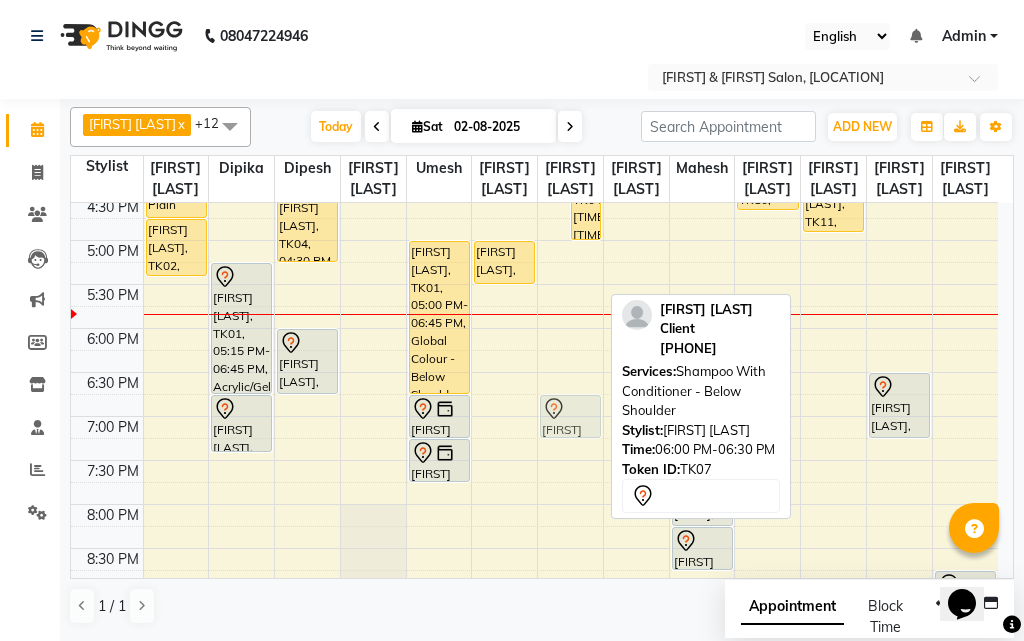 drag, startPoint x: 561, startPoint y: 422, endPoint x: 557, endPoint y: 488, distance: 66.1211 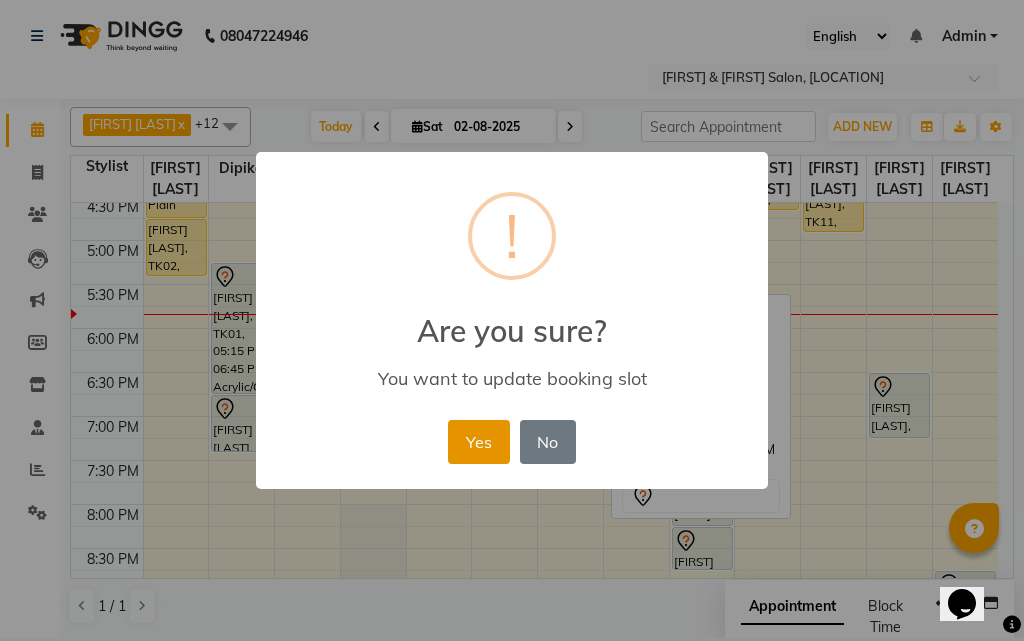 click on "Yes" at bounding box center (478, 442) 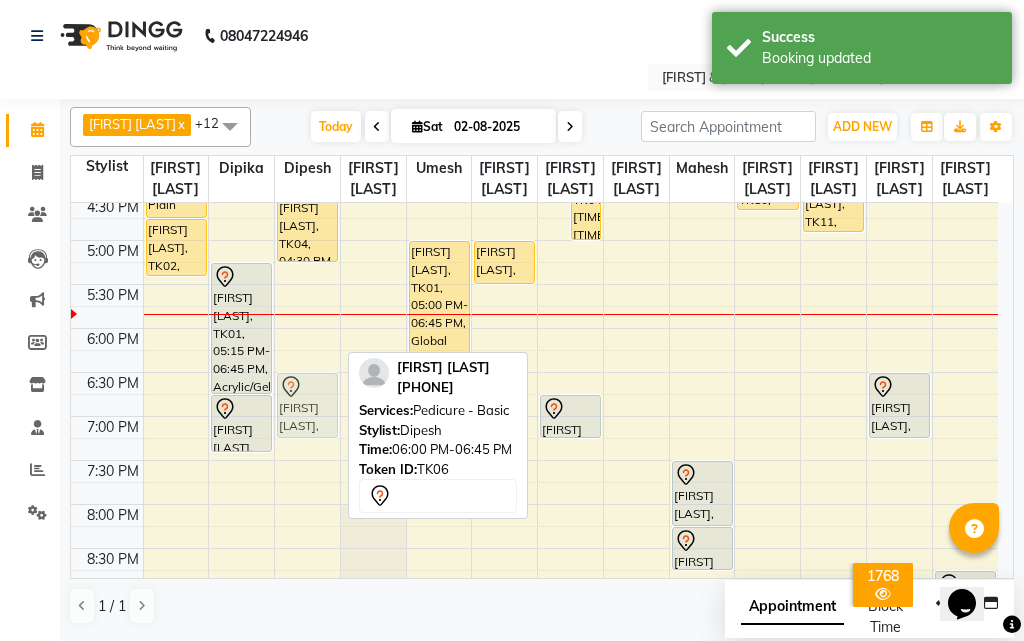 drag, startPoint x: 309, startPoint y: 421, endPoint x: 304, endPoint y: 457, distance: 36.345562 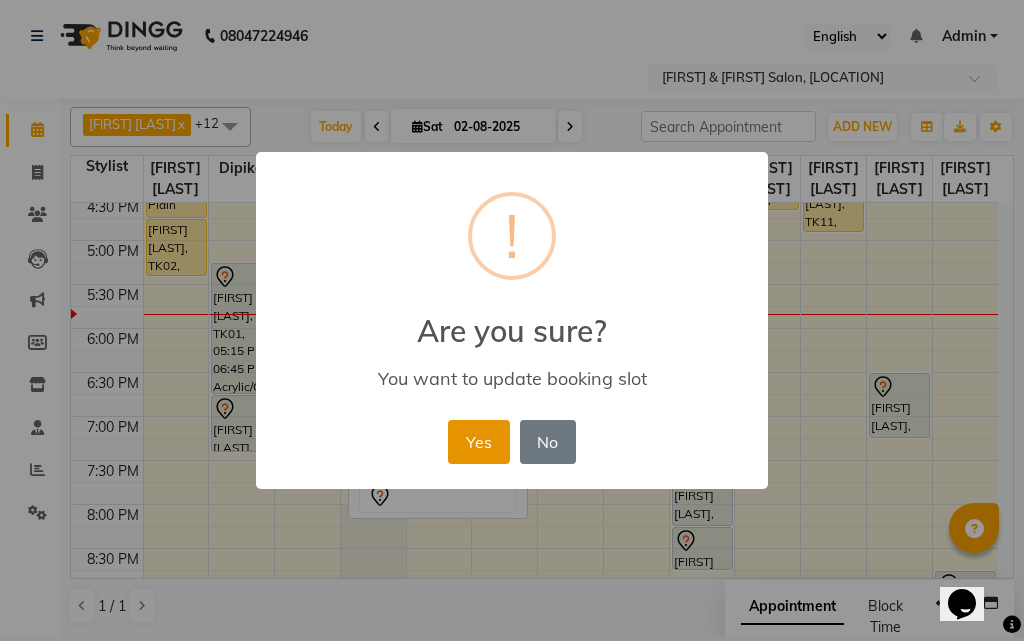 click on "Yes" at bounding box center [478, 442] 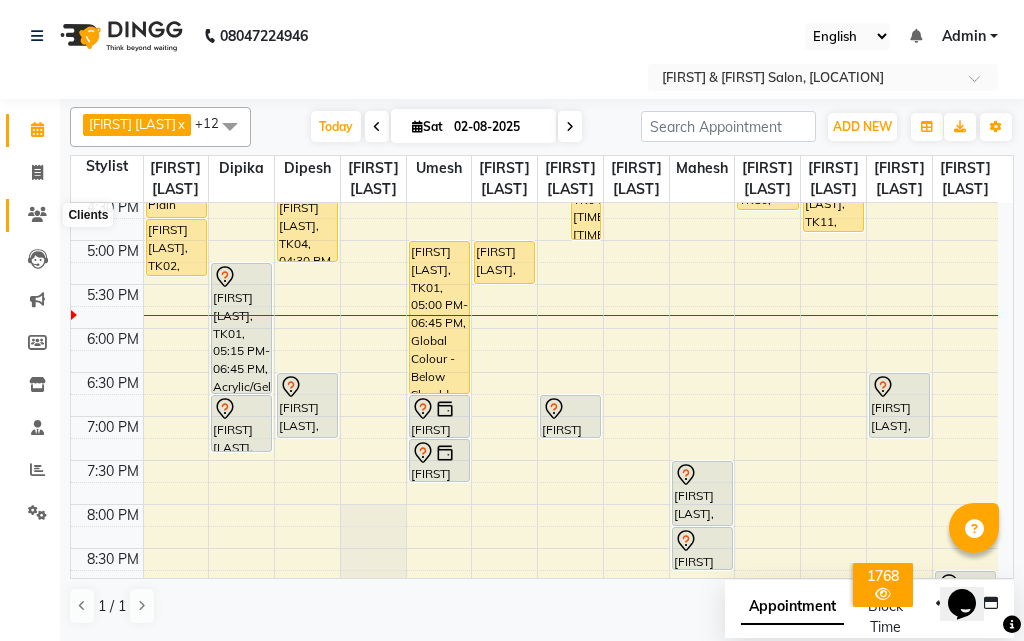 click 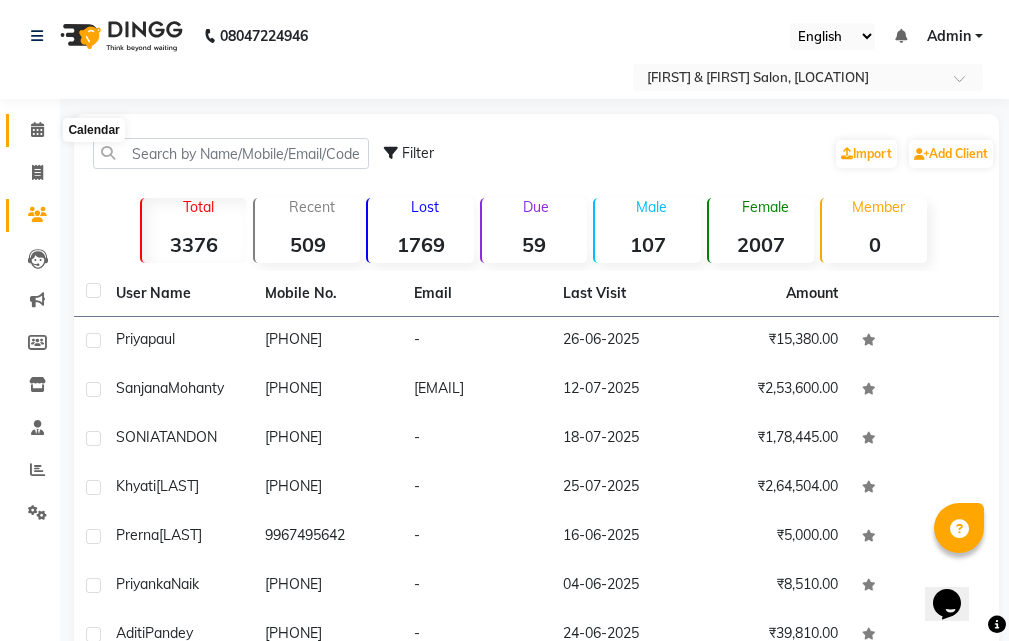 click 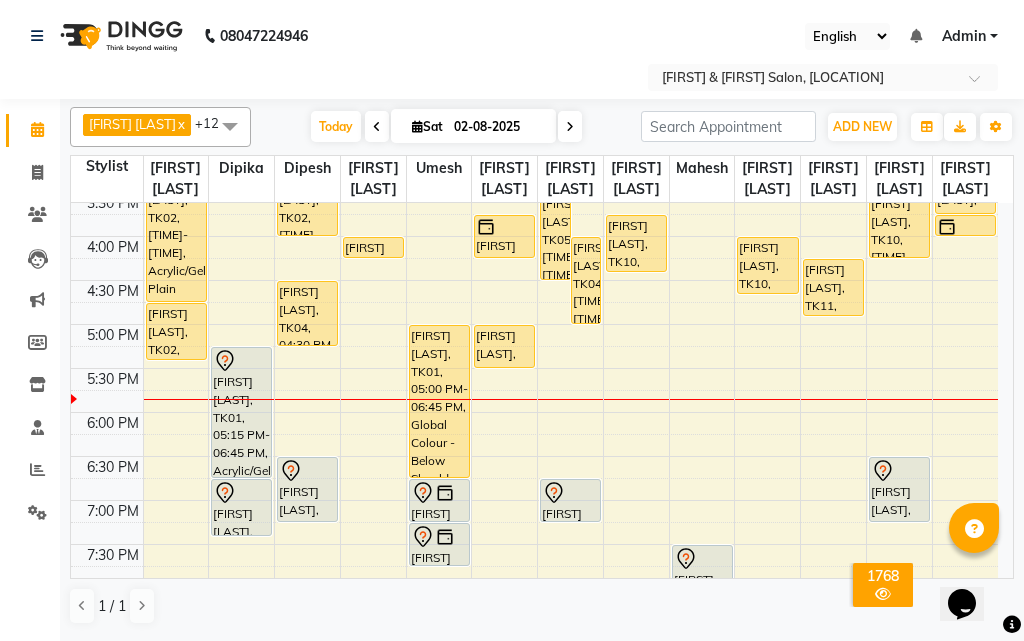 scroll, scrollTop: 600, scrollLeft: 0, axis: vertical 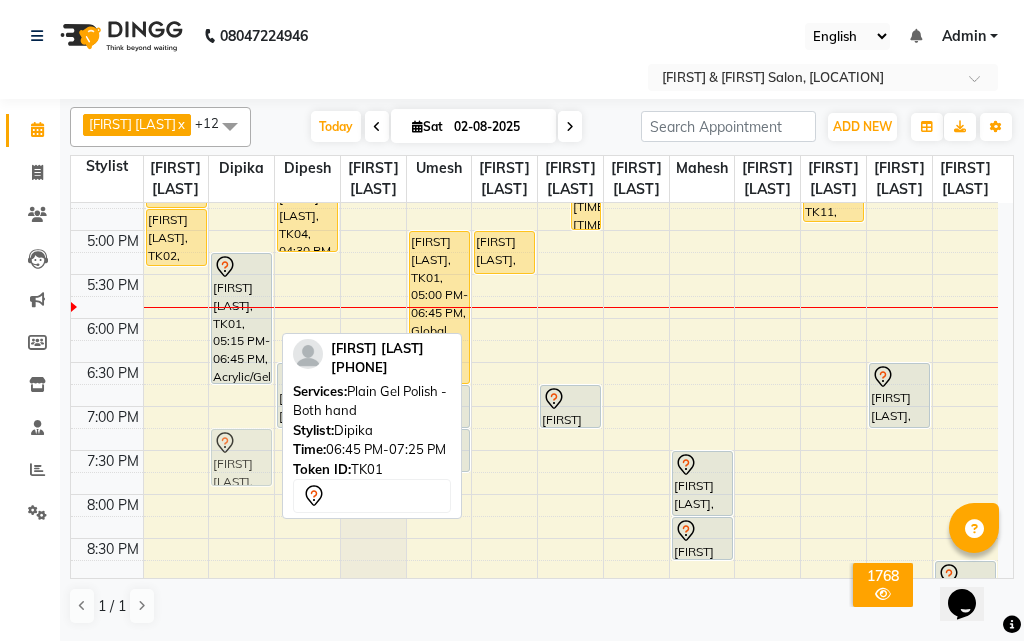 drag, startPoint x: 244, startPoint y: 539, endPoint x: 254, endPoint y: 502, distance: 38.327538 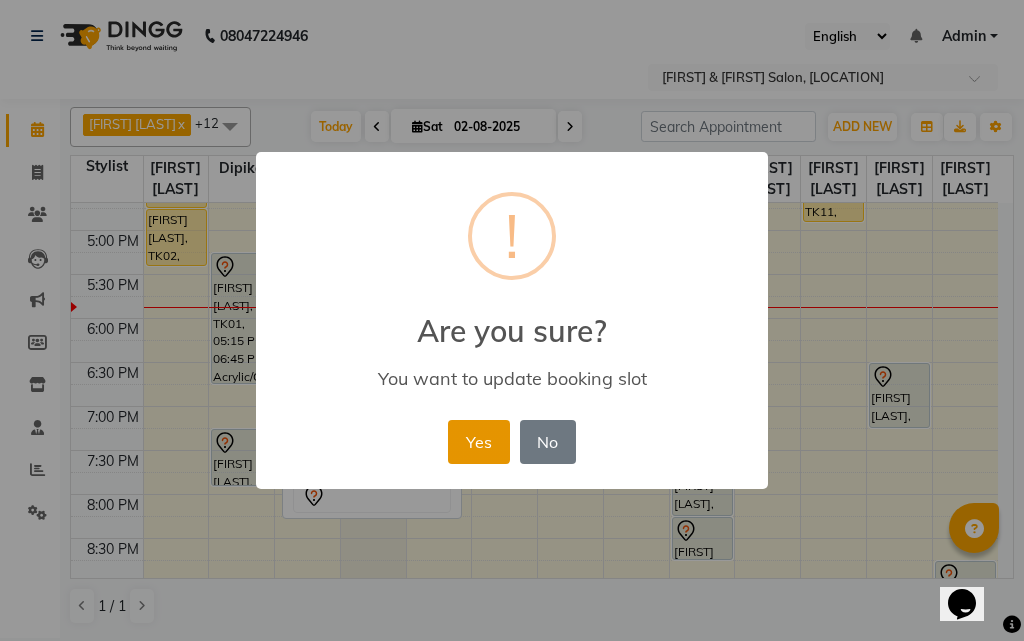 click on "Yes" at bounding box center (478, 442) 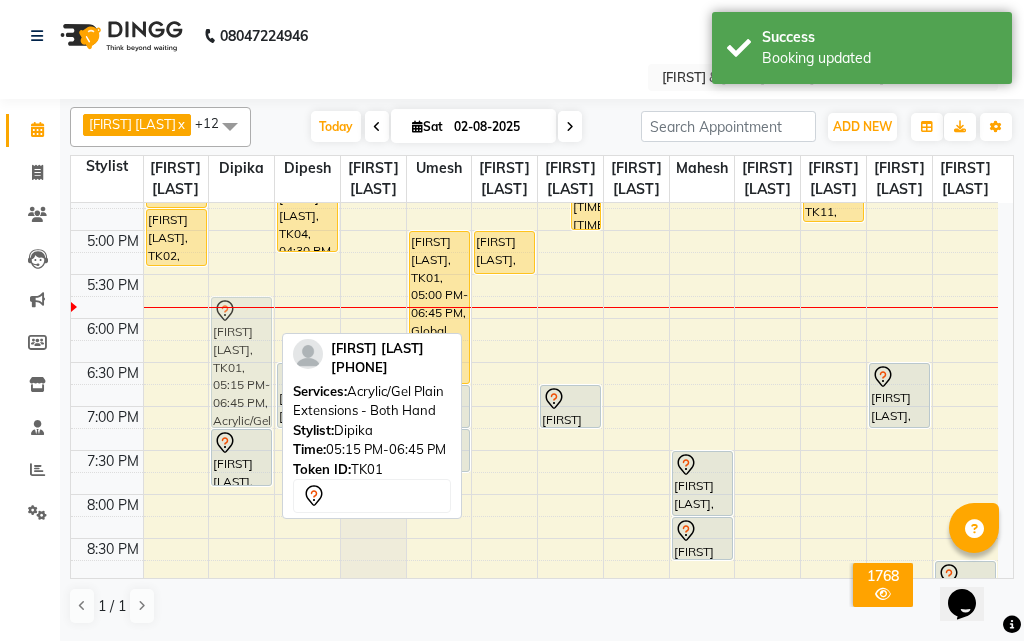 drag, startPoint x: 255, startPoint y: 401, endPoint x: 258, endPoint y: 447, distance: 46.09772 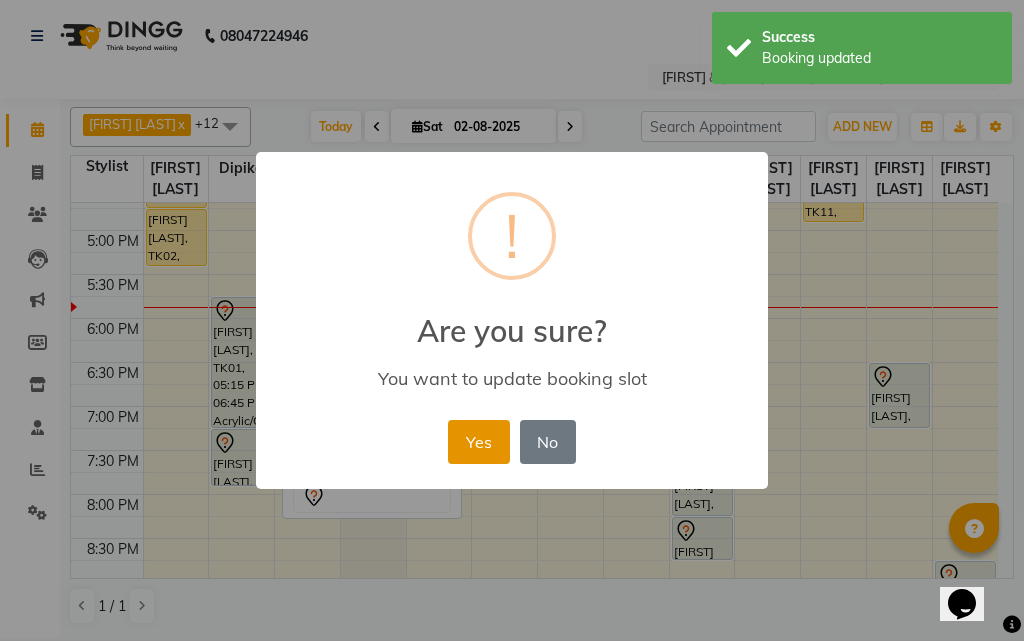 click on "Yes" at bounding box center [478, 442] 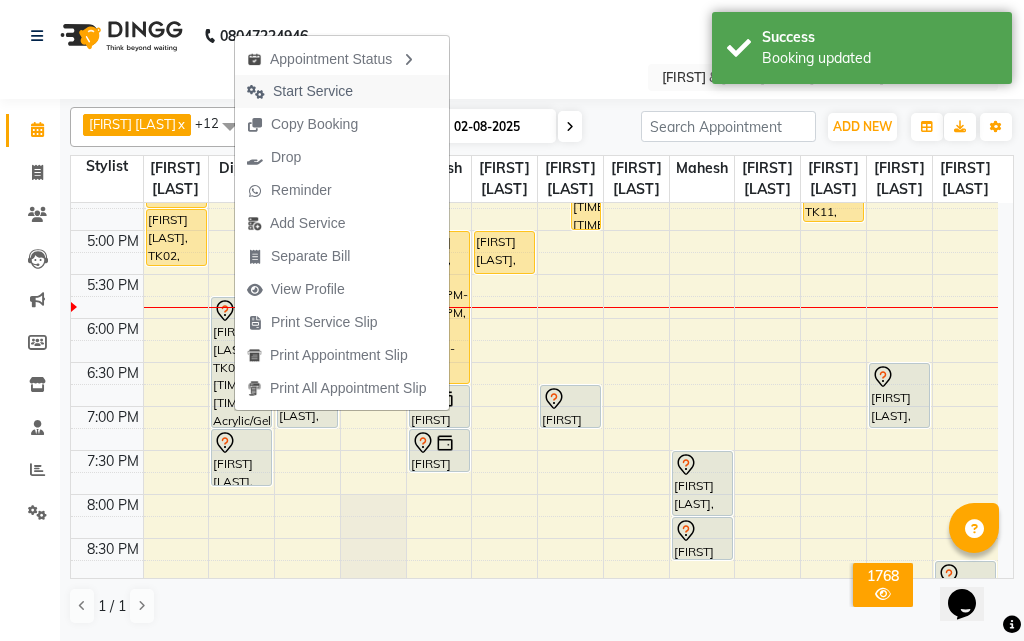 click on "Start Service" at bounding box center [313, 91] 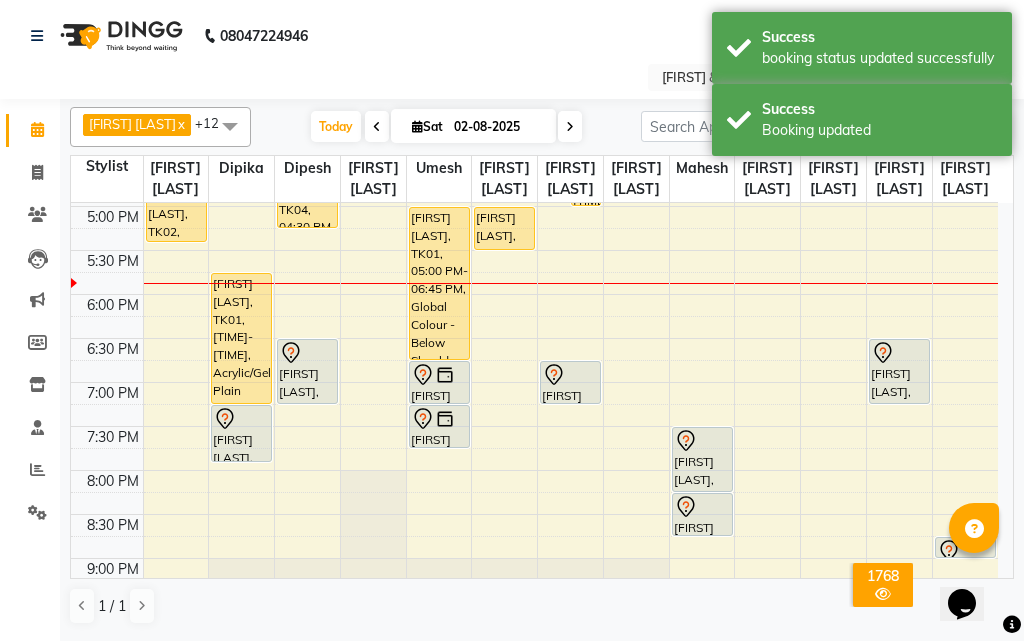 scroll, scrollTop: 701, scrollLeft: 0, axis: vertical 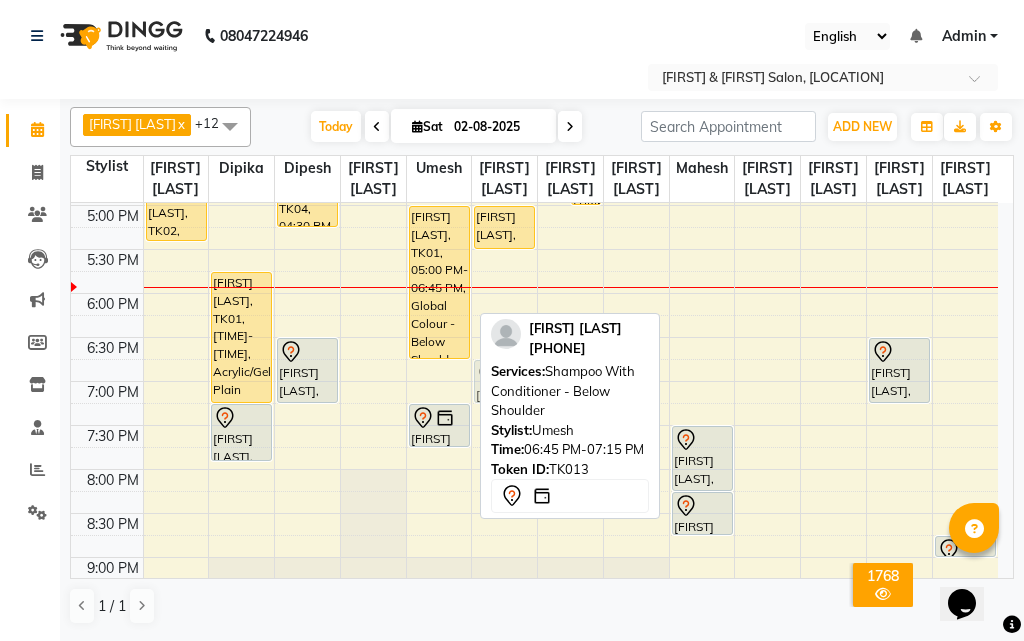 drag, startPoint x: 432, startPoint y: 436, endPoint x: 466, endPoint y: 436, distance: 34 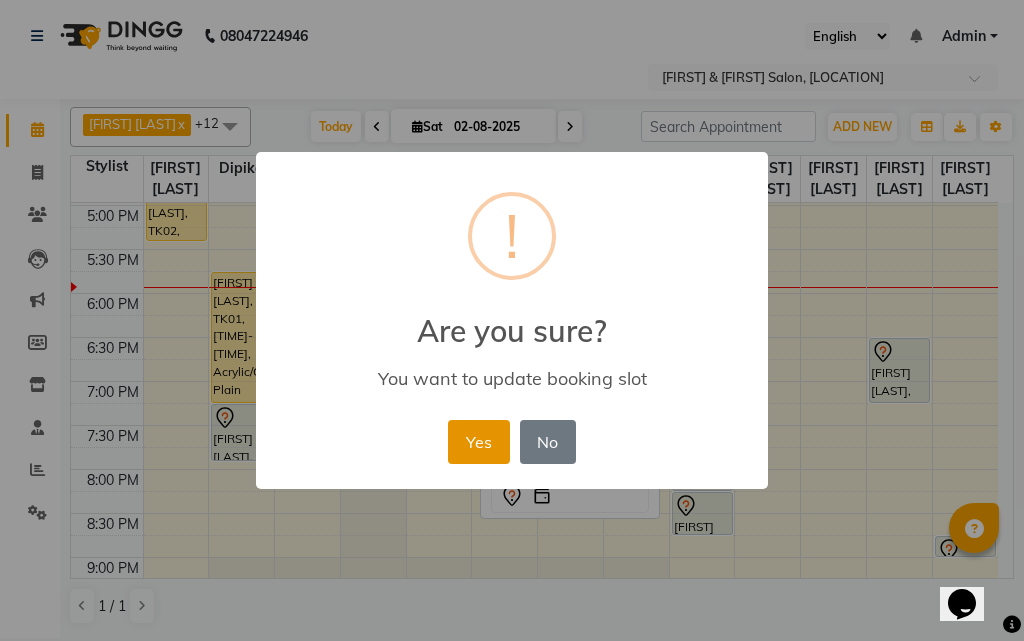 click on "Yes" at bounding box center [478, 442] 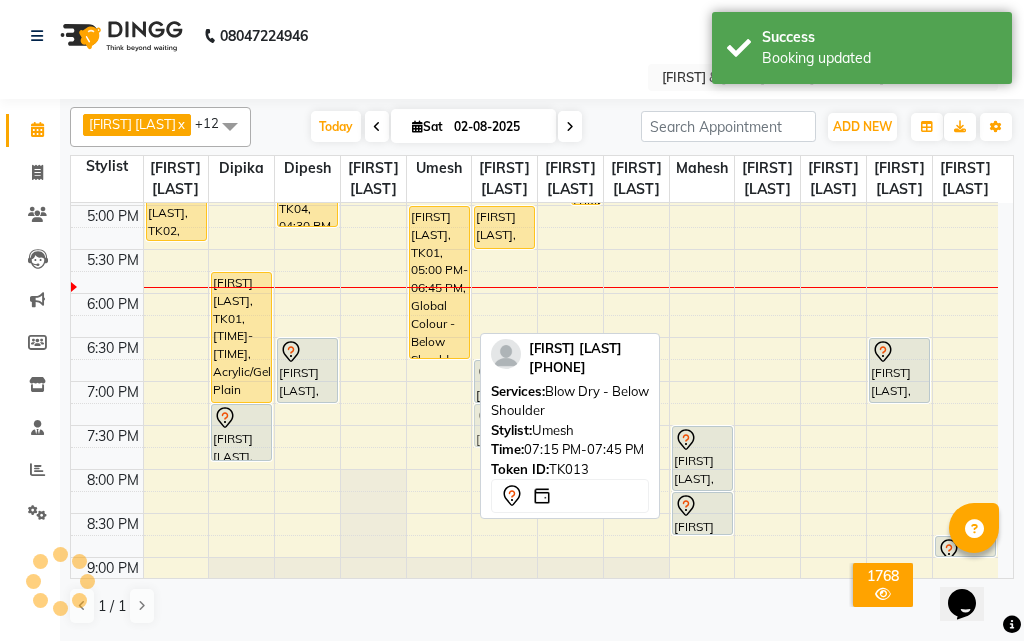 drag, startPoint x: 449, startPoint y: 482, endPoint x: 487, endPoint y: 487, distance: 38.327538 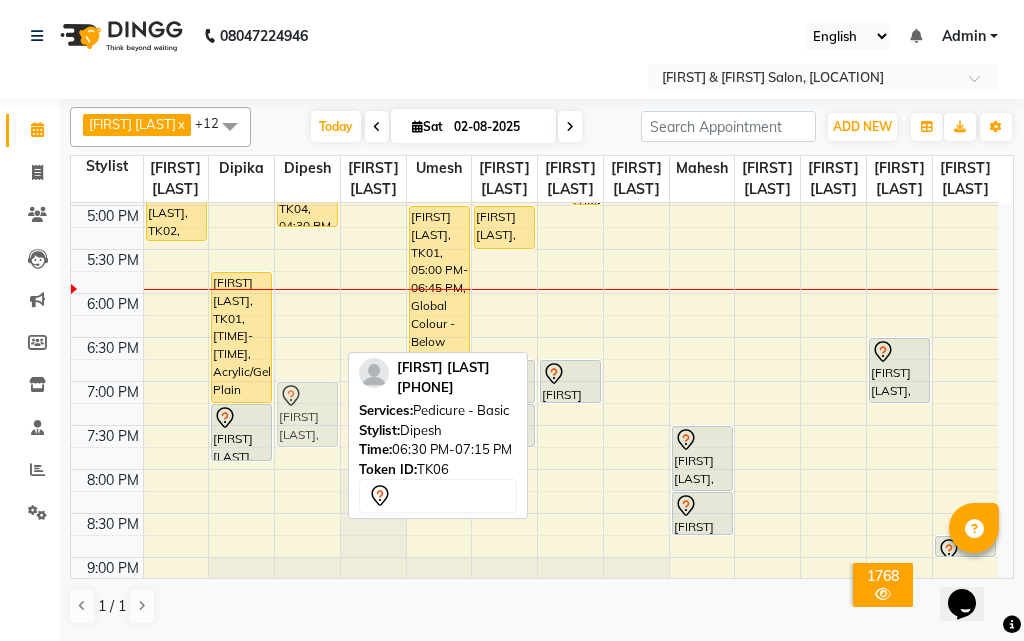 drag, startPoint x: 310, startPoint y: 423, endPoint x: 307, endPoint y: 470, distance: 47.095646 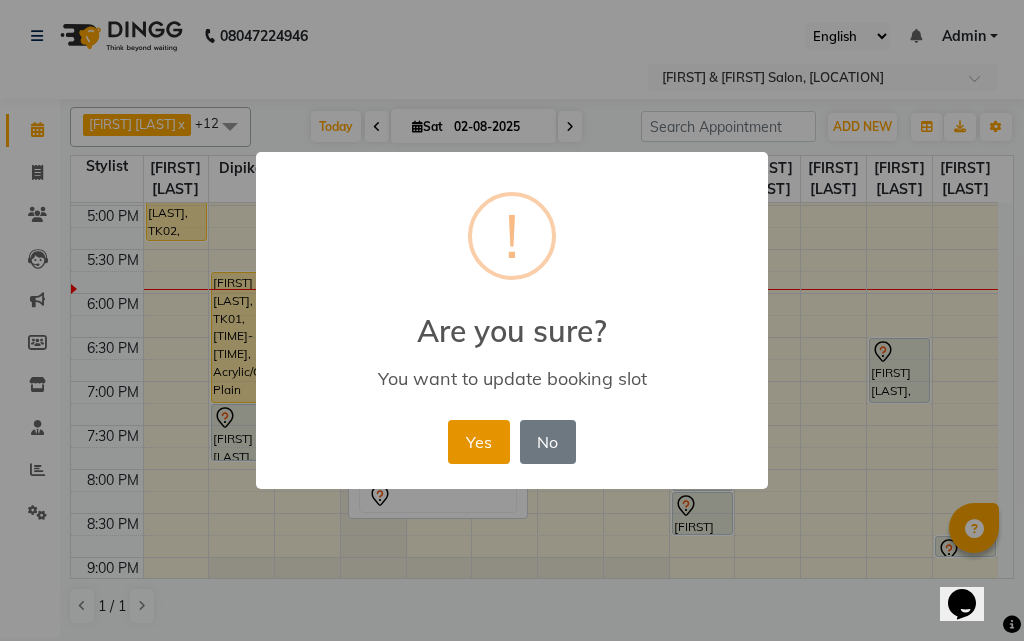 click on "Yes" at bounding box center [478, 442] 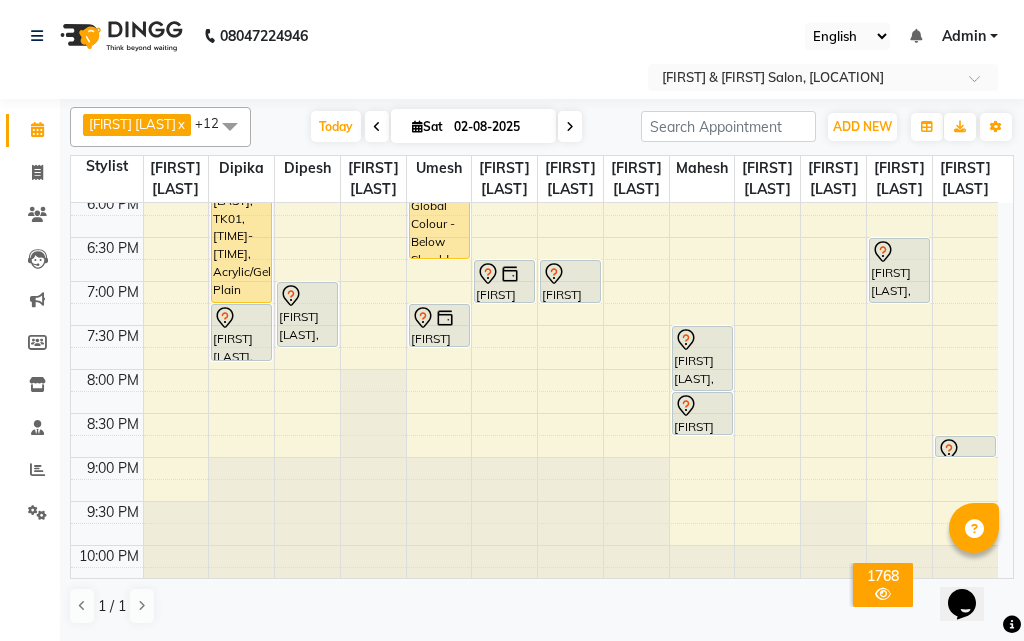 scroll, scrollTop: 701, scrollLeft: 0, axis: vertical 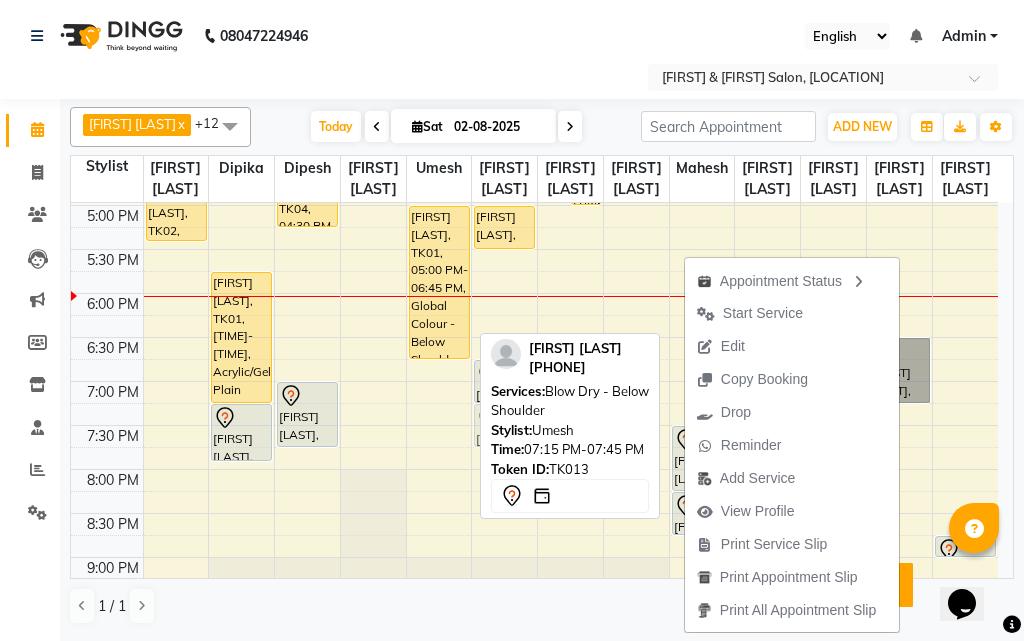 drag, startPoint x: 440, startPoint y: 485, endPoint x: 488, endPoint y: 486, distance: 48.010414 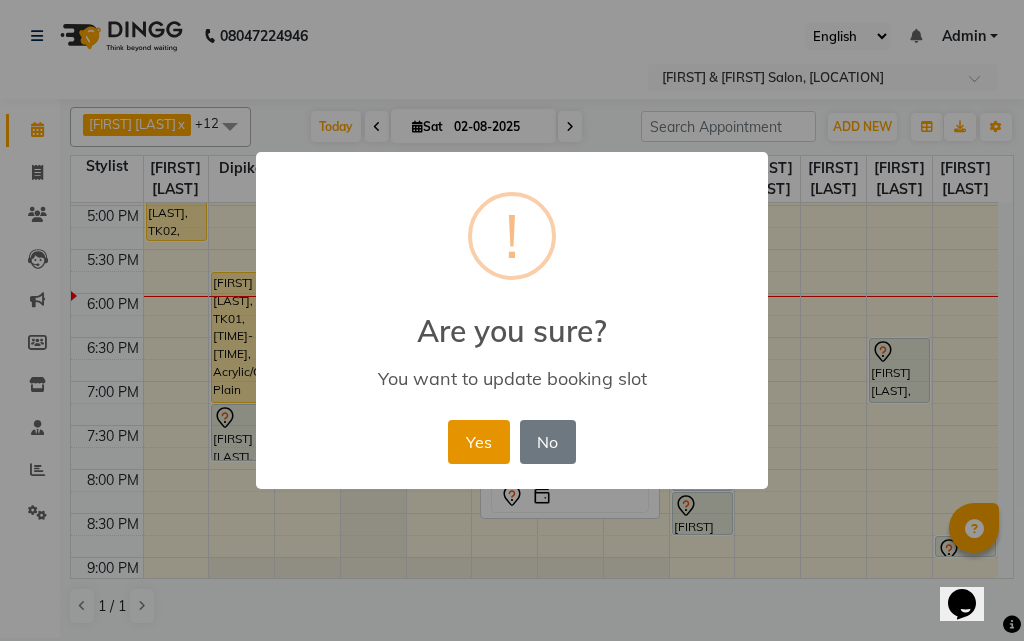 click on "Yes" at bounding box center (478, 442) 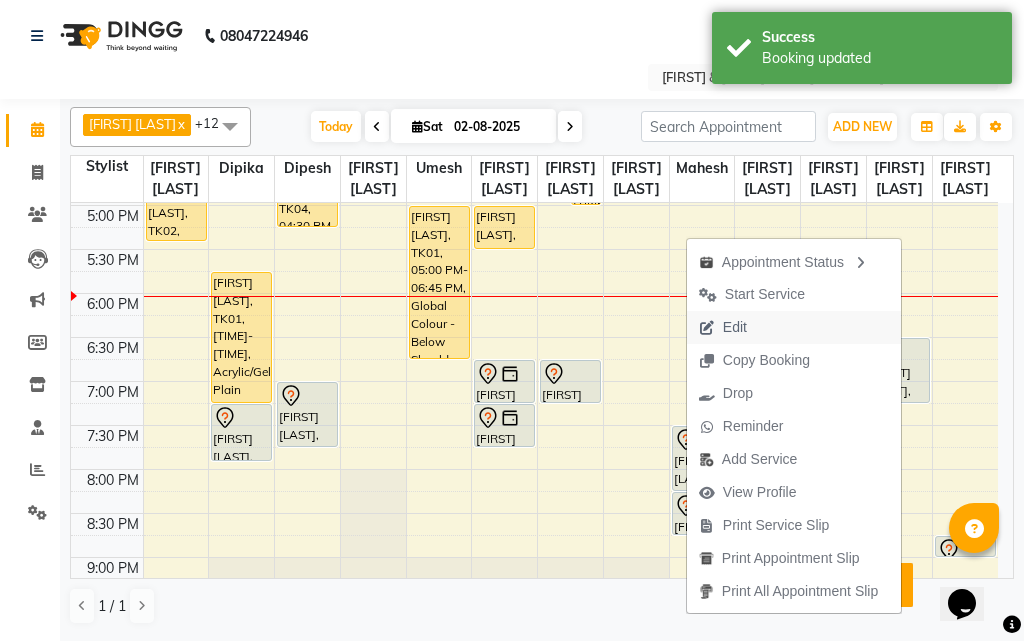 click on "Edit" at bounding box center [723, 327] 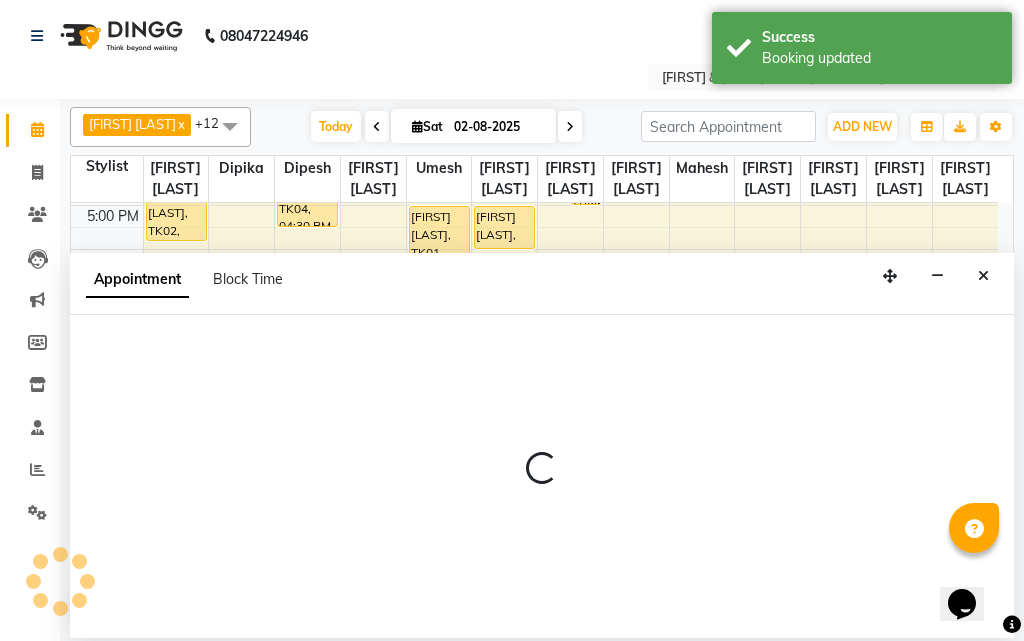select on "tentative" 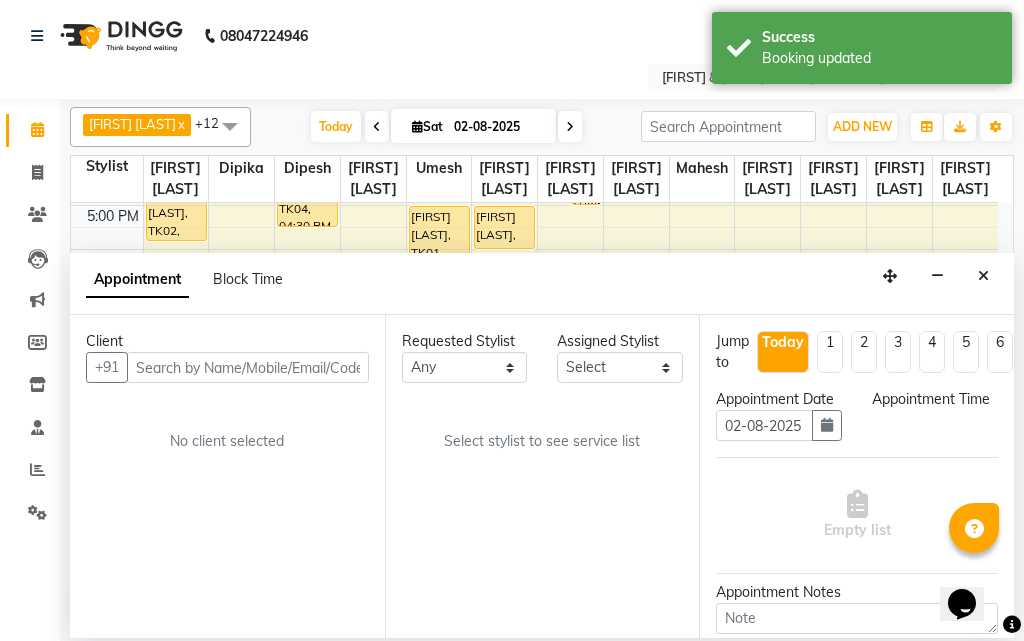 select on "71885" 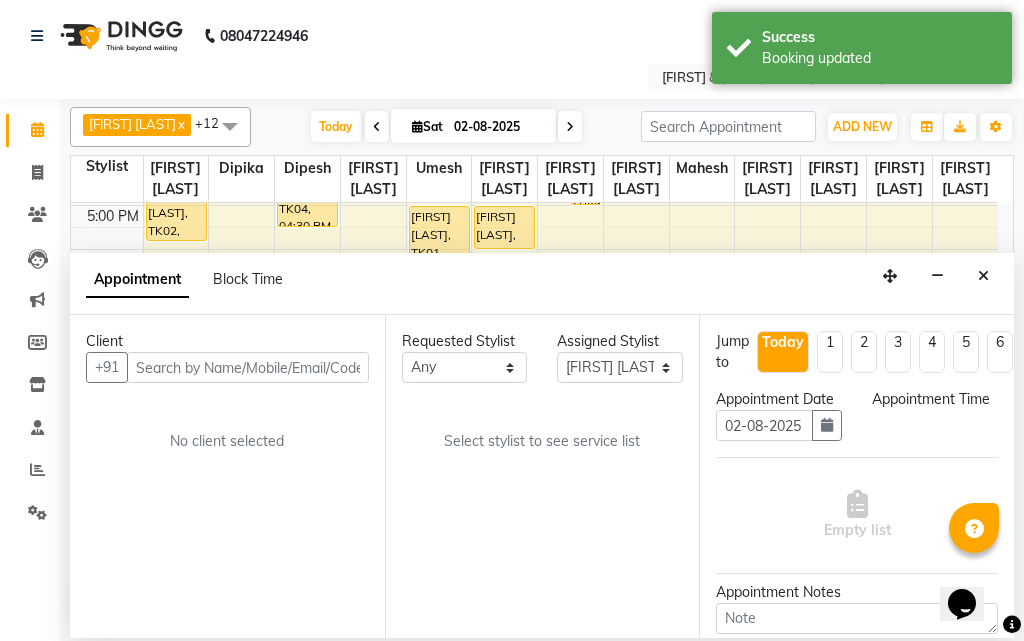 select on "1110" 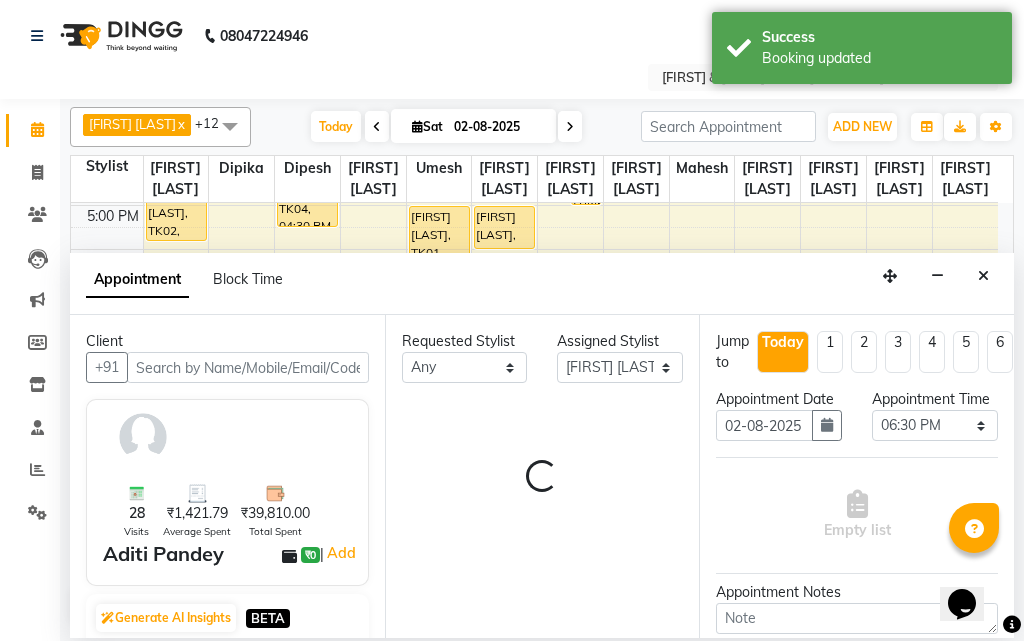 scroll, scrollTop: 793, scrollLeft: 0, axis: vertical 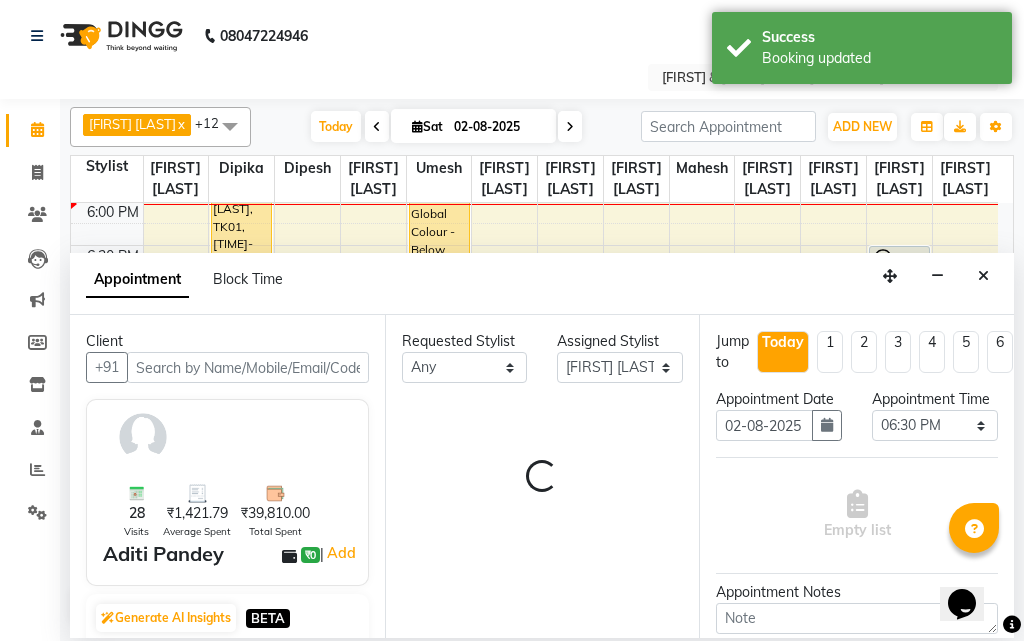 select on "118" 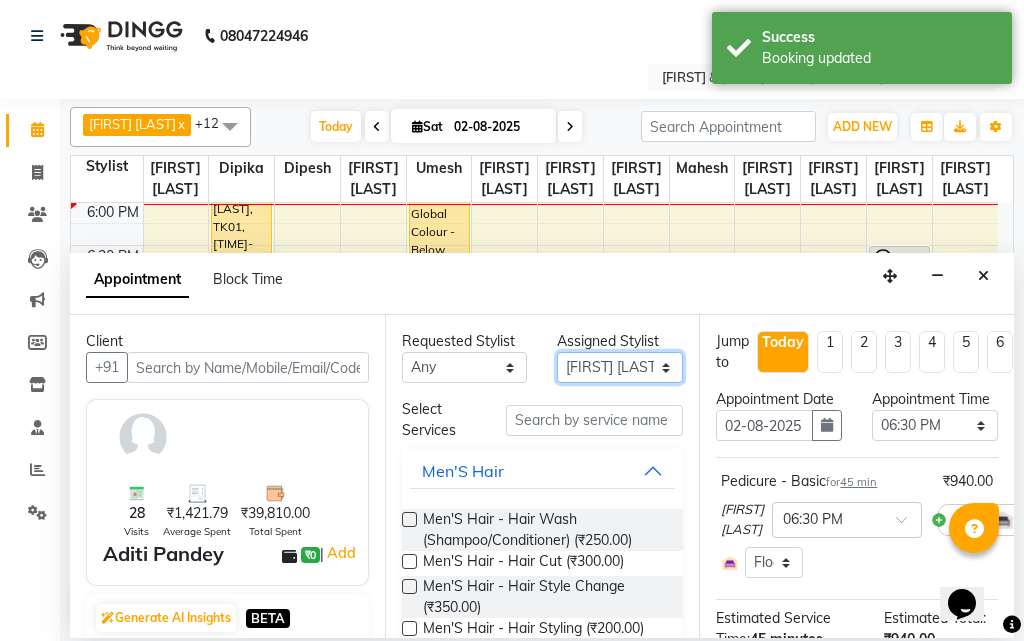 click on "Select [FIRST] Sir [FIRST] [FIRST] [FIRST] [FIRST] [FIRST] [FIRST] [FIRST] [FIRST] [FIRST] [FIRST] [FIRST] [FIRST] [FIRST]" at bounding box center [620, 367] 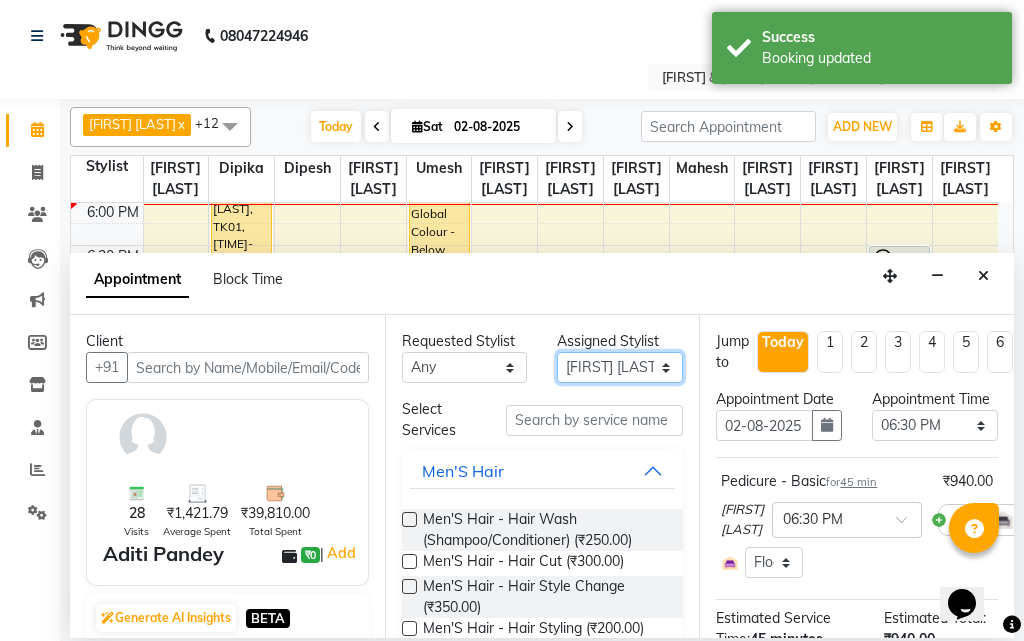 select on "10302" 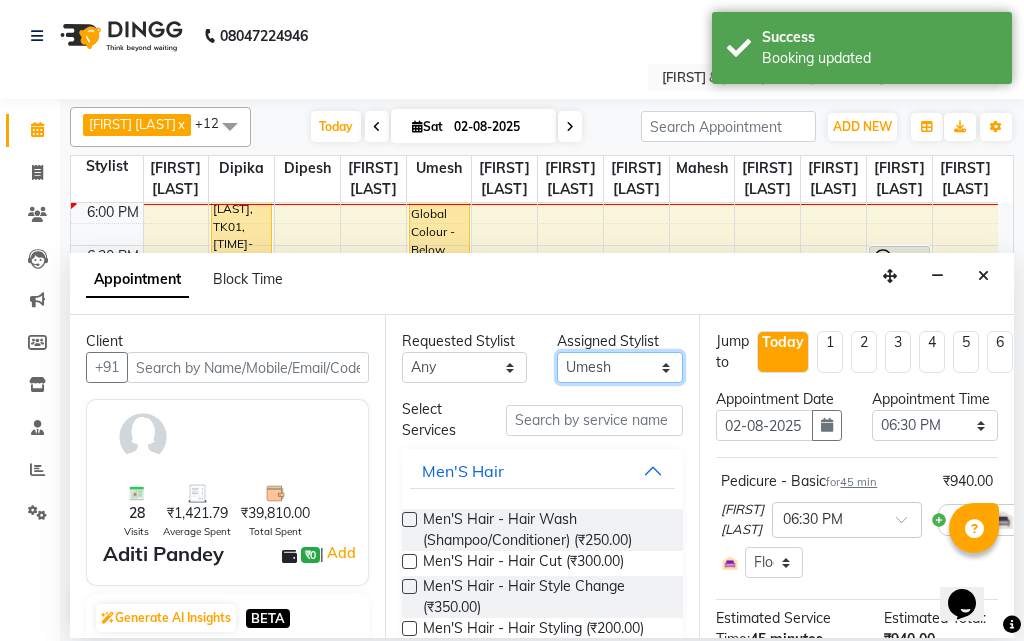 click on "Select [FIRST] Sir [FIRST] [FIRST] [FIRST] [FIRST] [FIRST] [FIRST] [FIRST] [FIRST] [FIRST] [FIRST] [FIRST] [FIRST] [FIRST]" at bounding box center (620, 367) 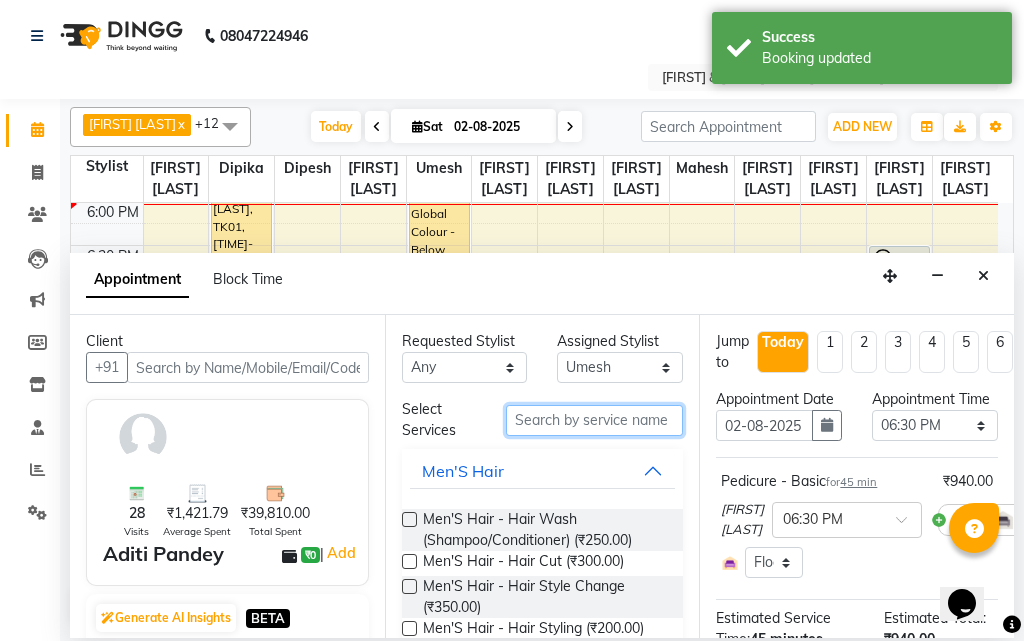 click at bounding box center [595, 420] 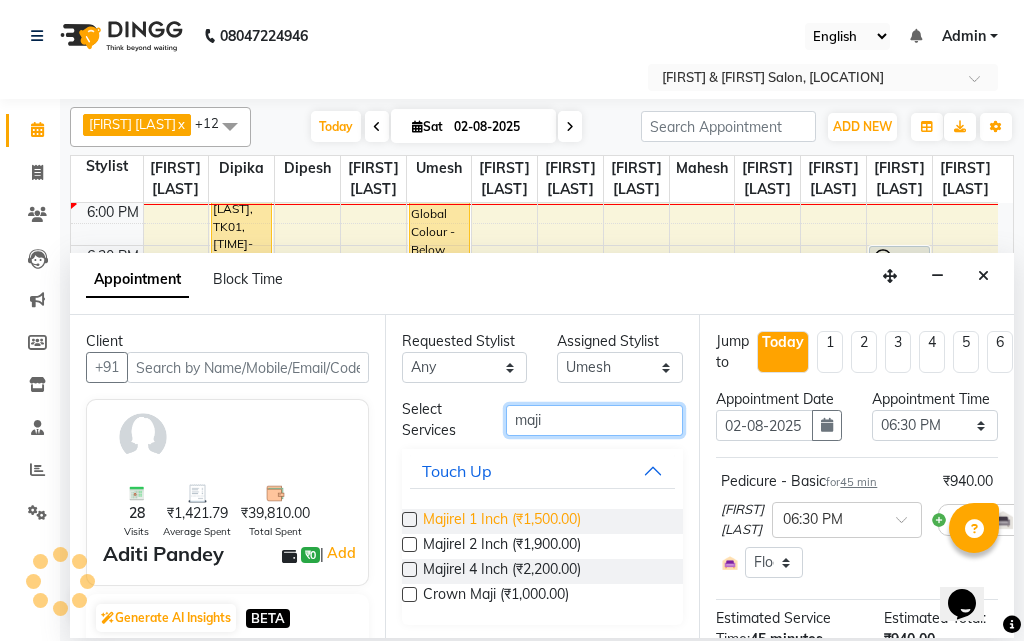 type on "maji" 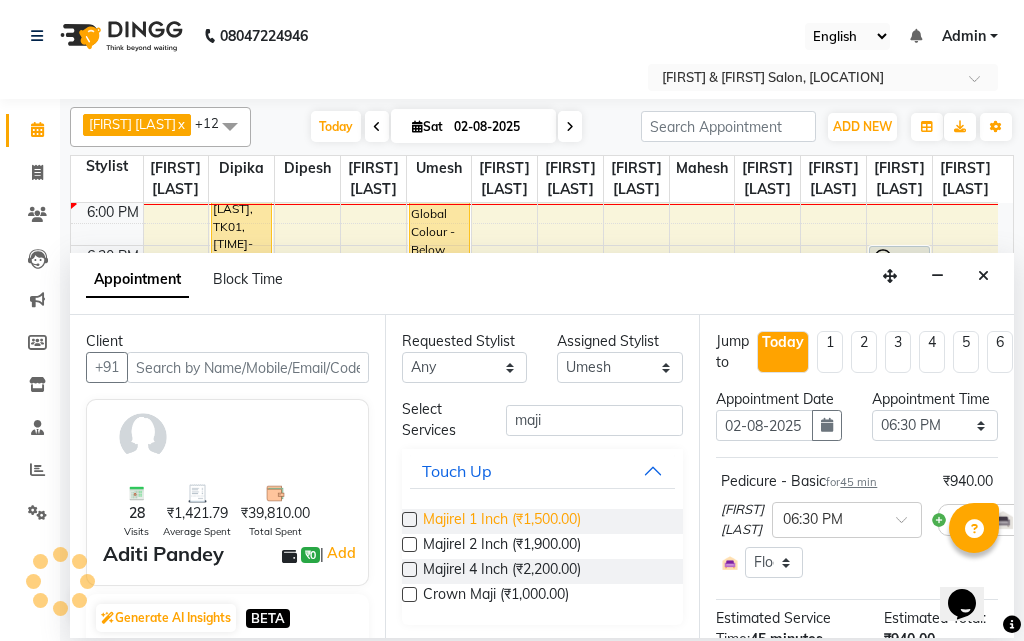 click on "Majirel 1 Inch (₹1,500.00)" at bounding box center (502, 521) 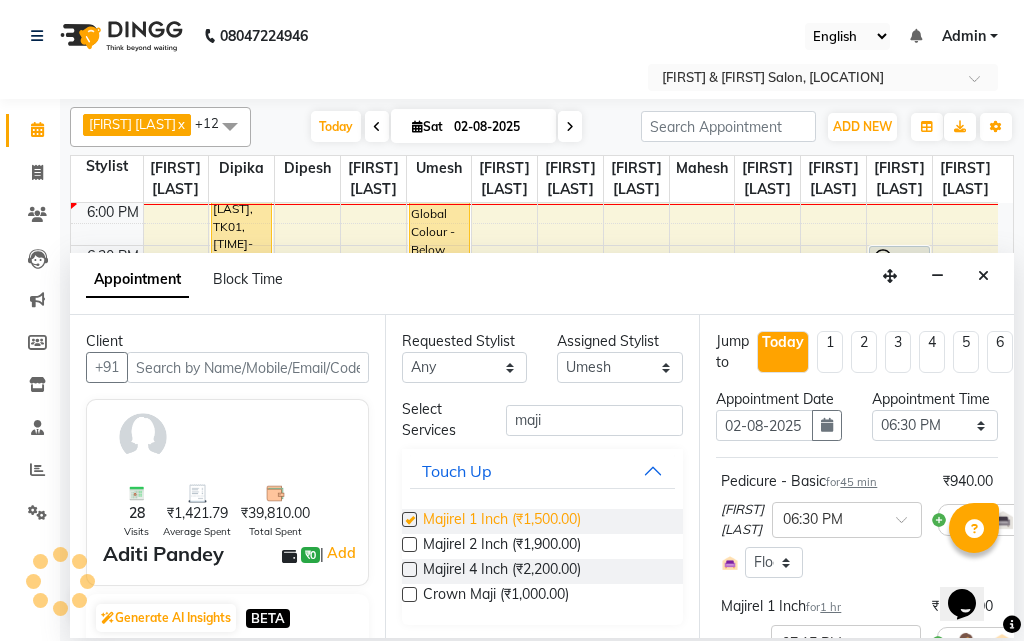 checkbox on "false" 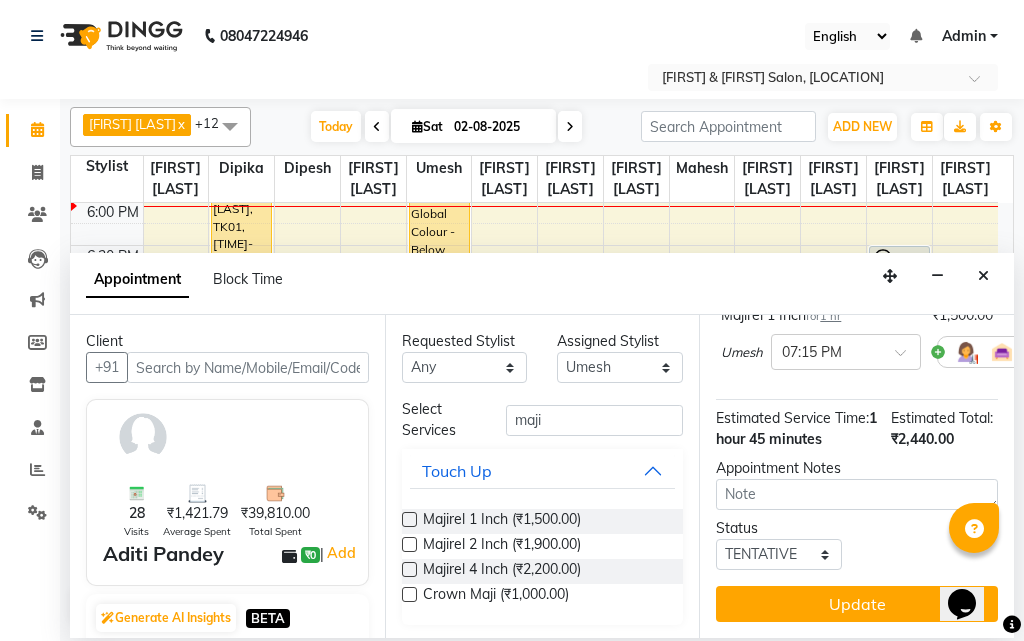 scroll, scrollTop: 348, scrollLeft: 0, axis: vertical 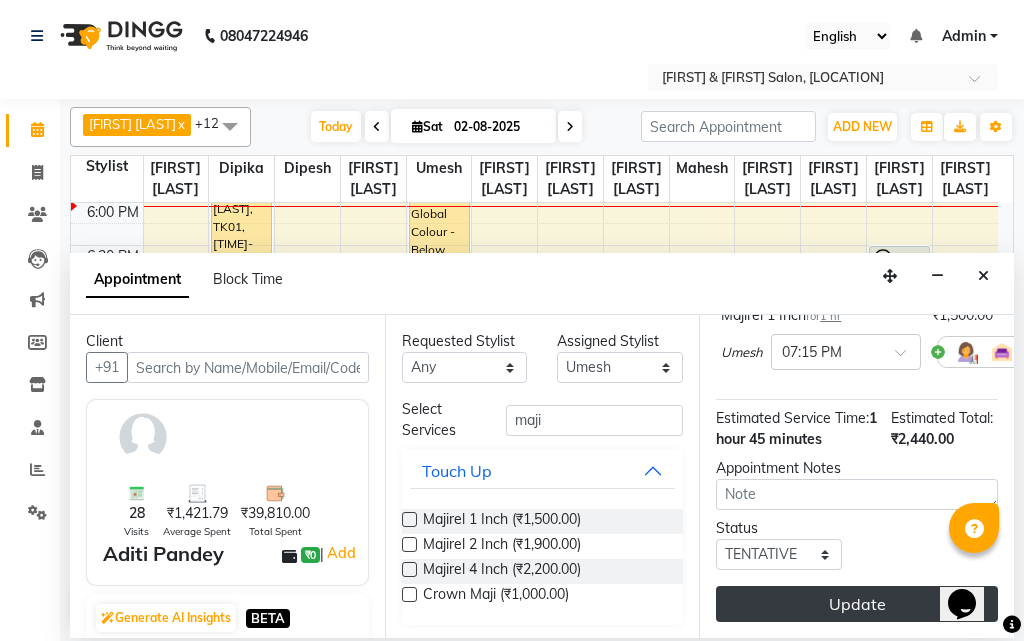 click on "Update" at bounding box center [857, 604] 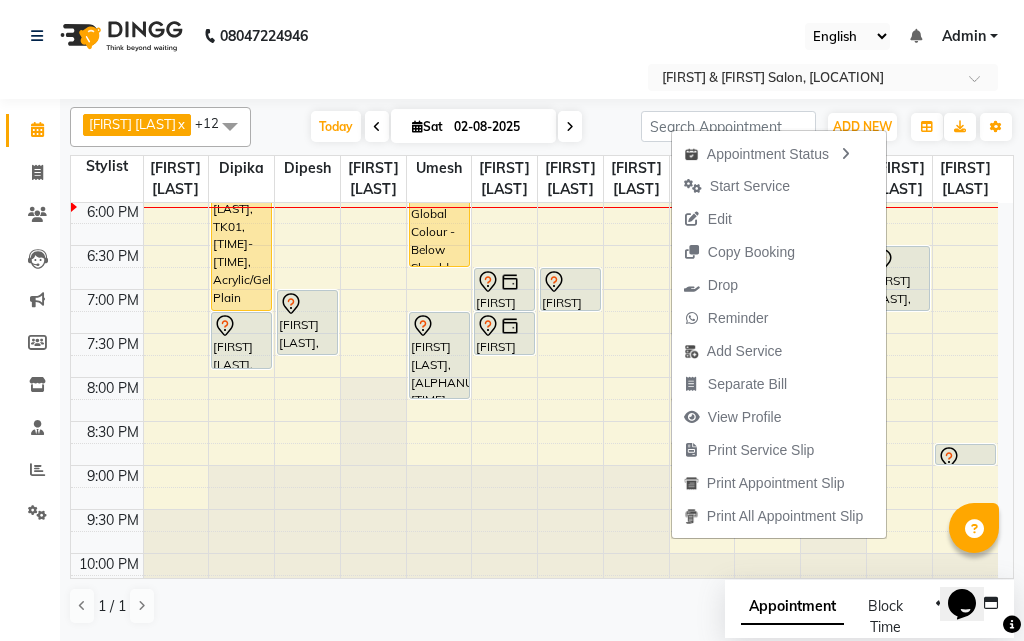 click on "Kajal Mam  x [FIRST] [LAST]  x [FIRST] [LAST]  x [FIRST] [LAST]   x [FIRST] [LAST]  x [FIRST]  x [FIRST] [LAST]  x [FIRST] [LAST]  x [FIRST]  x [FIRST] [LAST]  x [FIRST]  x [FIRST] [LAST]  x [FIRST]  x +12 Select All [FIRST] Sir [FIRST] [FIRST] [FIRST] [FIRST] [FIRST] [FIRST] [FIRST] [FIRST] [FIRST] [FIRST] [FIRST] [FIRST] [FIRST] Today  Sat [DATE] Toggle Dropdown Add Appointment Add Invoice Add Expense Add Attendance Add Client Add Transaction Toggle Dropdown Add Appointment Add Invoice Add Expense Add Attendance Add Client ADD NEW Toggle Dropdown Add Appointment Add Invoice Add Expense Add Attendance Add Client Add Transaction Kajal Mam  x [FIRST] [LAST]  x [FIRST] [LAST]  x [FIRST] [LAST]   x [FIRST] [LAST]  x [FIRST]  x [FIRST] [LAST]  x [FIRST] [LAST]  x [FIRST]  x [FIRST] [LAST]  x [FIRST]  x [FIRST] [LAST]  x [FIRST]  x +12 Select All [FIRST] Sir [FIRST] [FIRST] [FIRST] [FIRST] [FIRST] [FIRST] [FIRST] [FIRST] [FIRST] [FIRST] [FIRST] [FIRST] [FIRST] 16" 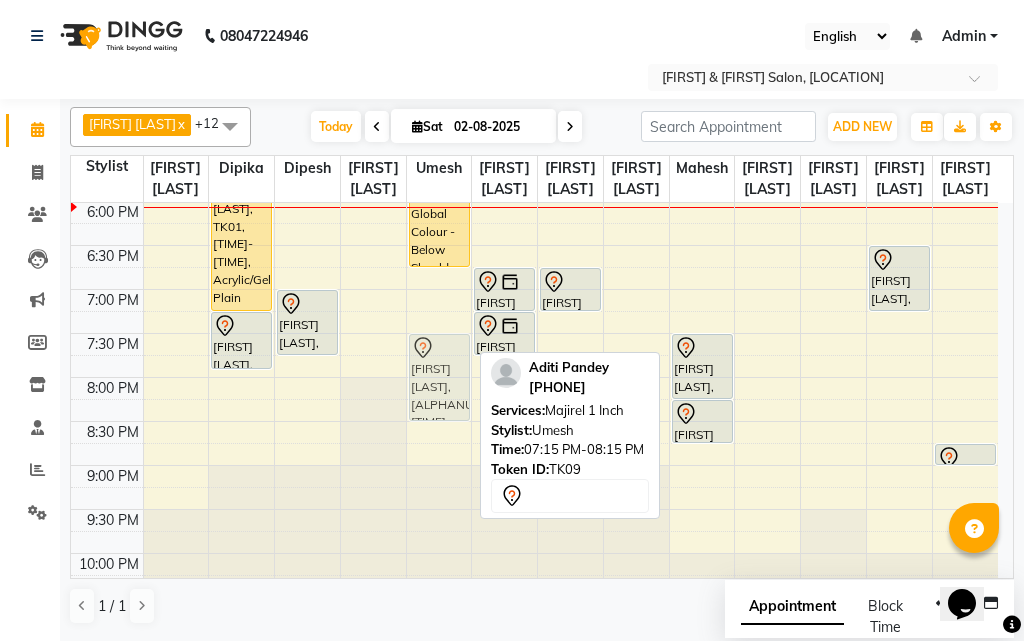 click on "[FIRST] [LAST], TK01, [TIME]-[TIME], Global Colour - Below Shoulder             [FIRST] [LAST], TK09, [TIME]-[TIME], Majirel 1 Inch             [FIRST] [LAST], TK09, [TIME]-[TIME], Majirel 1 Inch" at bounding box center (439, 25) 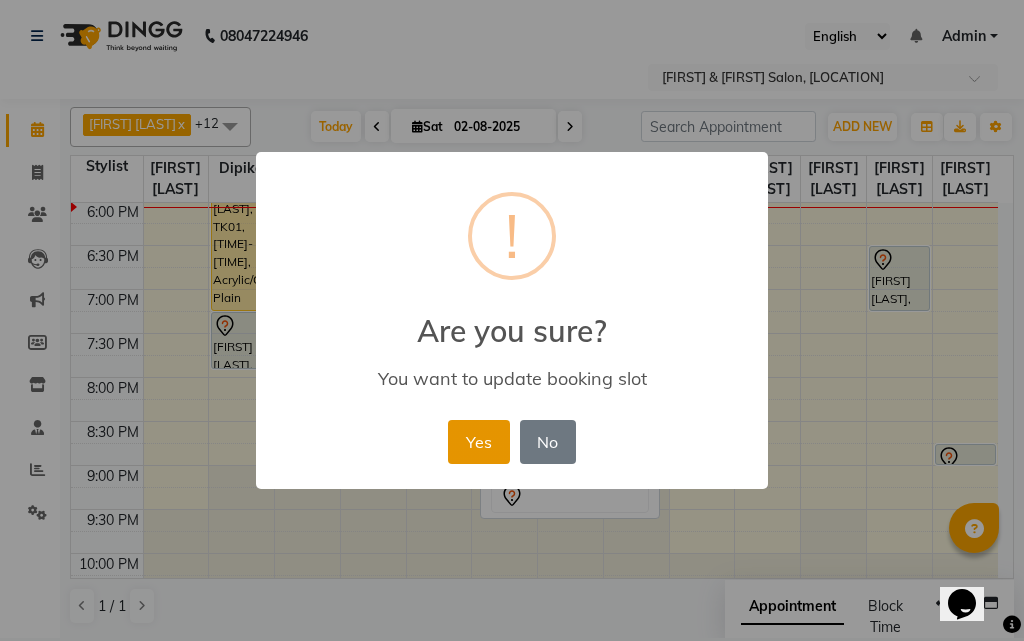 click on "Yes" at bounding box center (478, 442) 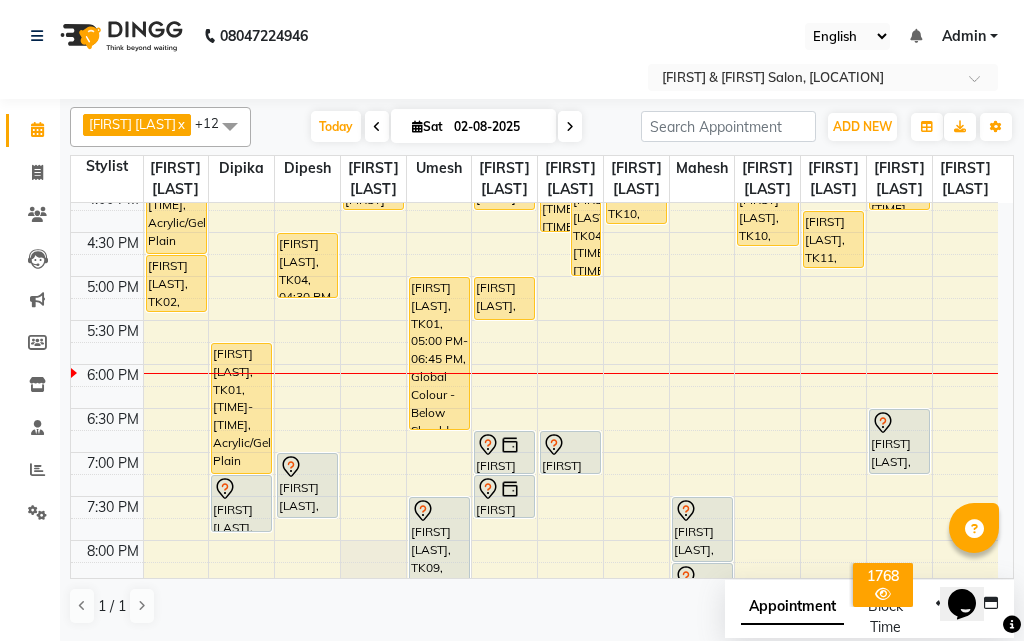 scroll, scrollTop: 693, scrollLeft: 0, axis: vertical 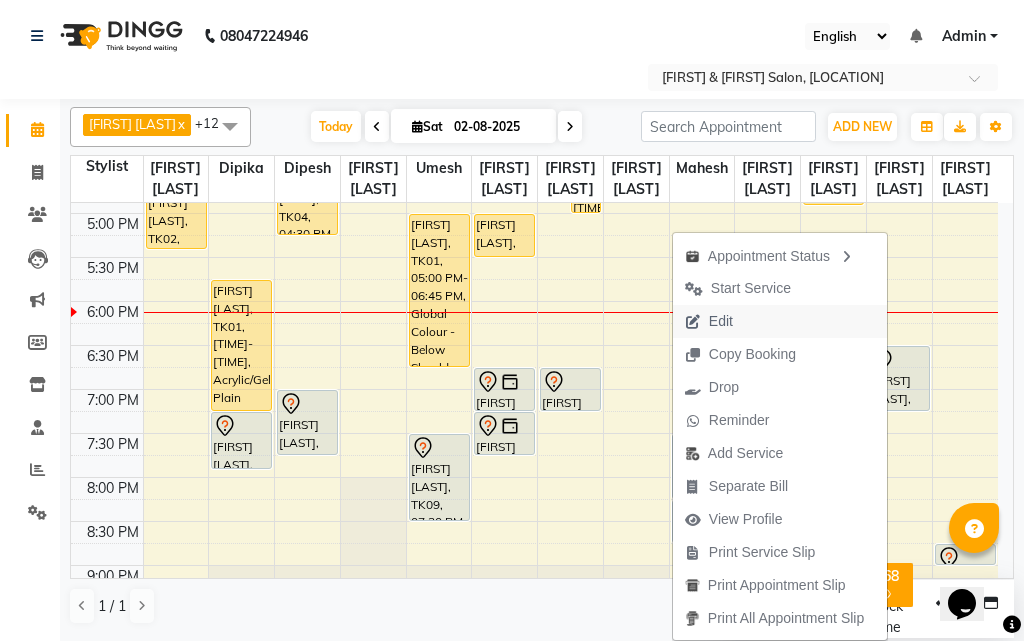 click on "Edit" at bounding box center [721, 321] 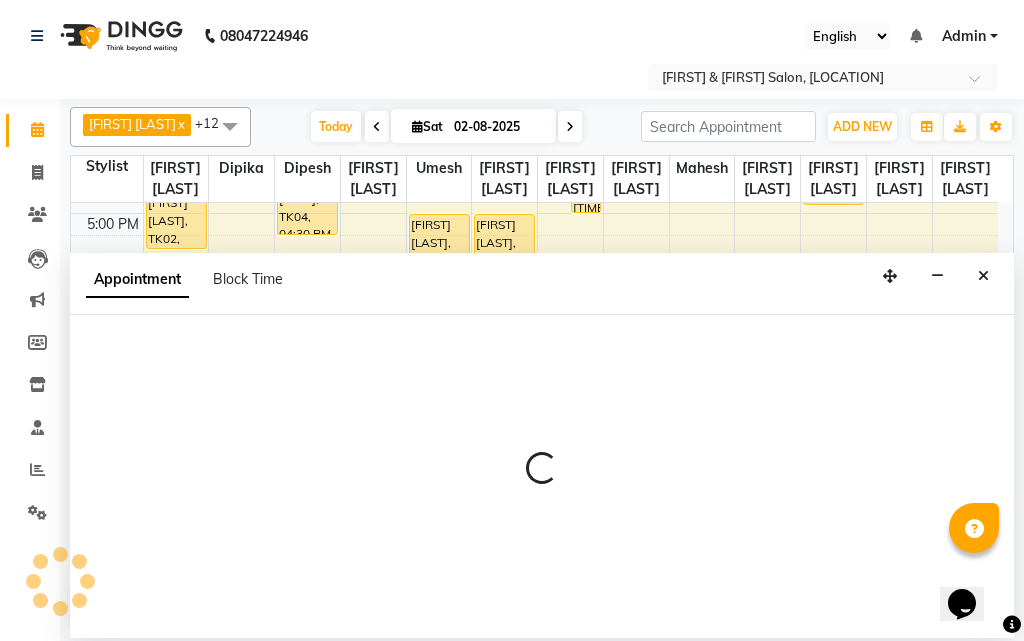 select on "tentative" 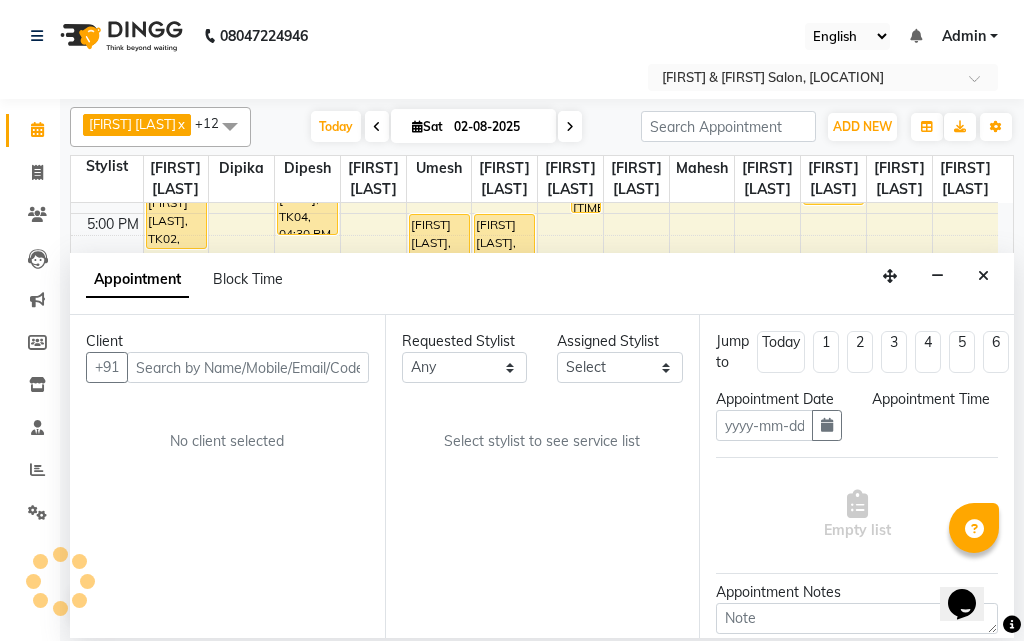 type on "02-08-2025" 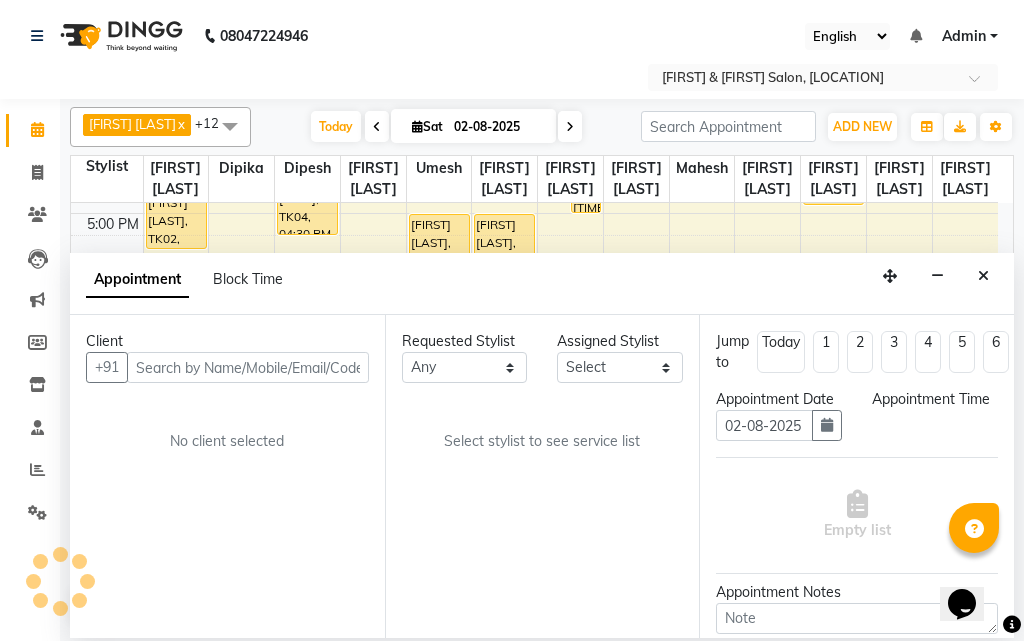 select on "1110" 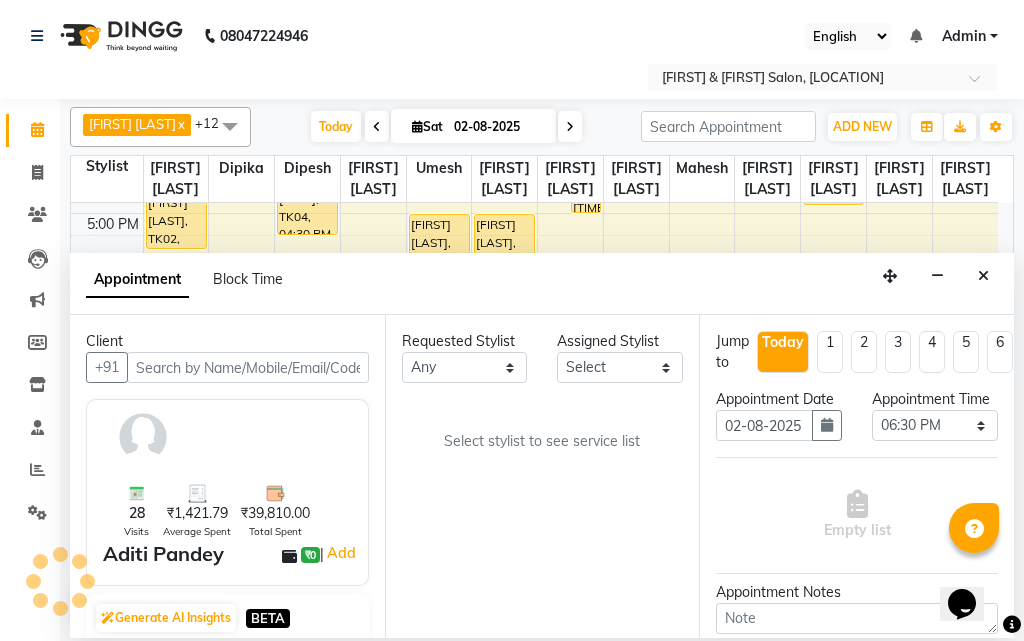 scroll, scrollTop: 793, scrollLeft: 0, axis: vertical 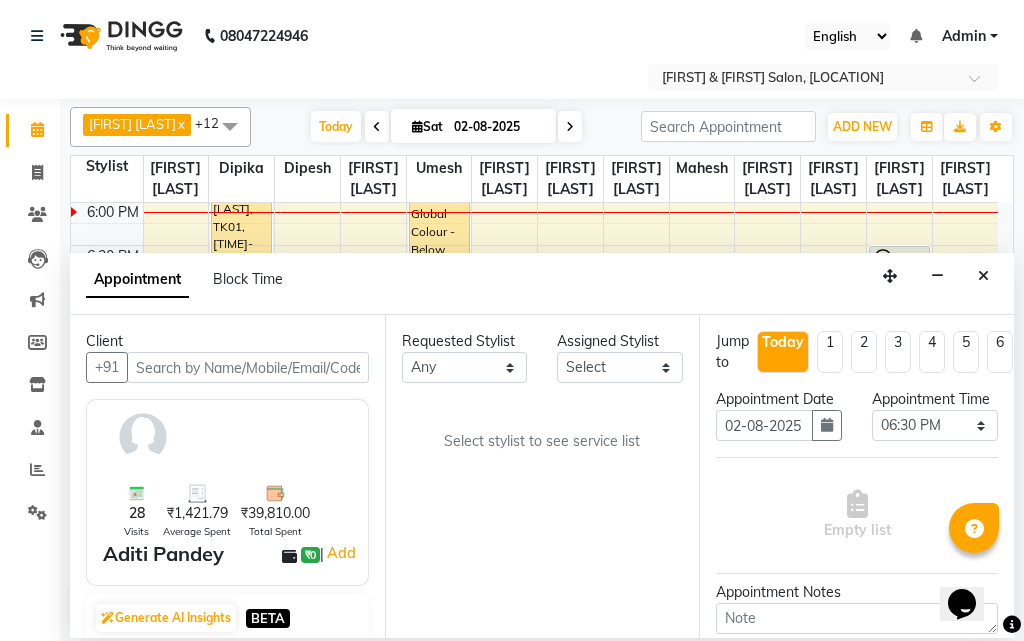 select on "10302" 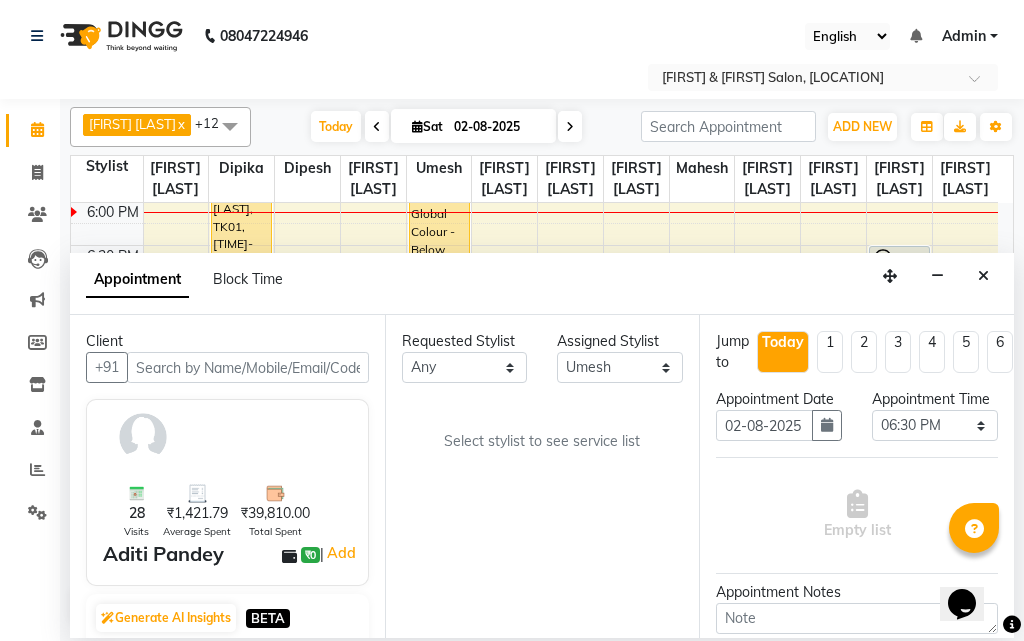 select on "118" 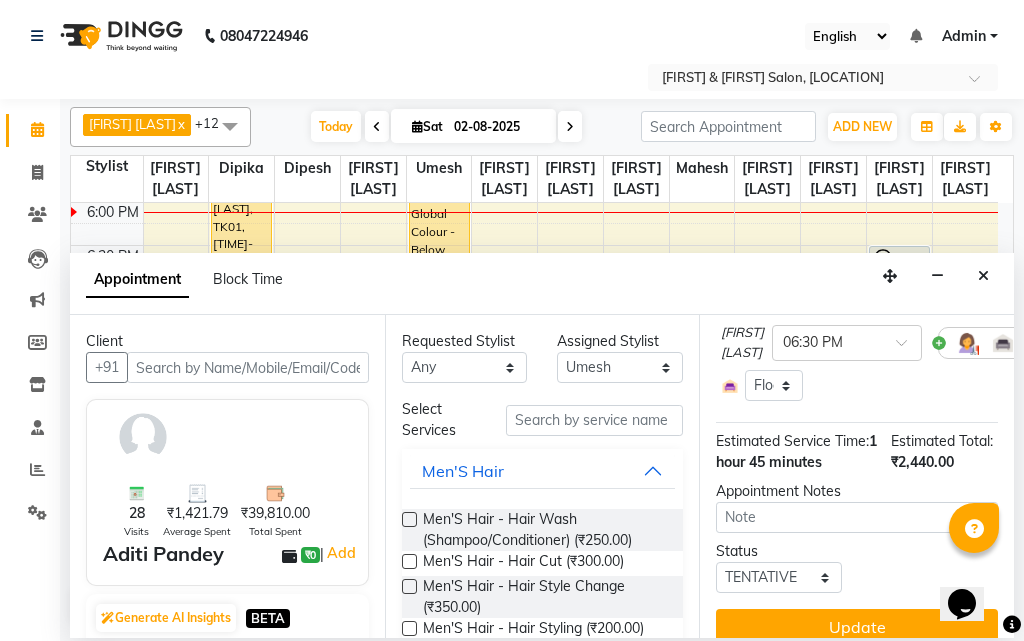 scroll, scrollTop: 300, scrollLeft: 0, axis: vertical 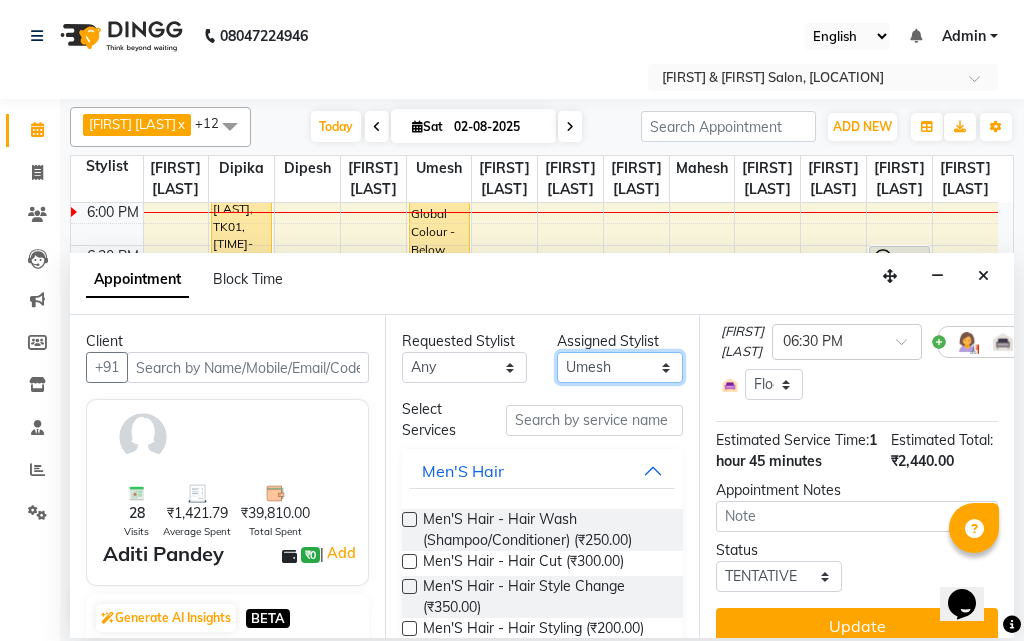 click on "Select [FIRST] Sir [FIRST] [FIRST] [FIRST] [FIRST] [FIRST] [FIRST] [FIRST] [FIRST] [FIRST] [FIRST] [FIRST] [FIRST] [FIRST]" at bounding box center (620, 367) 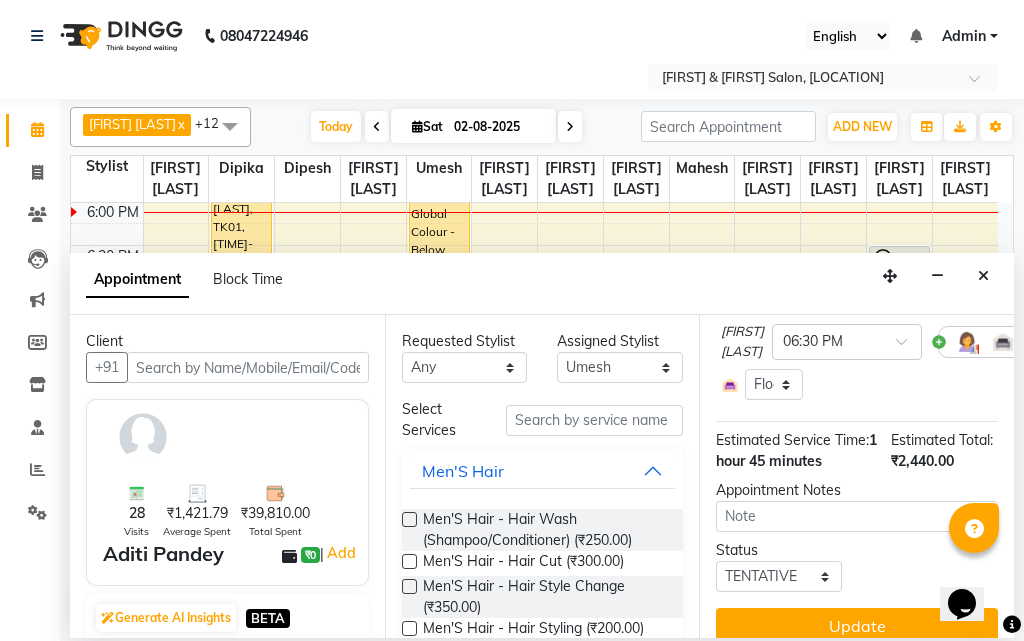 click at bounding box center [983, 276] 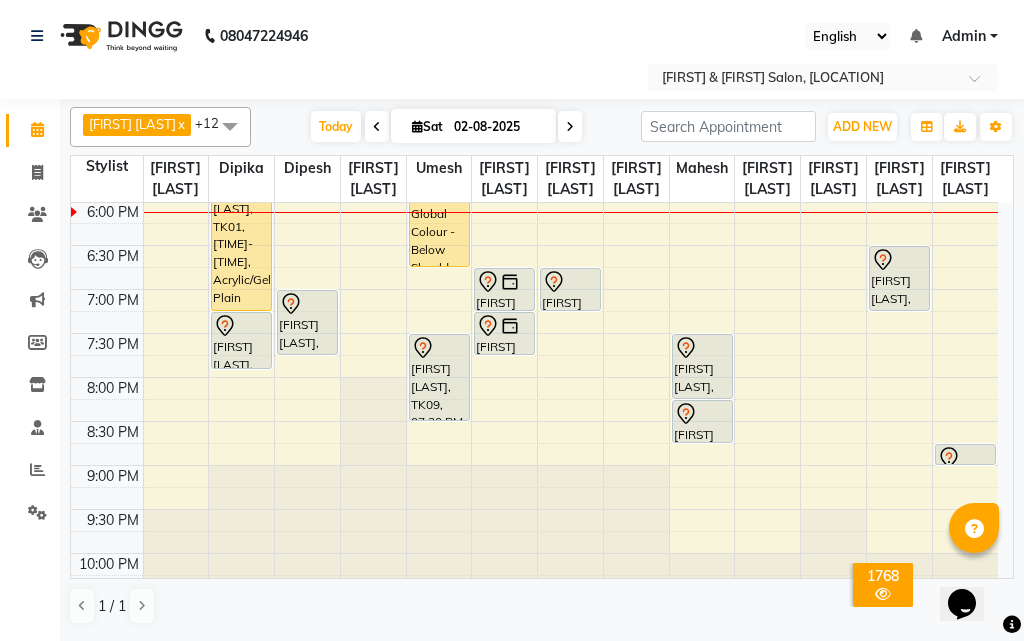 scroll, scrollTop: 721, scrollLeft: 0, axis: vertical 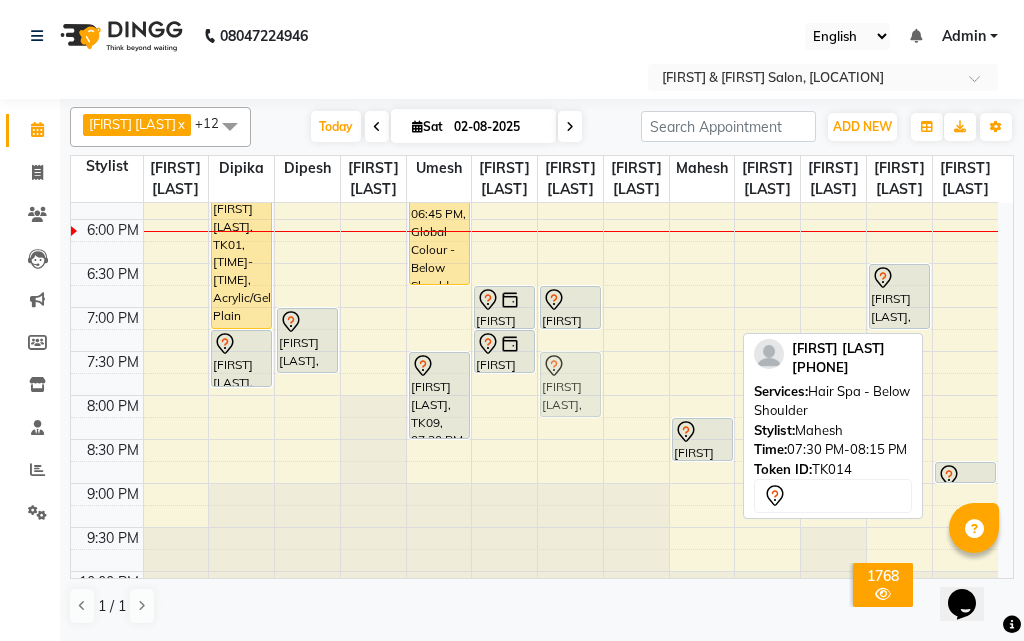 drag, startPoint x: 690, startPoint y: 451, endPoint x: 574, endPoint y: 447, distance: 116.06895 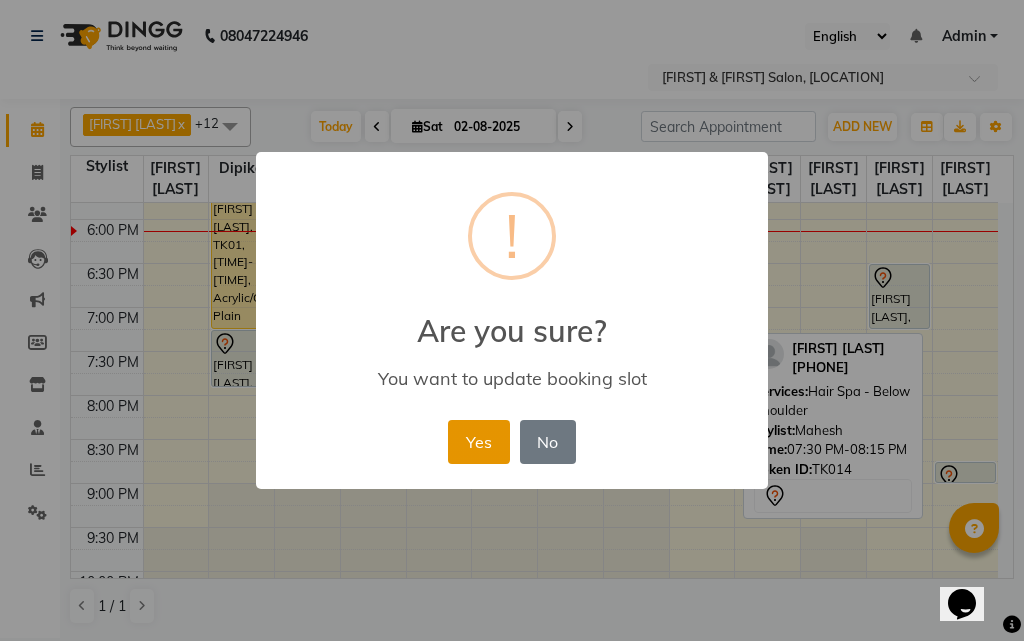 click on "Yes" at bounding box center (478, 442) 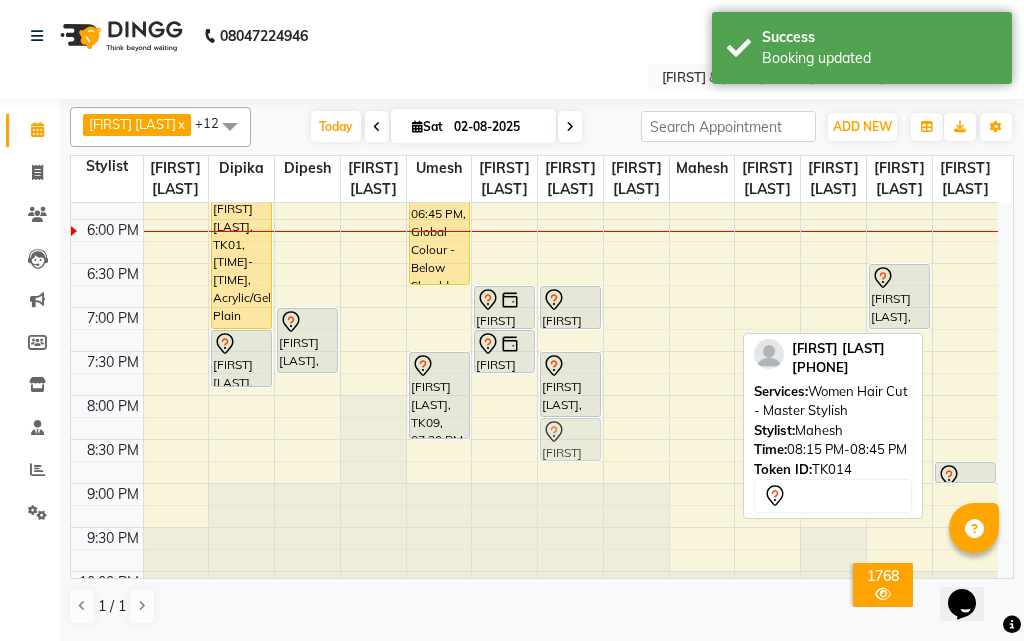 drag, startPoint x: 702, startPoint y: 494, endPoint x: 577, endPoint y: 492, distance: 125.016 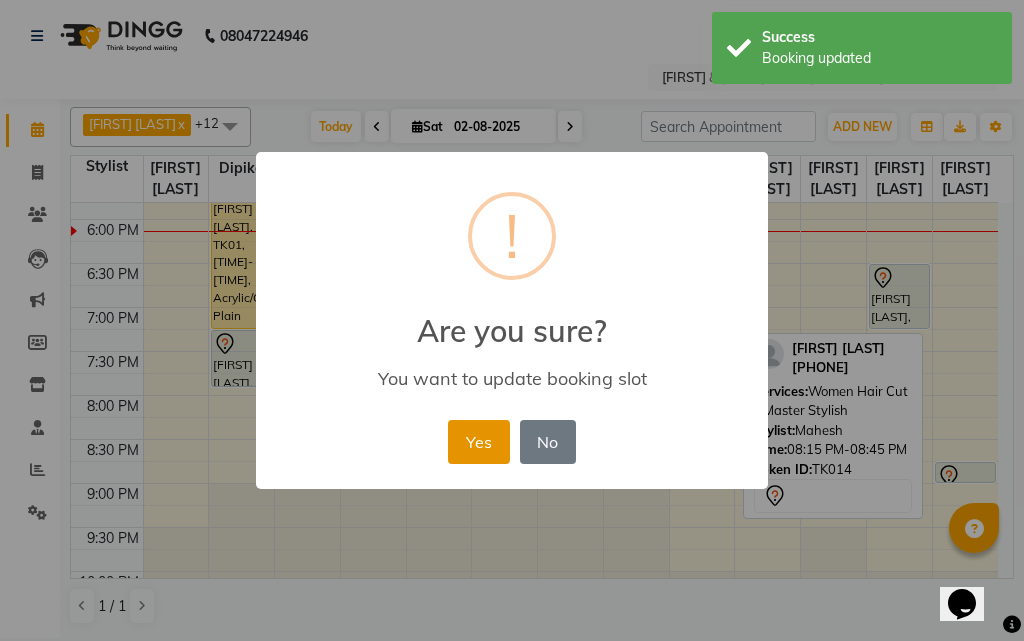click on "Yes" at bounding box center [478, 442] 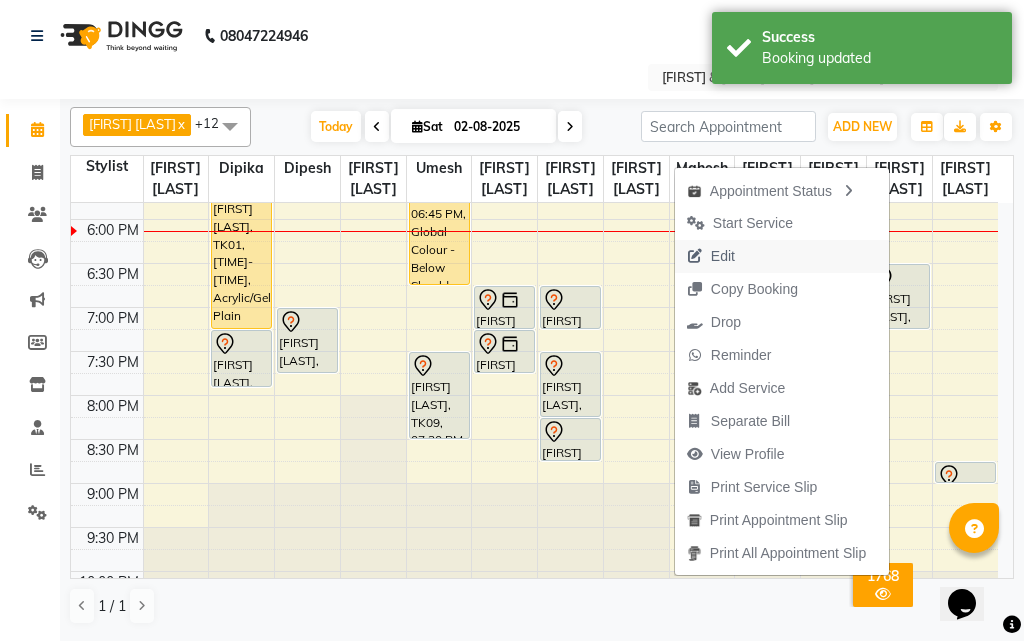 click on "Edit" at bounding box center [723, 256] 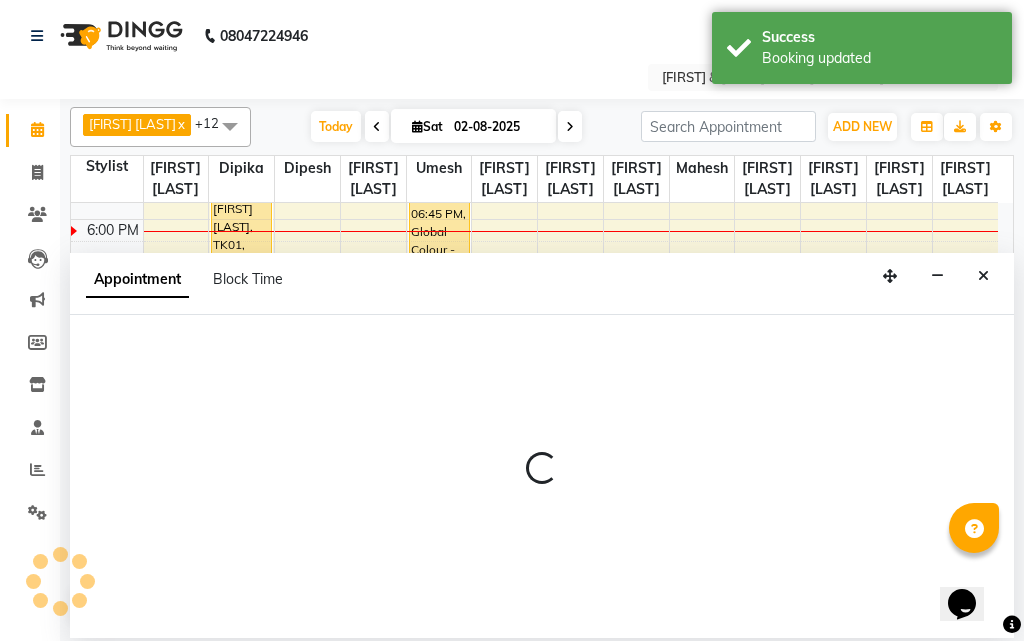 select on "tentative" 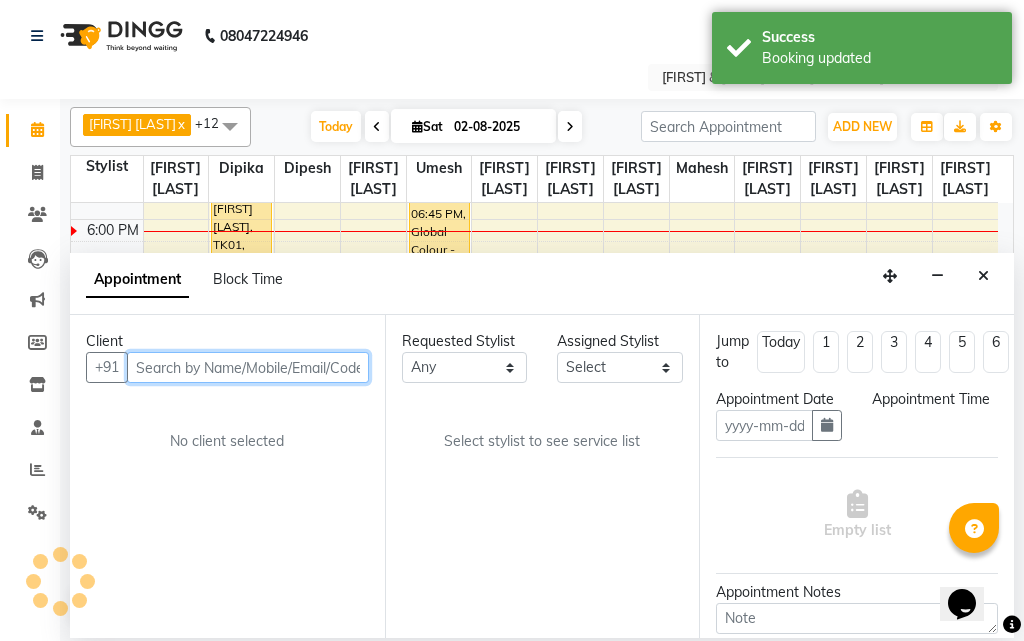 type on "02-08-2025" 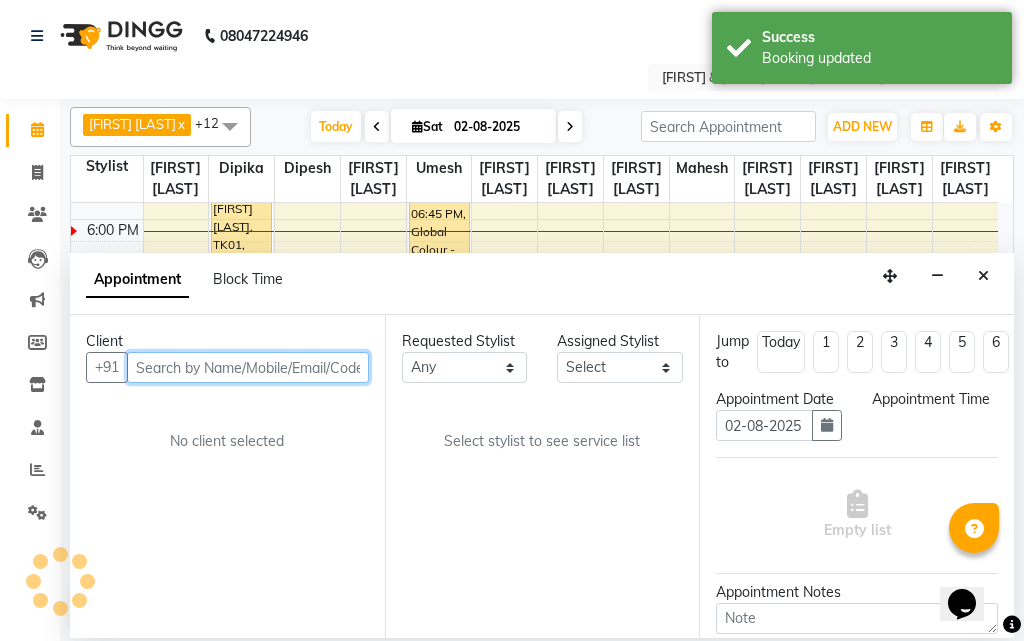 select on "1110" 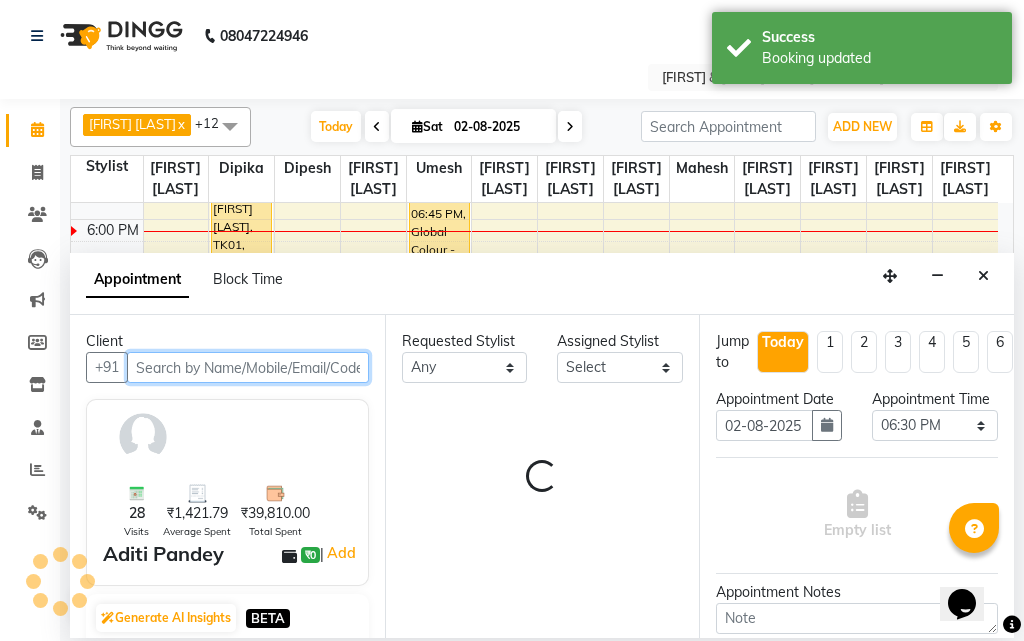 select on "10302" 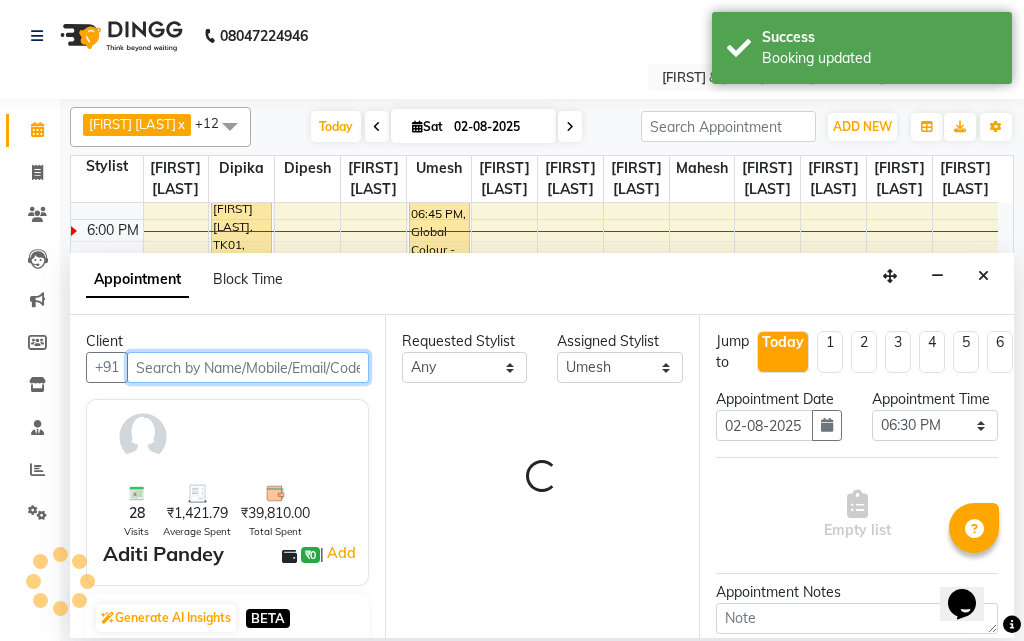 scroll, scrollTop: 0, scrollLeft: 0, axis: both 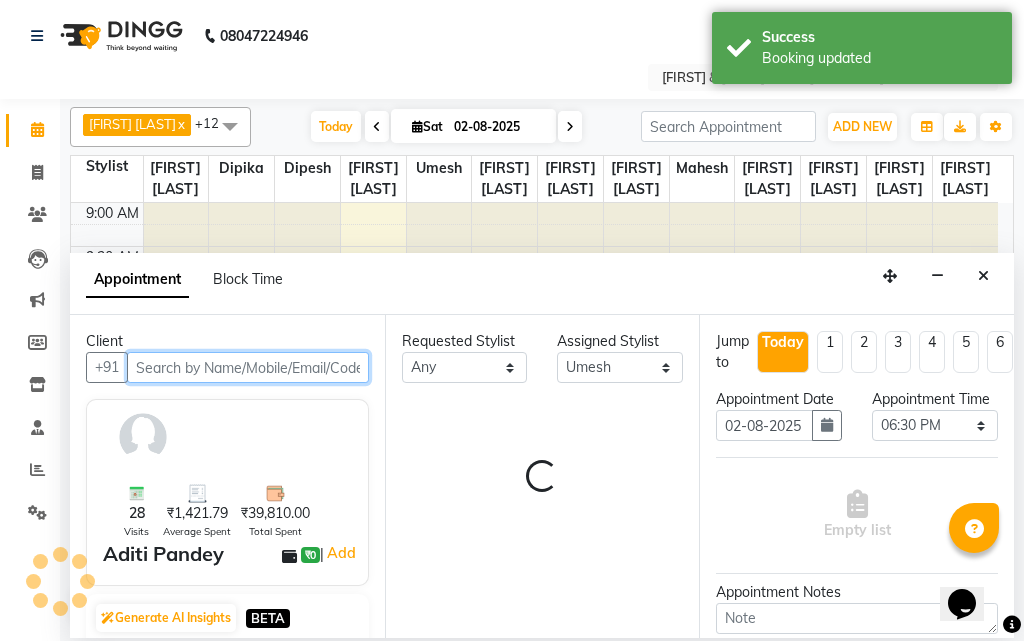 select on "118" 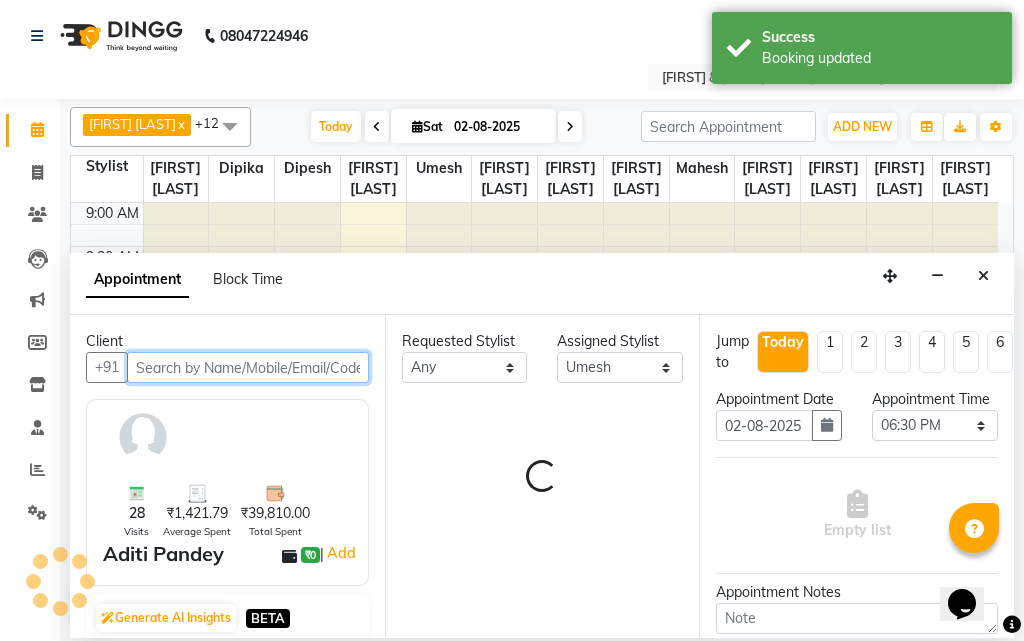 select on "118" 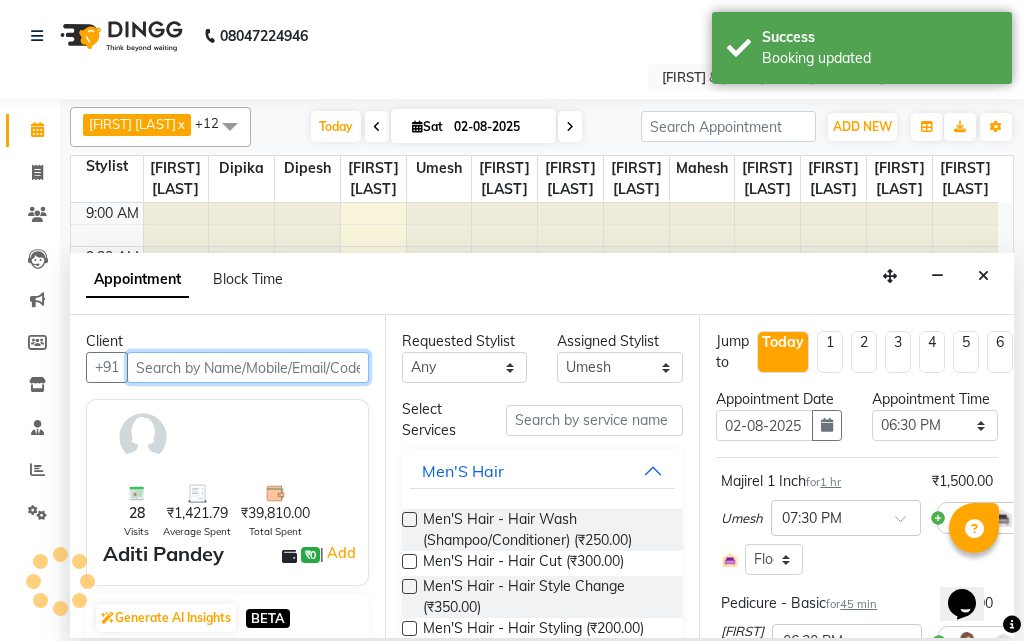 scroll, scrollTop: 793, scrollLeft: 0, axis: vertical 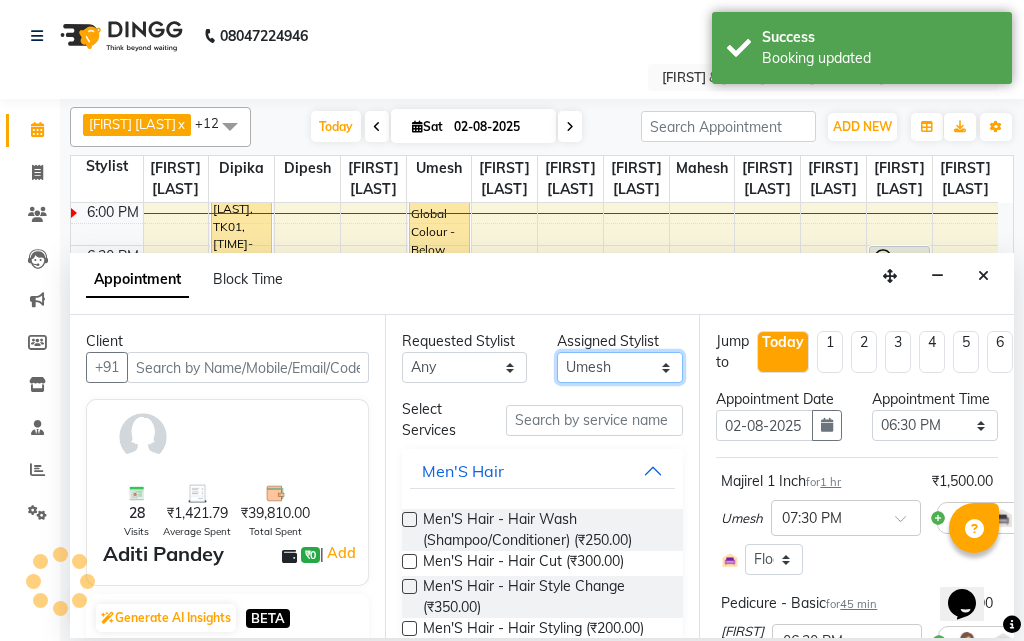 click on "Select [FIRST] Sir [FIRST] [FIRST] [FIRST] [FIRST] [FIRST] [FIRST] [FIRST] [FIRST] [FIRST] [FIRST] [FIRST] [FIRST] [FIRST]" at bounding box center [620, 367] 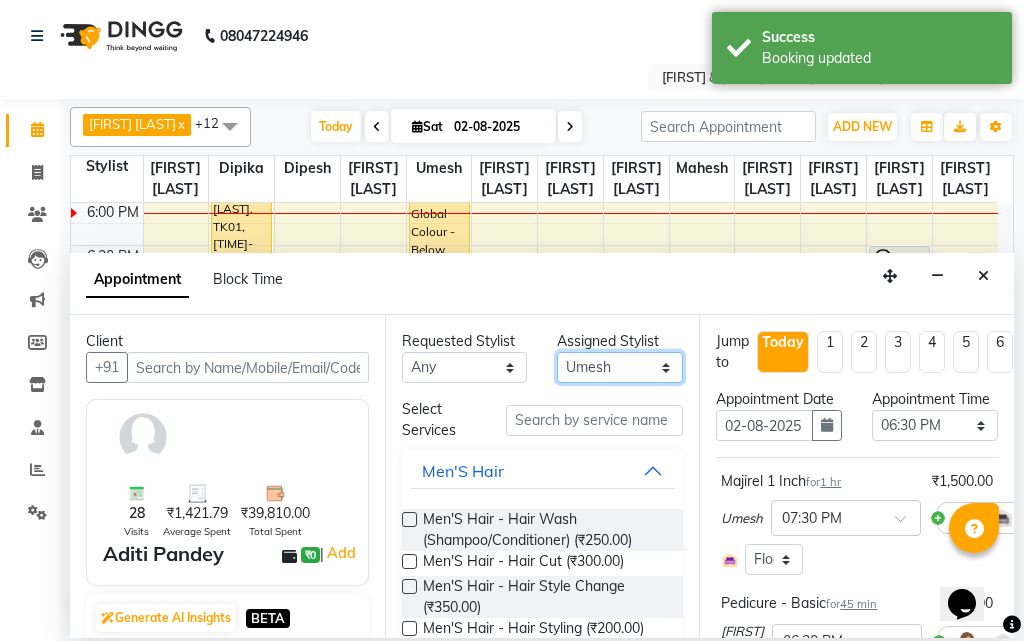 select on "45493" 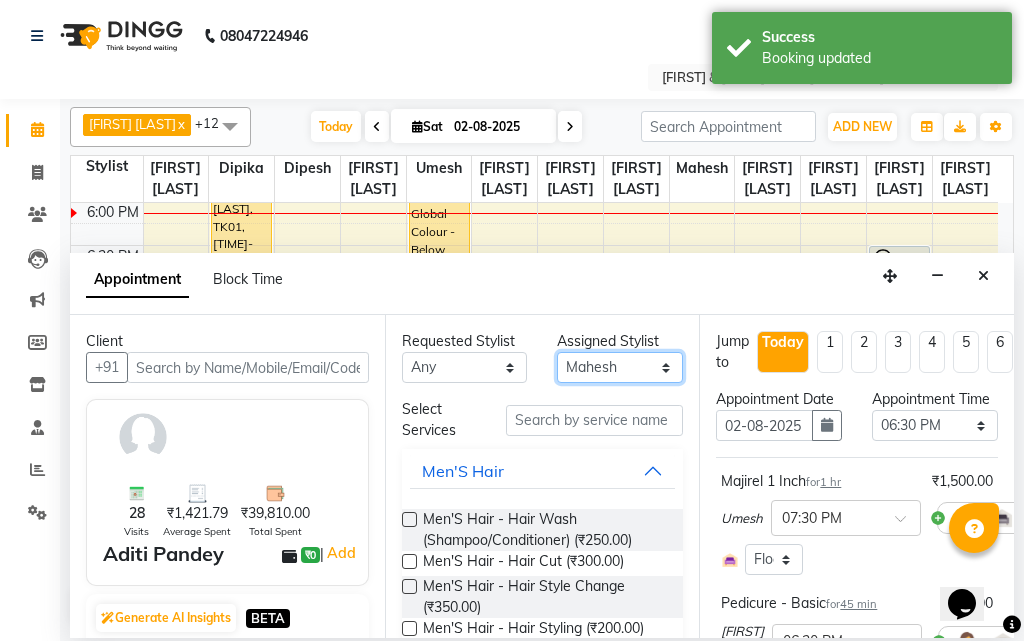 click on "Select [FIRST] Sir [FIRST] [FIRST] [FIRST] [FIRST] [FIRST] [FIRST] [FIRST] [FIRST] [FIRST] [FIRST] [FIRST] [FIRST] [FIRST]" at bounding box center (620, 367) 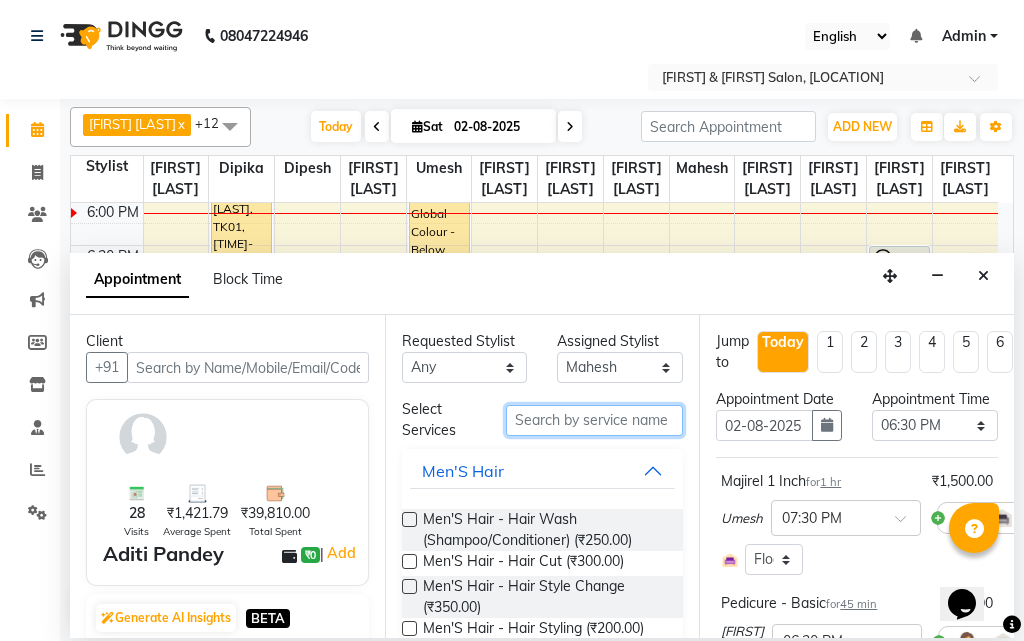 click at bounding box center [595, 420] 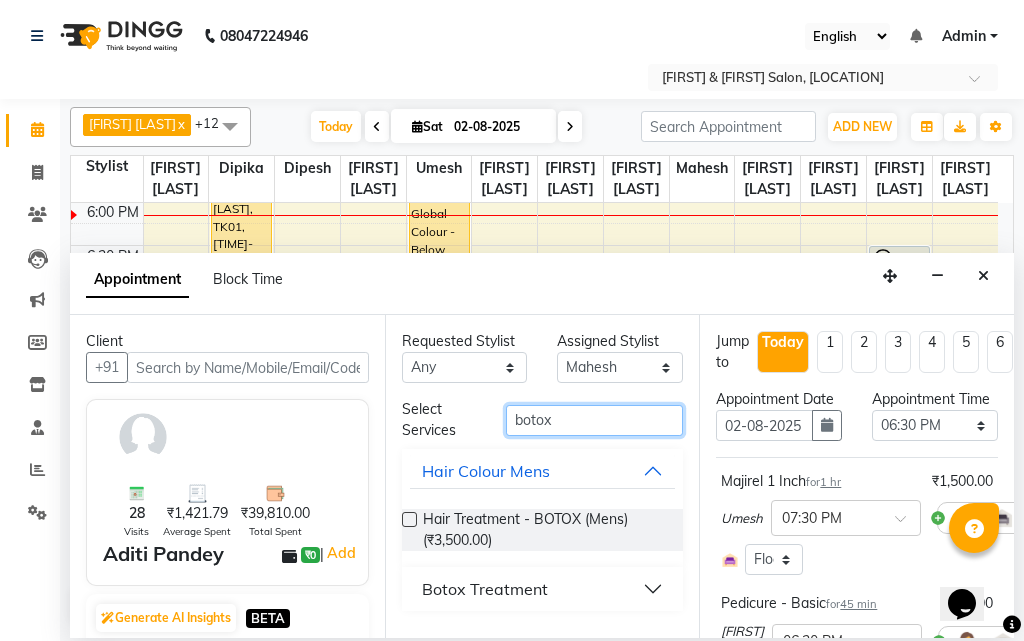 type on "botox" 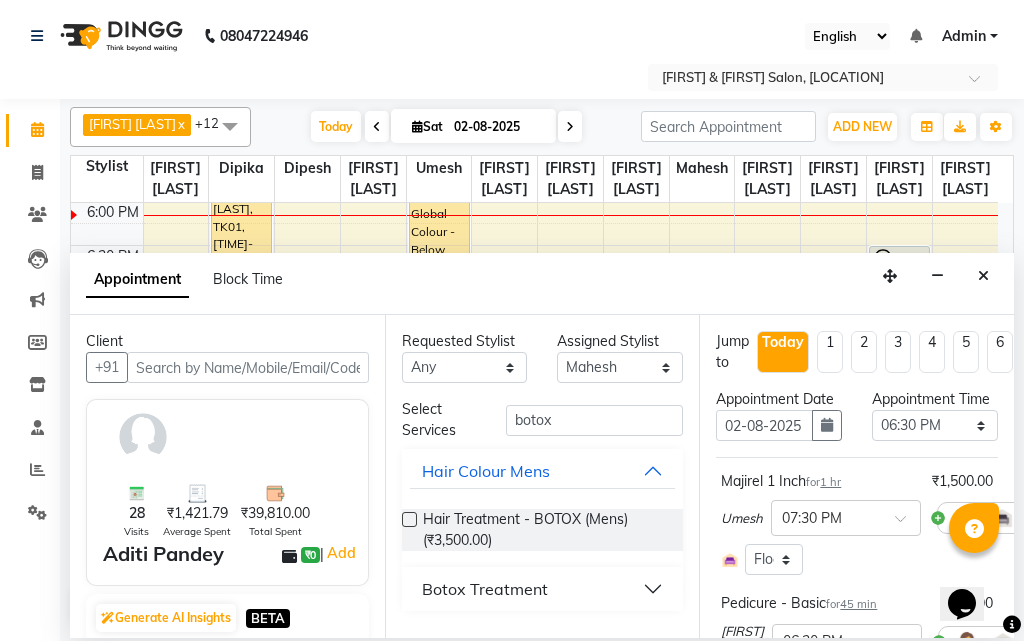 click on "Botox Treatment" at bounding box center [543, 589] 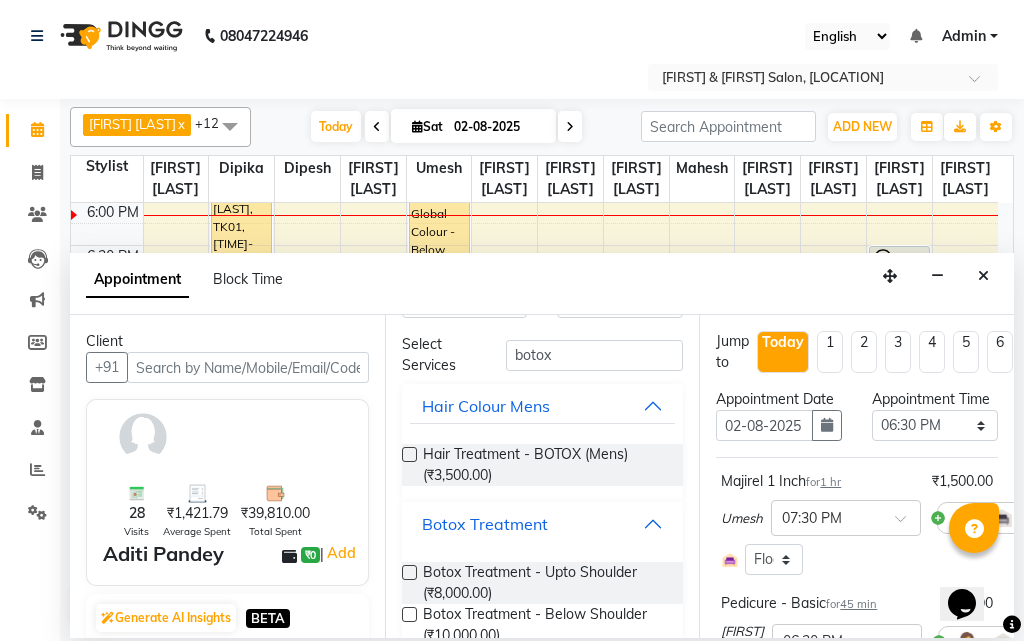 scroll, scrollTop: 100, scrollLeft: 0, axis: vertical 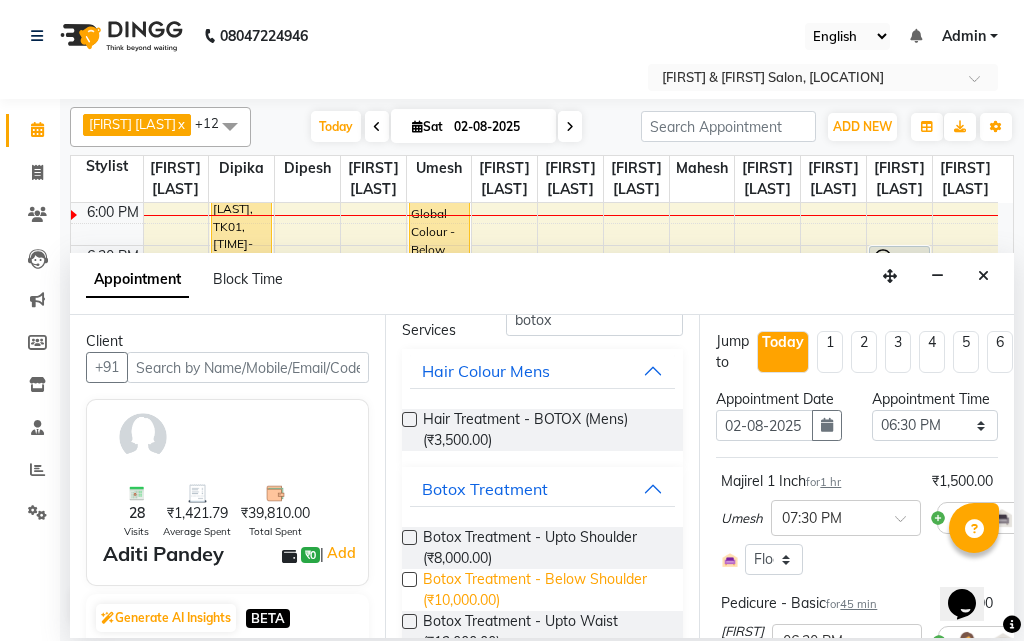 click on "Botox Treatment - Below Shoulder (₹10,000.00)" at bounding box center [545, 590] 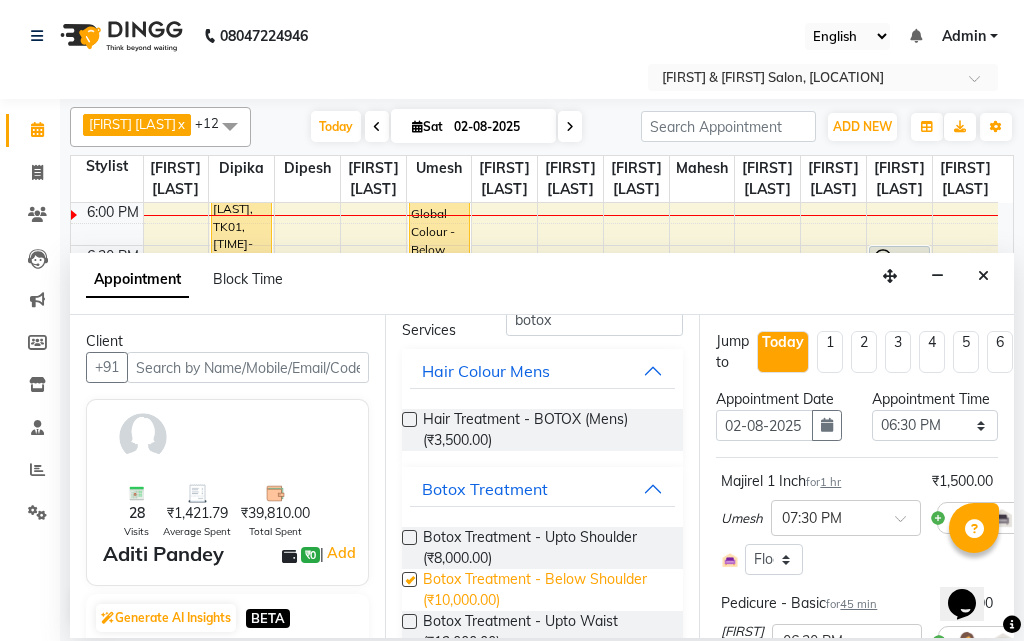checkbox on "false" 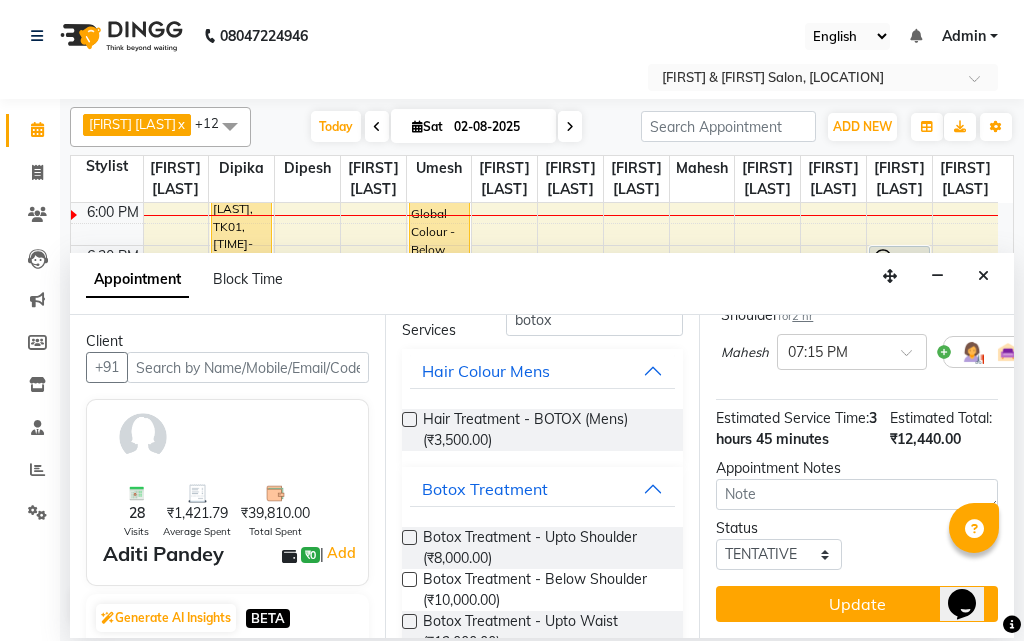 scroll, scrollTop: 491, scrollLeft: 0, axis: vertical 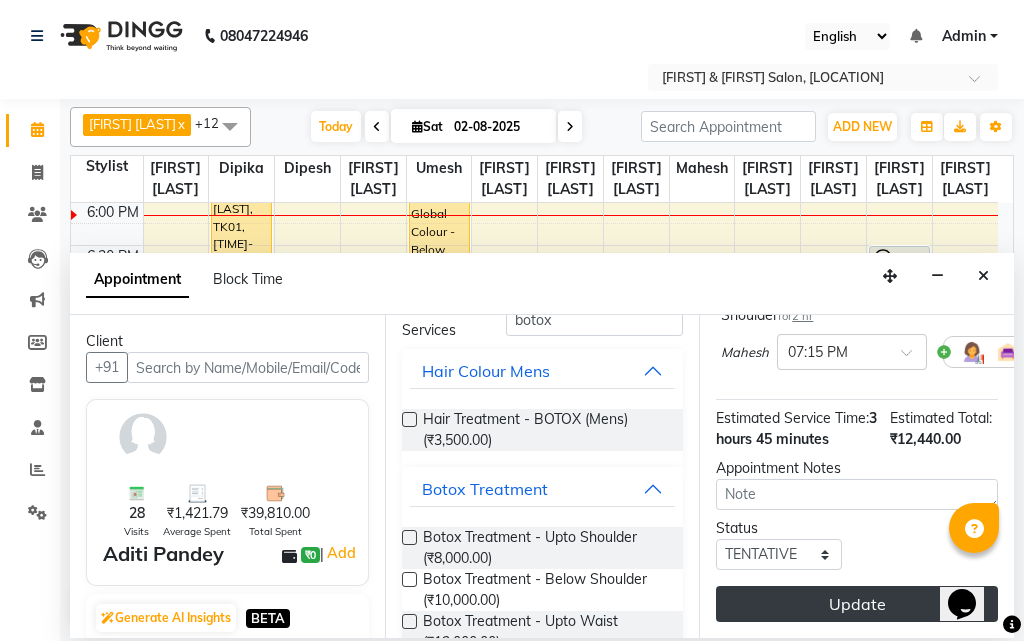 click on "Update" at bounding box center (857, 604) 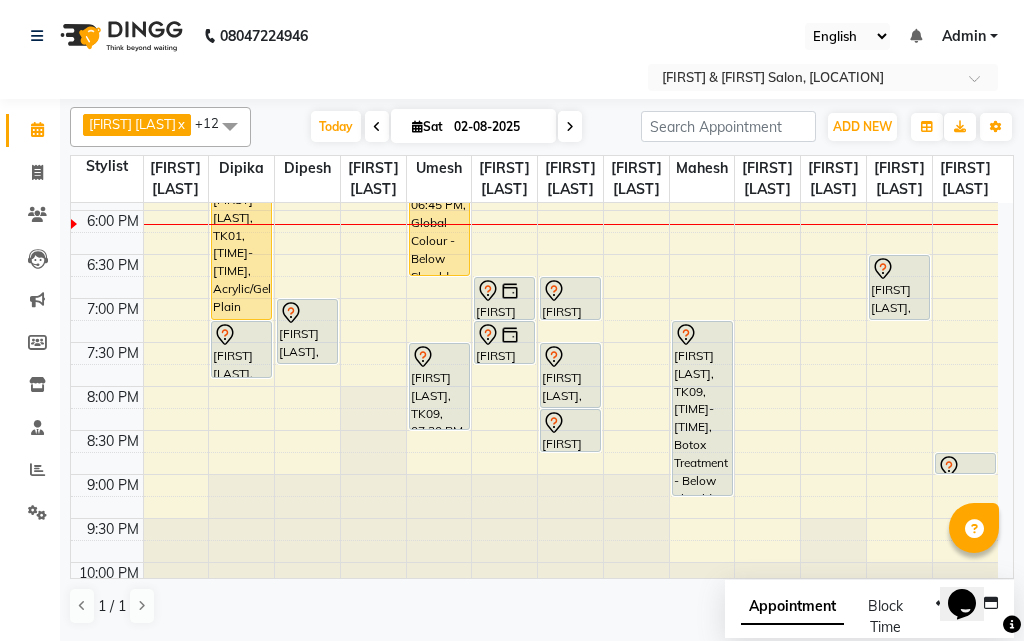 scroll, scrollTop: 793, scrollLeft: 0, axis: vertical 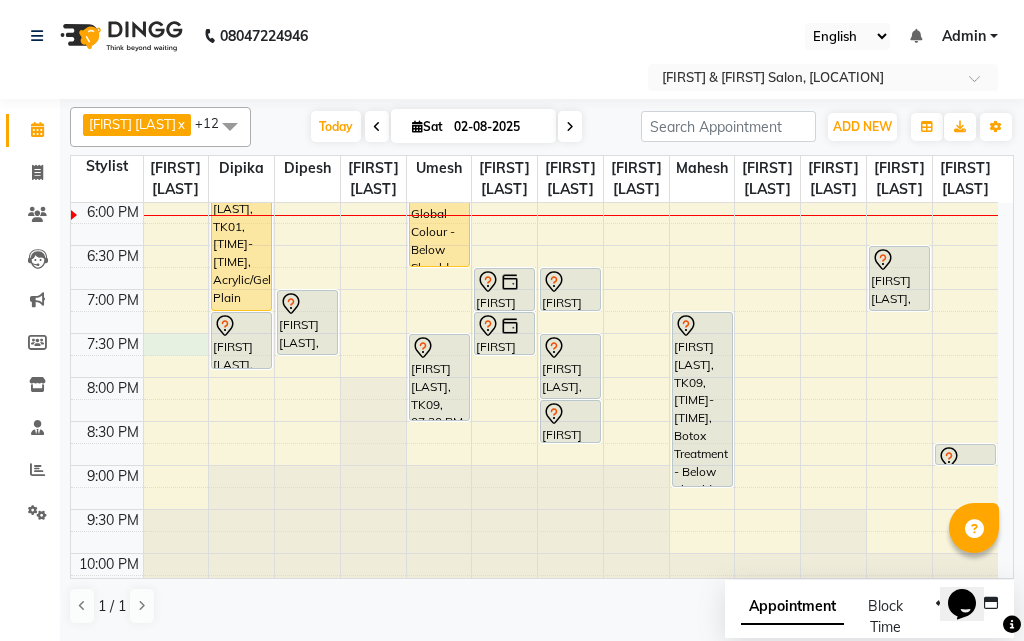 click on "9:00 AM 9:30 AM 10:00 AM 10:30 AM 11:00 AM 11:30 AM 12:00 PM 12:30 PM 1:00 PM 1:30 PM 2:00 PM 2:30 PM 3:00 PM 3:30 PM 4:00 PM 4:30 PM 5:00 PM 5:30 PM 6:00 PM 6:30 PM 7:00 PM 7:30 PM 8:00 PM 8:30 PM 9:00 PM 9:30 PM 10:00 PM 10:30 PM    [FIRST] [LAST], TK02, 03:15 PM-04:45 PM, Acrylic/Gel Plain Extensions - Both Hand    [FIRST] [LAST], TK02, 04:45 PM-05:25 PM, Plain Gel Polish - Both hand    [FIRST] [LAST], TK01, 05:45 PM-07:15 PM, Acrylic/Gel Plain Extensions - Both Hand             [FIRST] [LAST], TK01, 07:15 PM-07:55 PM, Plain Gel Polish - Both hand    [FIRST] [LAST], TK02, 03:15 PM-04:00 PM, Pedicure - Basic    [FIRST] [LAST], TK04, 04:30 PM-05:15 PM, Pedicure - Basic             [FIRST] [LAST], TK06, 07:00 PM-07:45 PM, Pedicure - Basic    [FIRST] [LAST], TK03, 04:00 PM-04:15 PM, Plain Gel Polish - One Finger    [FIRST] [LAST], TK01, 05:00 PM-06:45 PM, Global Colour - Below Shoulder             [FIRST] [LAST], TK09, 07:30 PM-08:30 PM, Majirel 1 Inch" at bounding box center (534, 25) 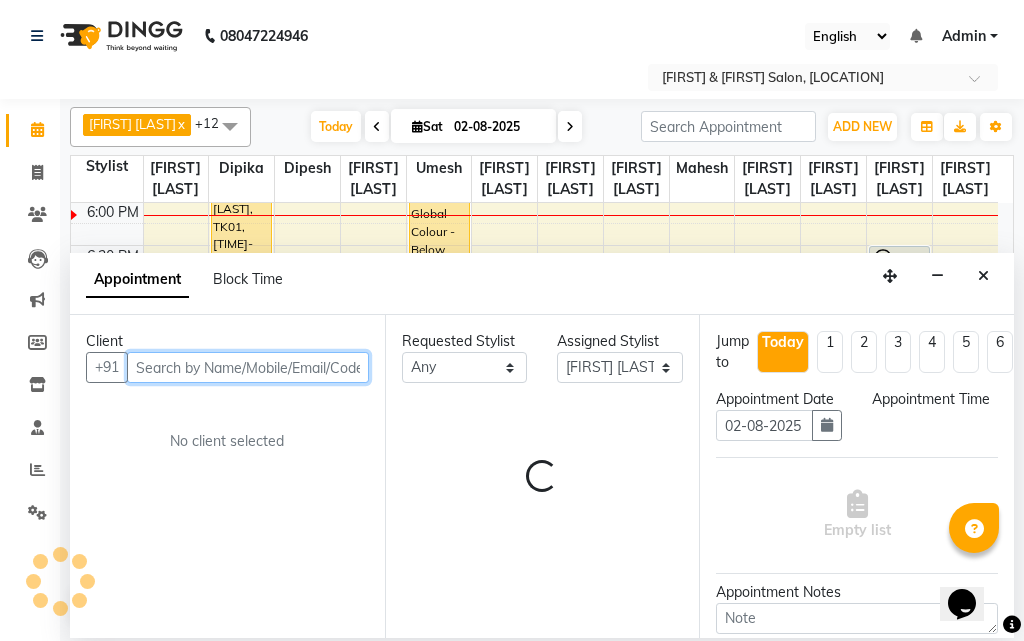 select on "1170" 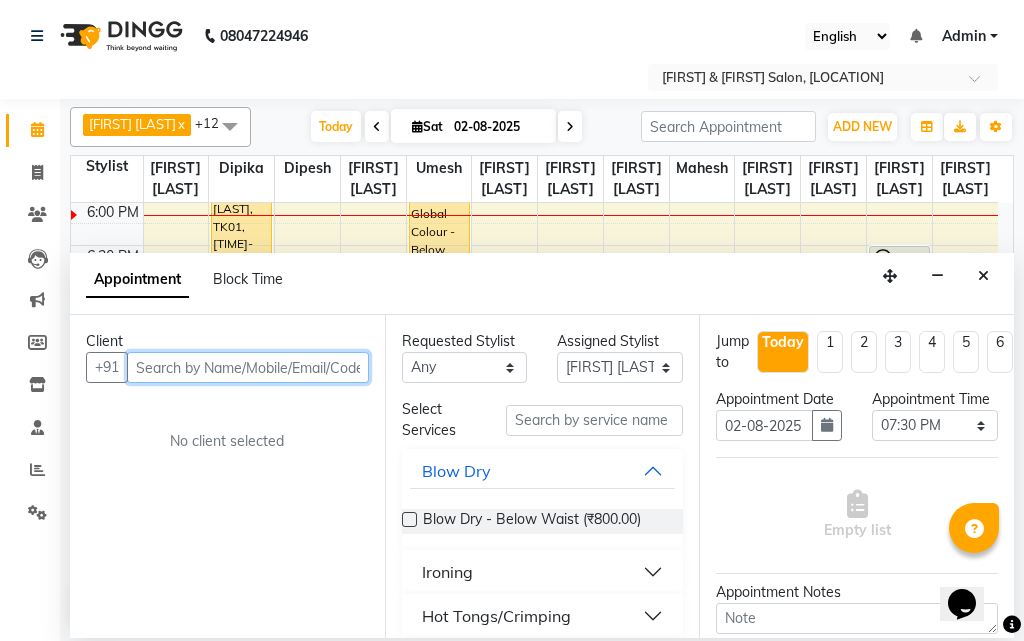 click at bounding box center [248, 367] 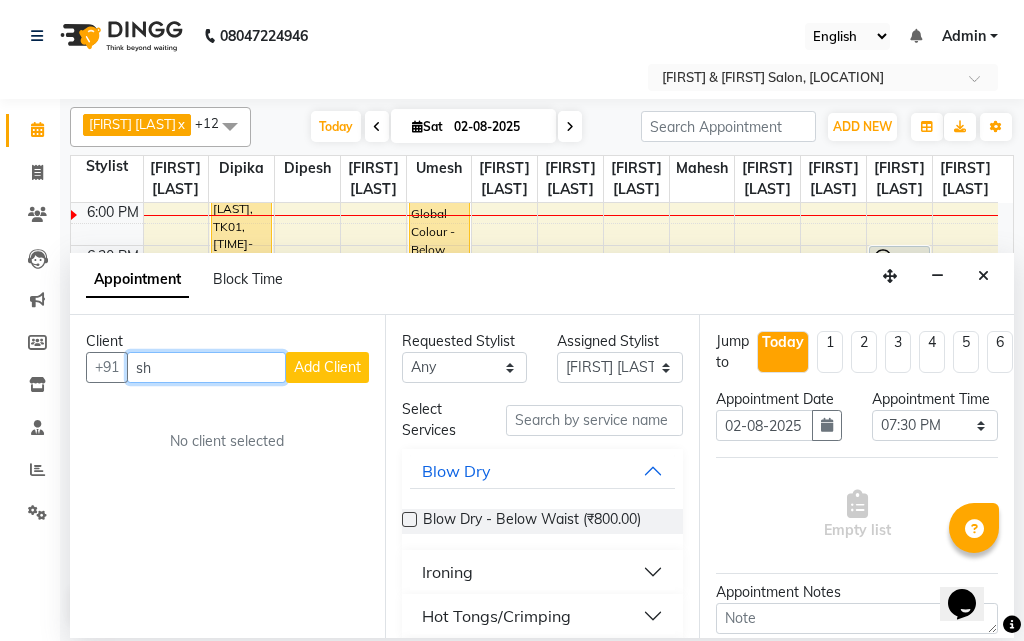 type on "s" 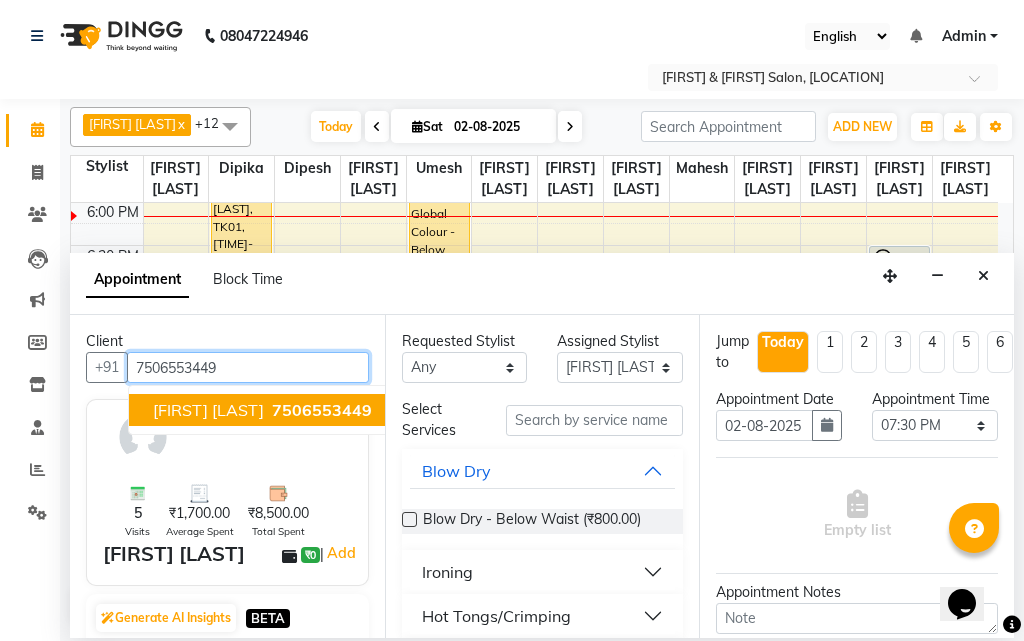 click on "7506553449" at bounding box center (320, 410) 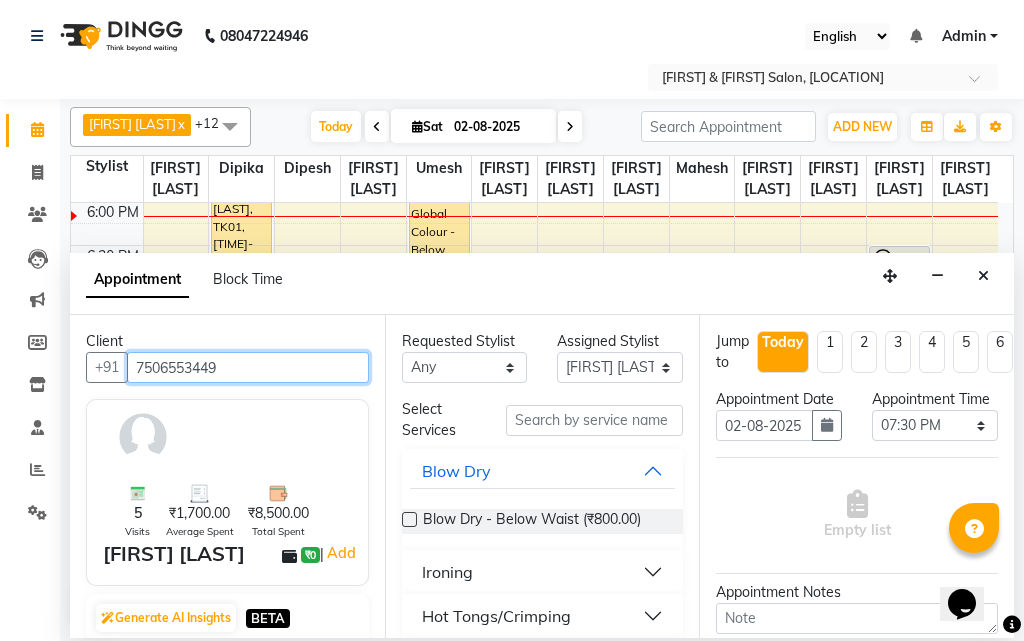 type on "7506553449" 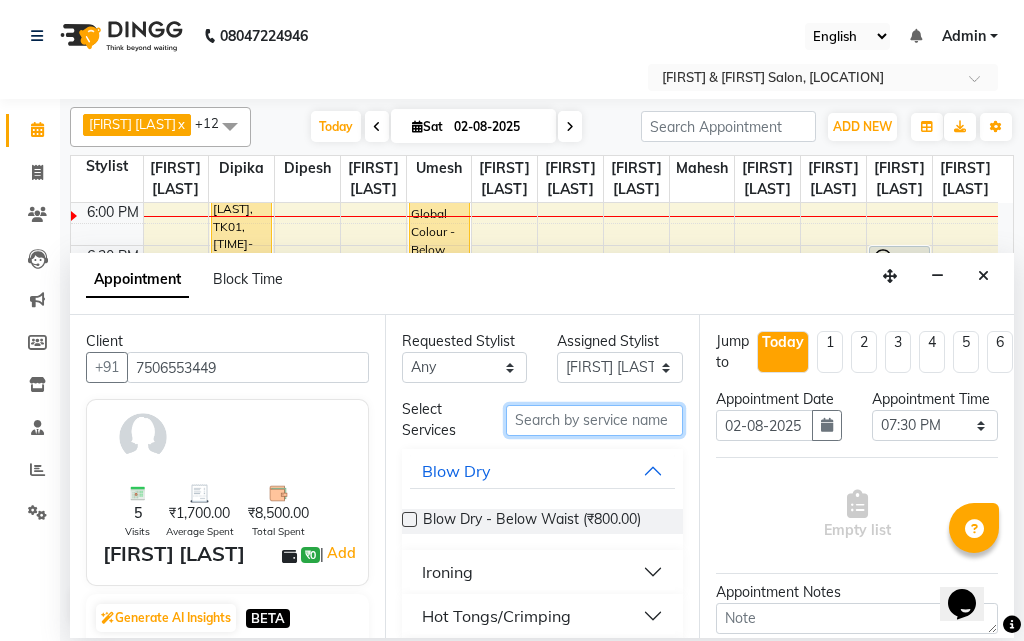 click at bounding box center (595, 420) 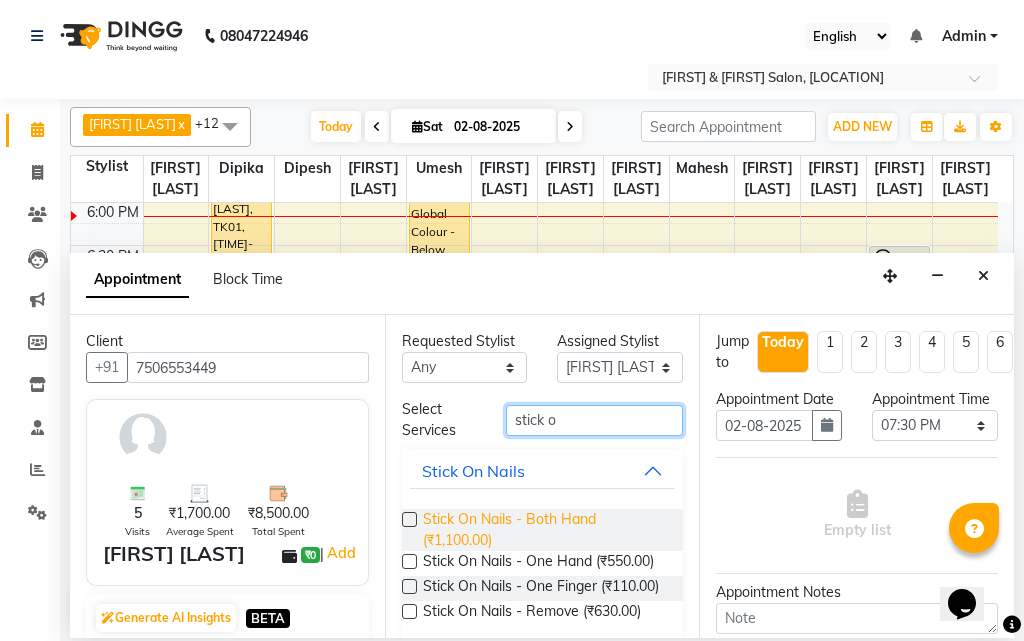 type on "stick o" 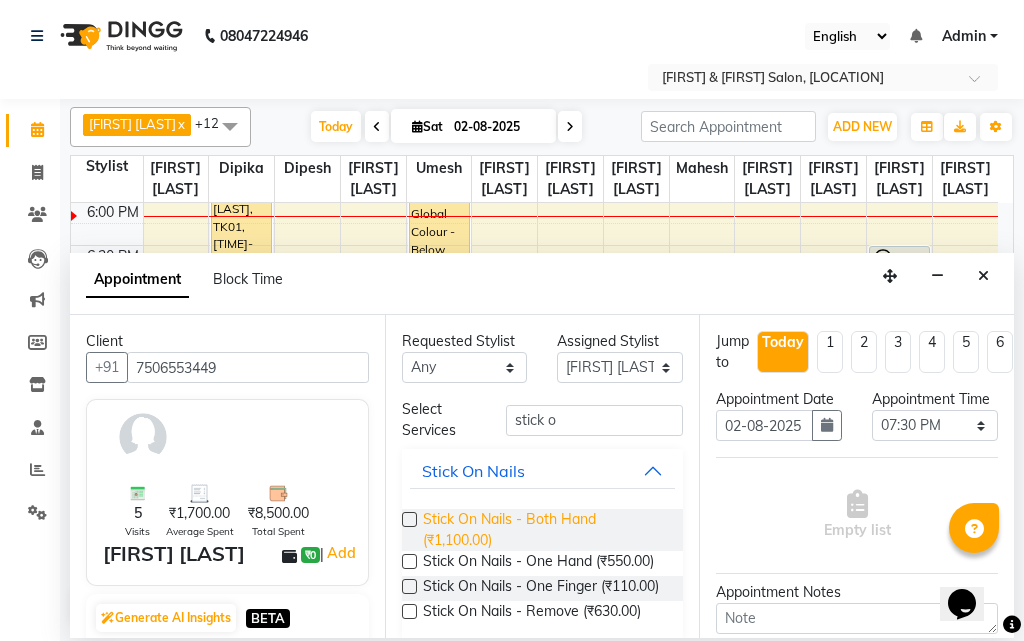 click on "Stick On Nails - Both Hand (₹1,100.00)" at bounding box center [545, 530] 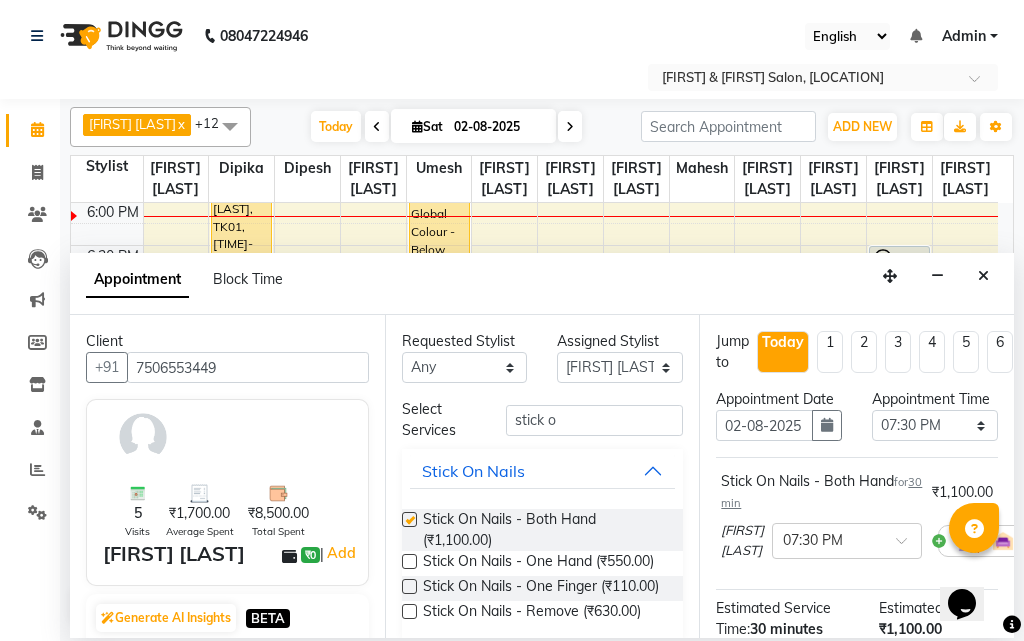 checkbox on "false" 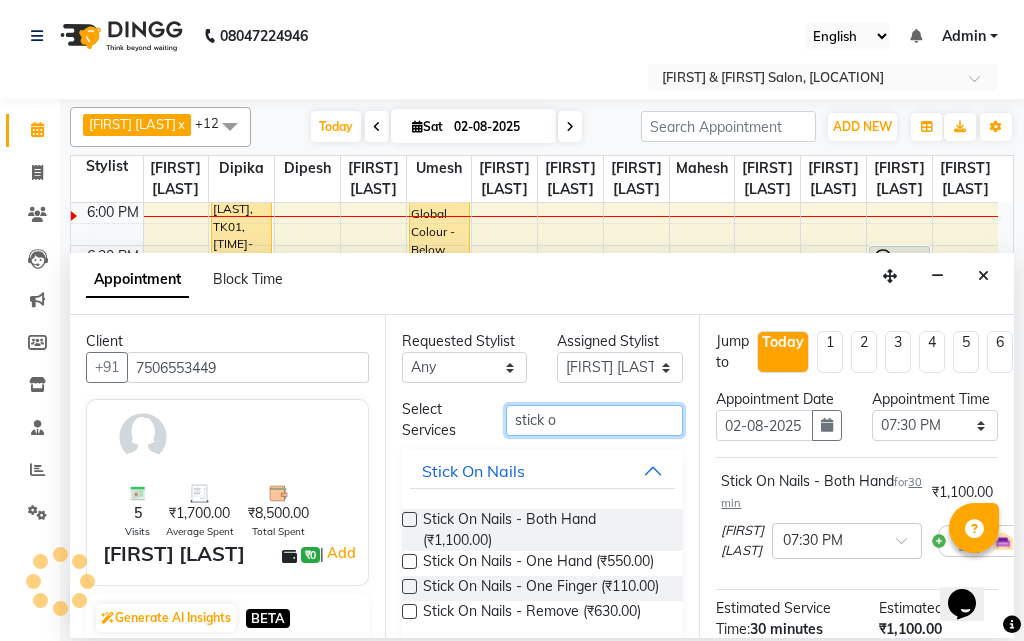 click on "stick o" at bounding box center [595, 420] 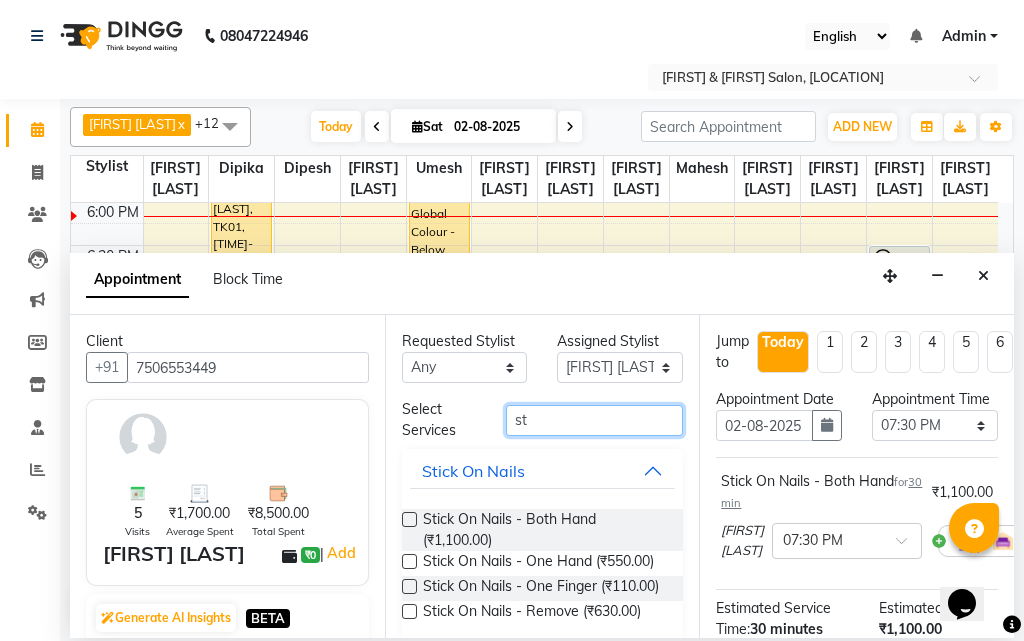 type on "s" 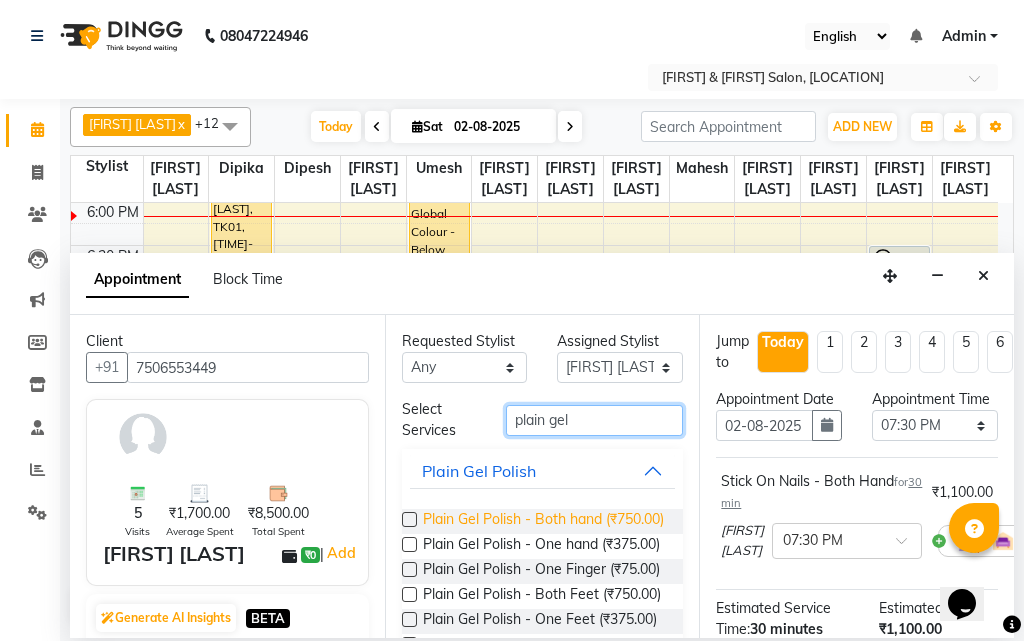 type on "plain gel" 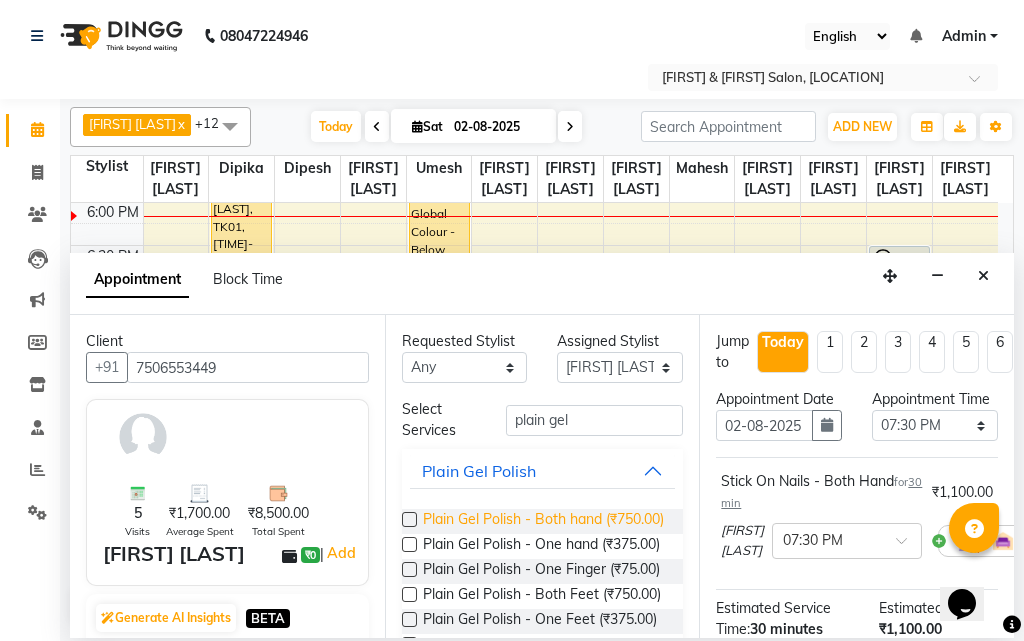 click on "Plain Gel Polish - Both hand (₹750.00)" at bounding box center (543, 521) 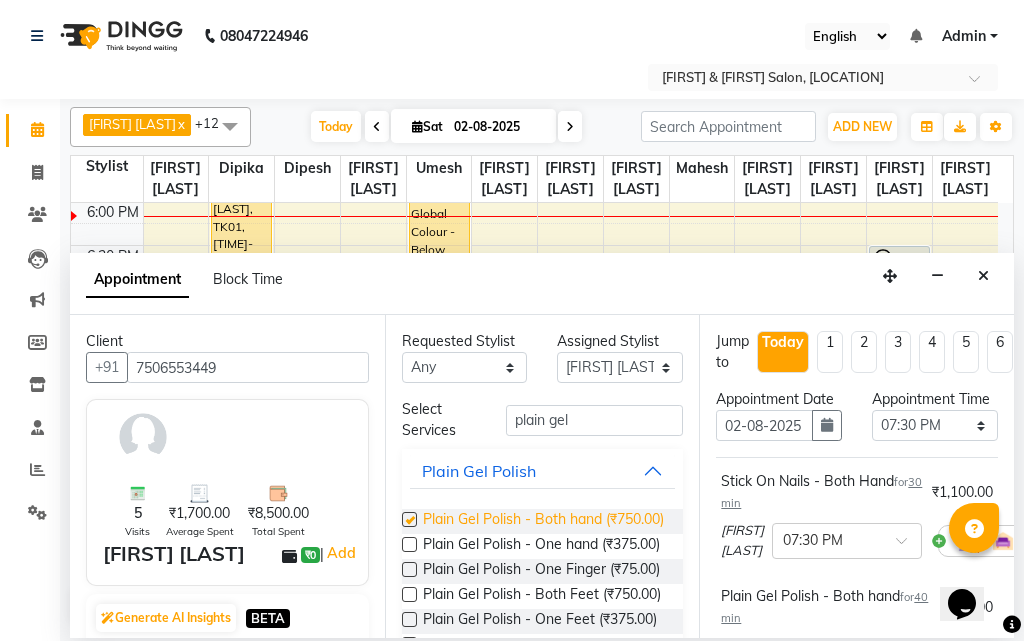 checkbox on "false" 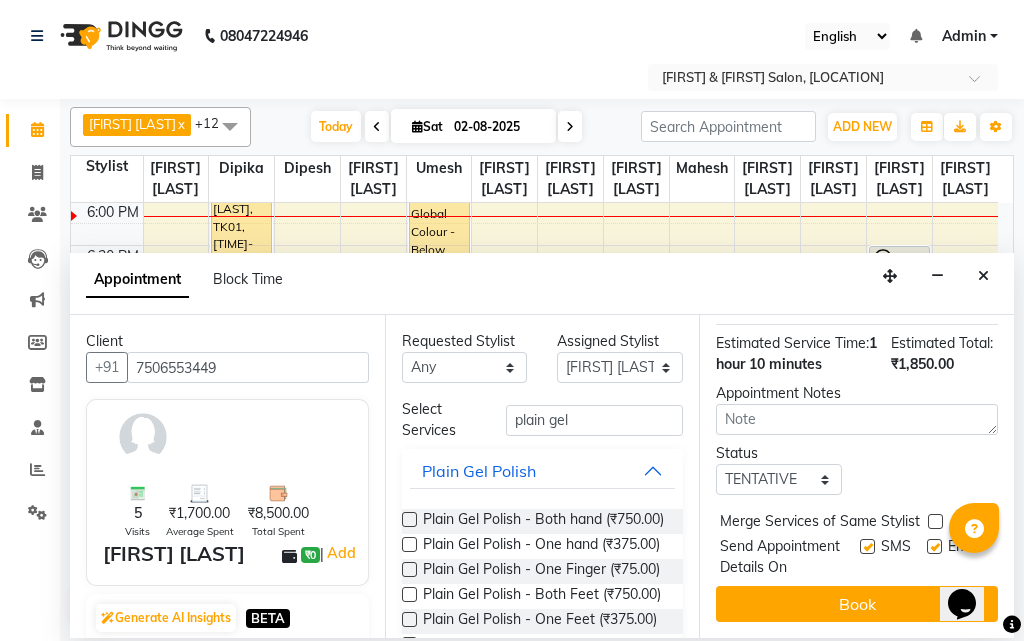 scroll, scrollTop: 400, scrollLeft: 0, axis: vertical 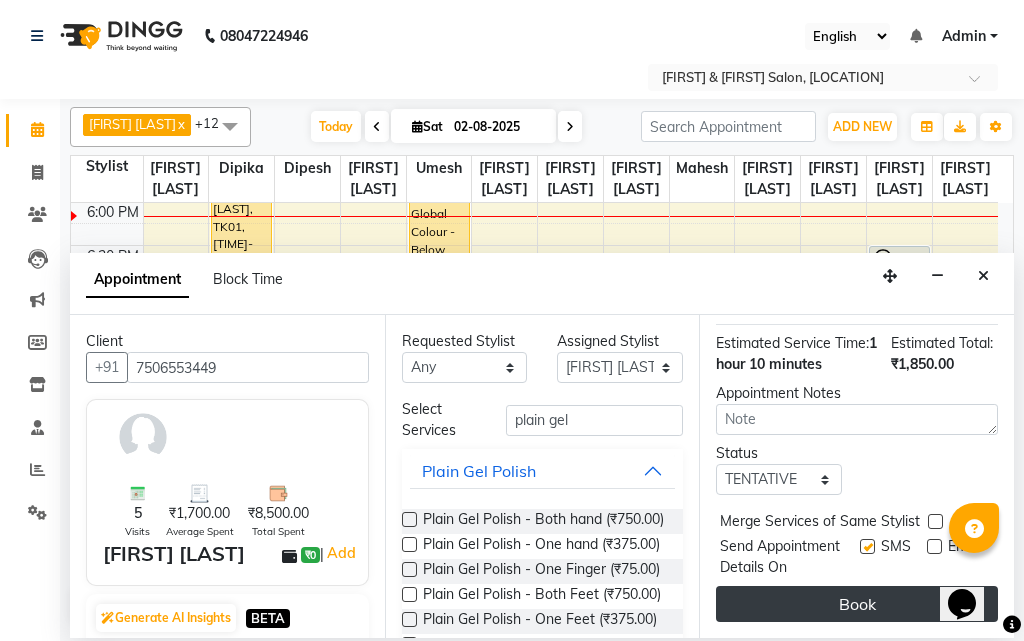 click on "Book" at bounding box center (857, 604) 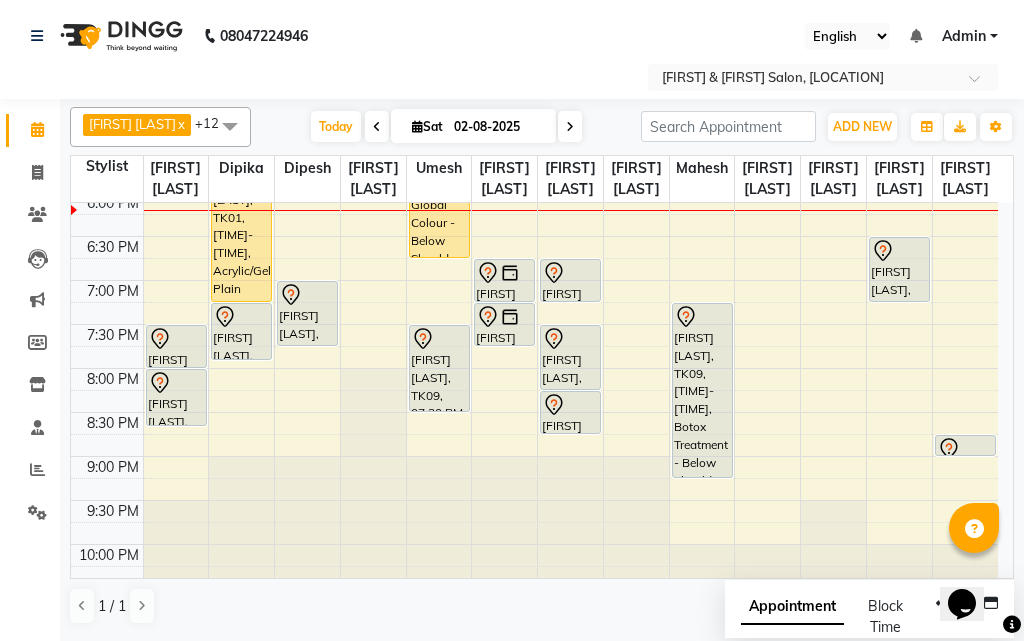scroll, scrollTop: 815, scrollLeft: 0, axis: vertical 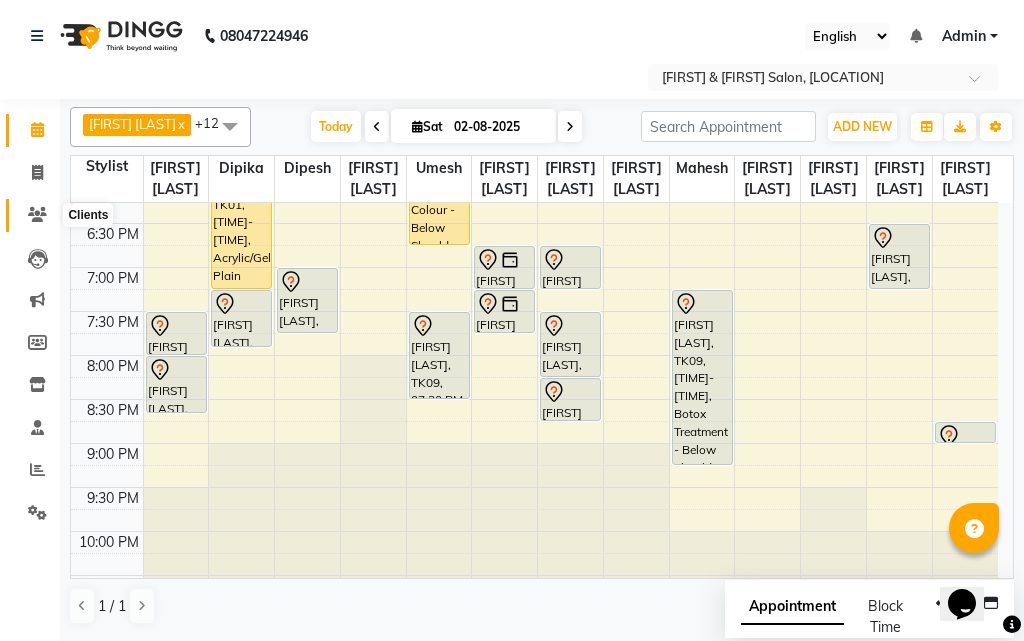 click 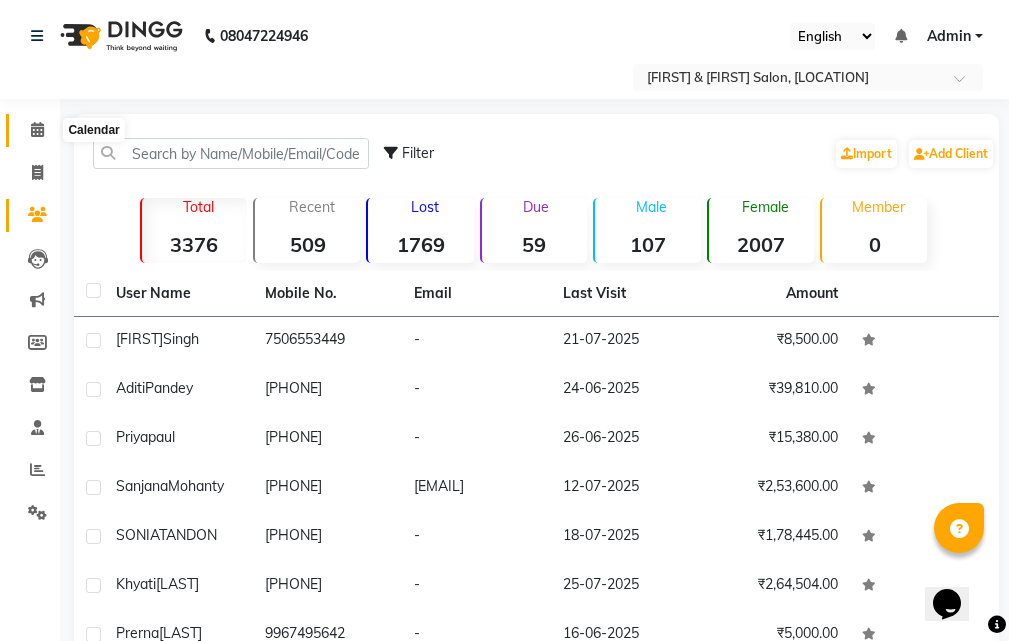 click 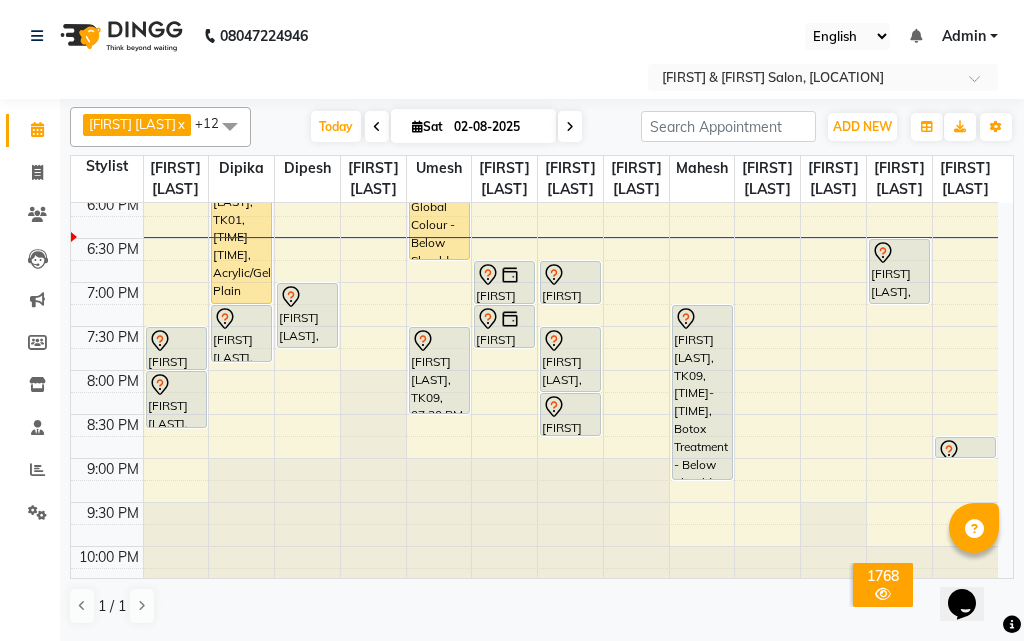 scroll, scrollTop: 700, scrollLeft: 0, axis: vertical 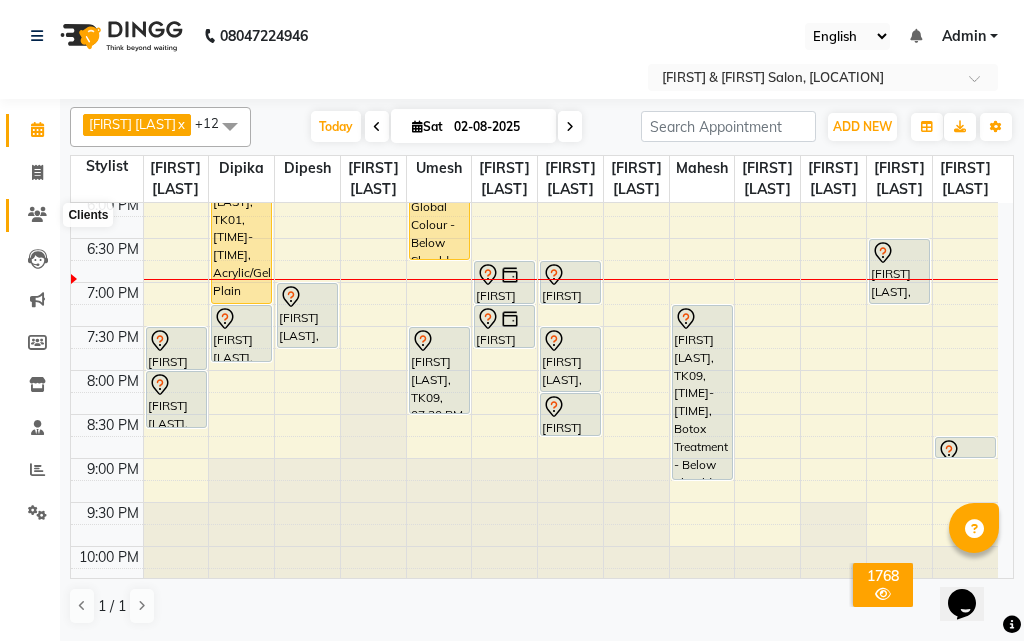 click 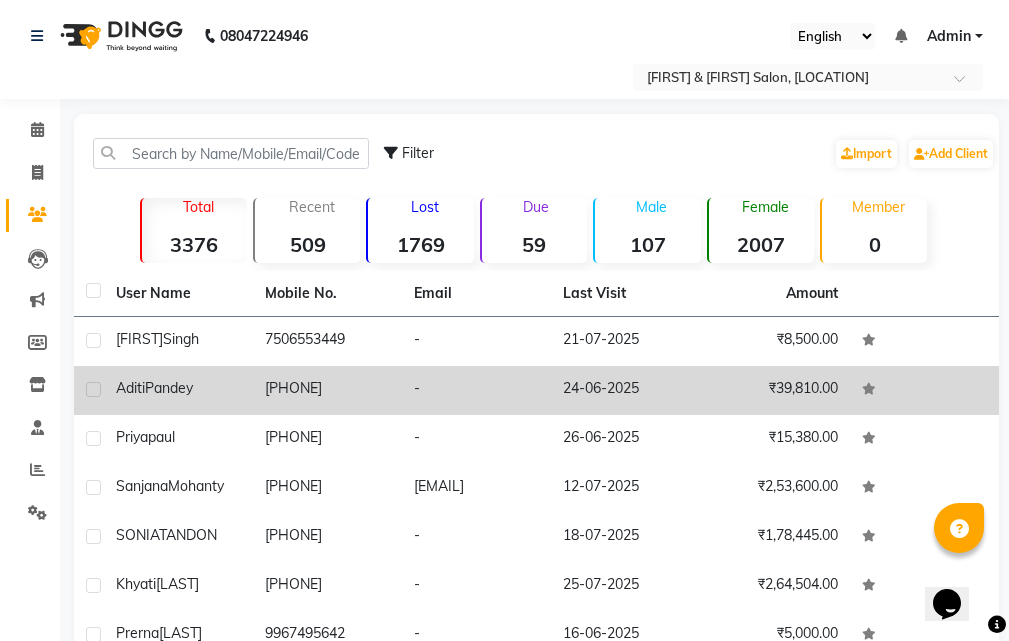 click on "Pandey" 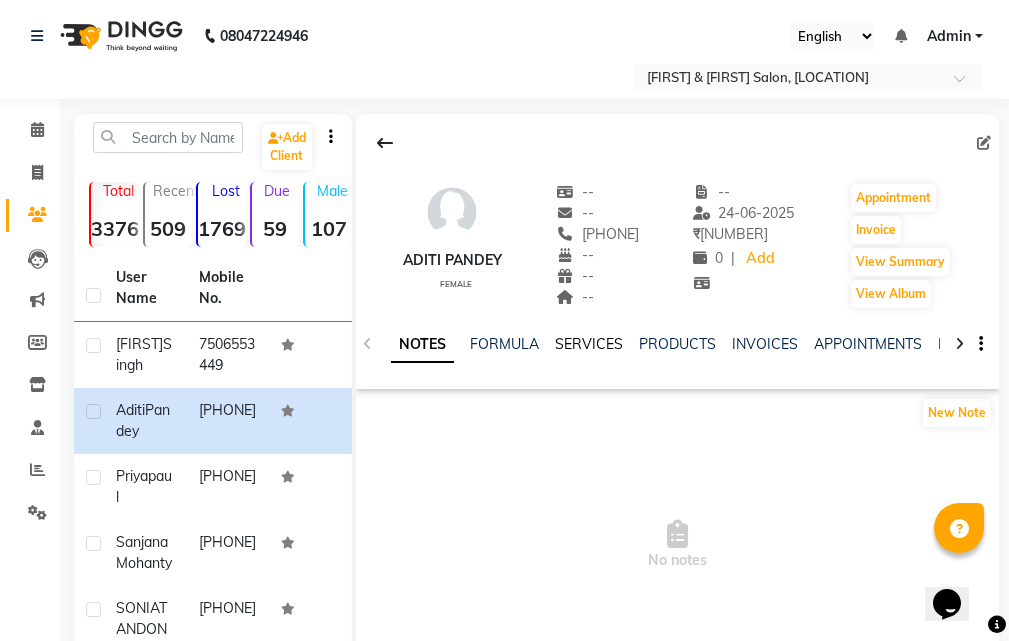 click on "SERVICES" 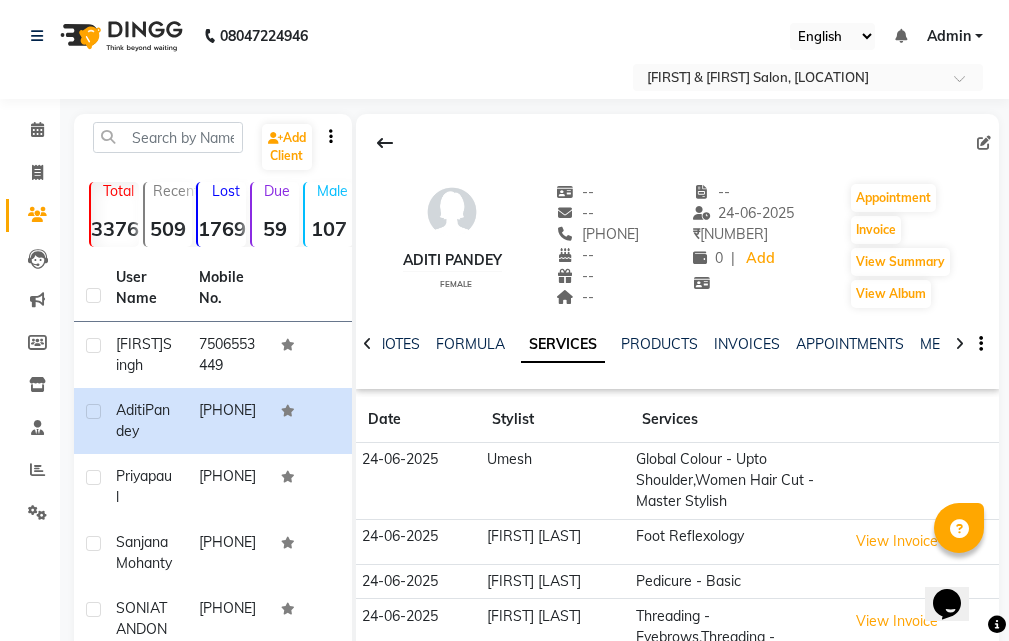 scroll, scrollTop: 200, scrollLeft: 0, axis: vertical 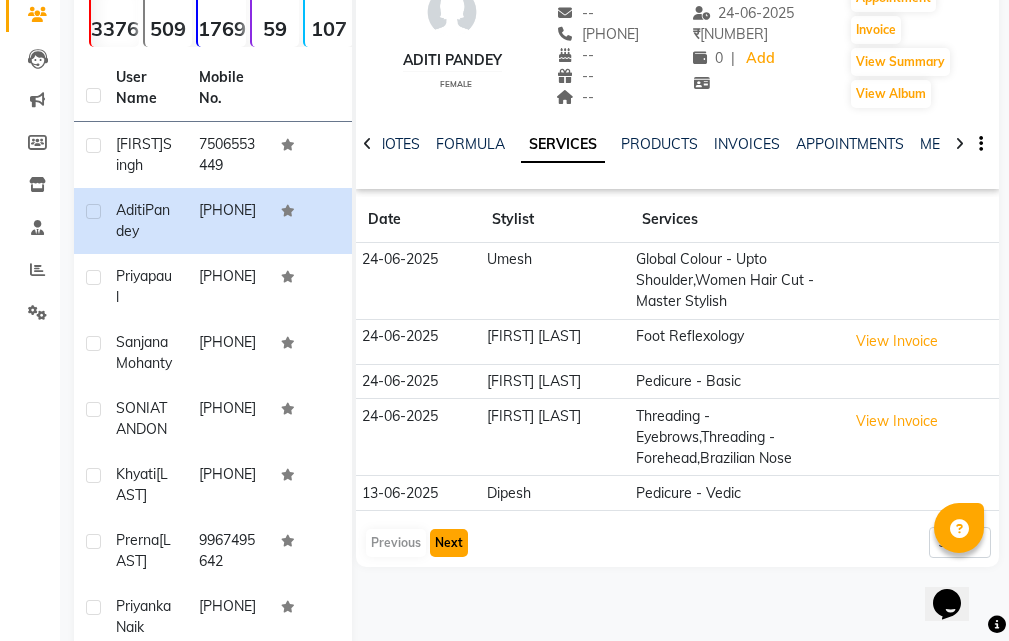 click on "Next" 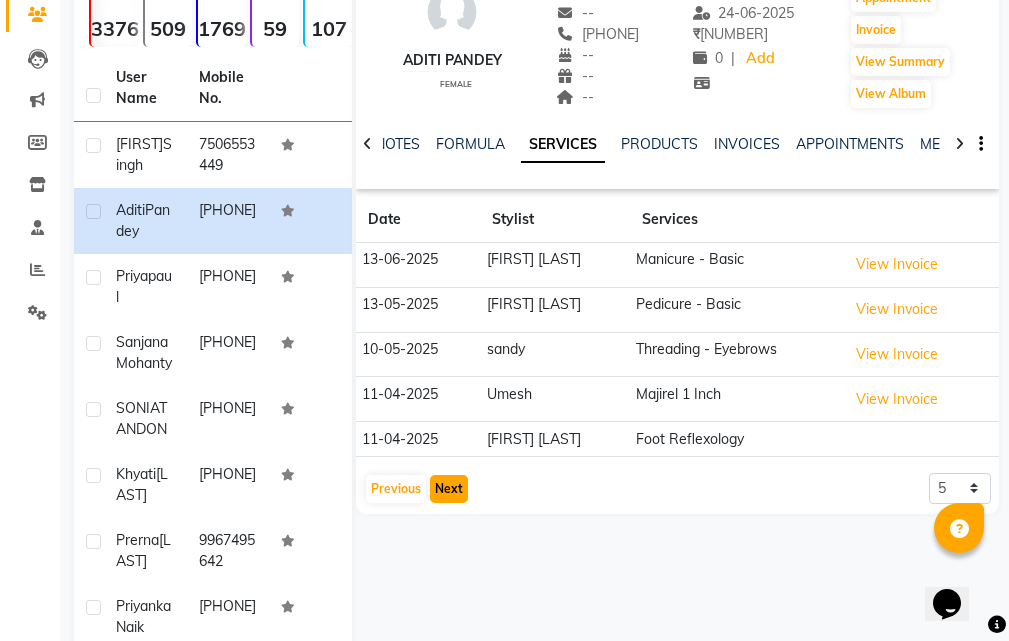 click on "Next" 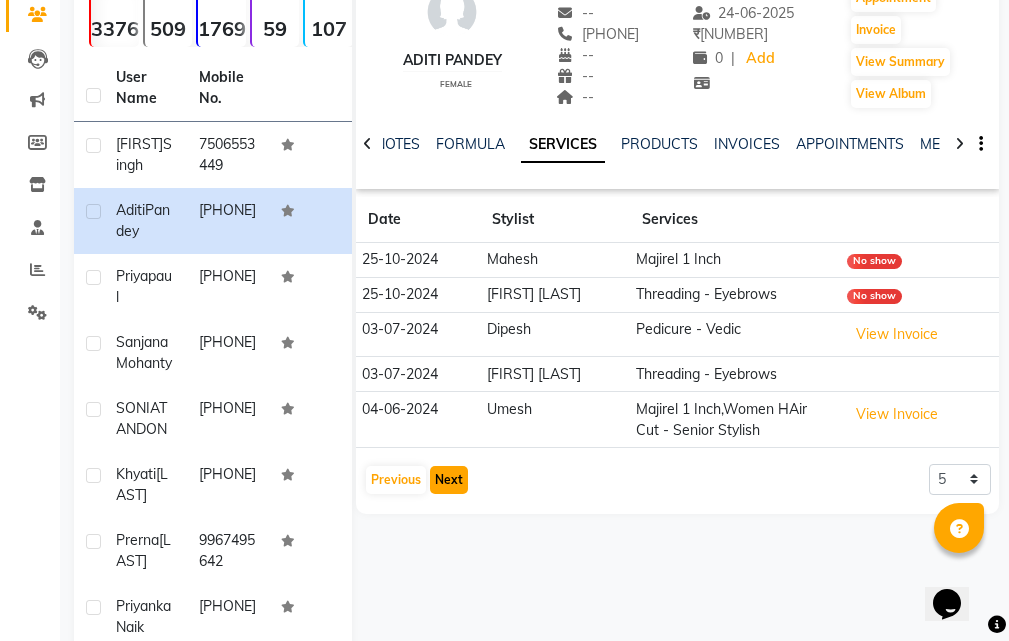 click on "Next" 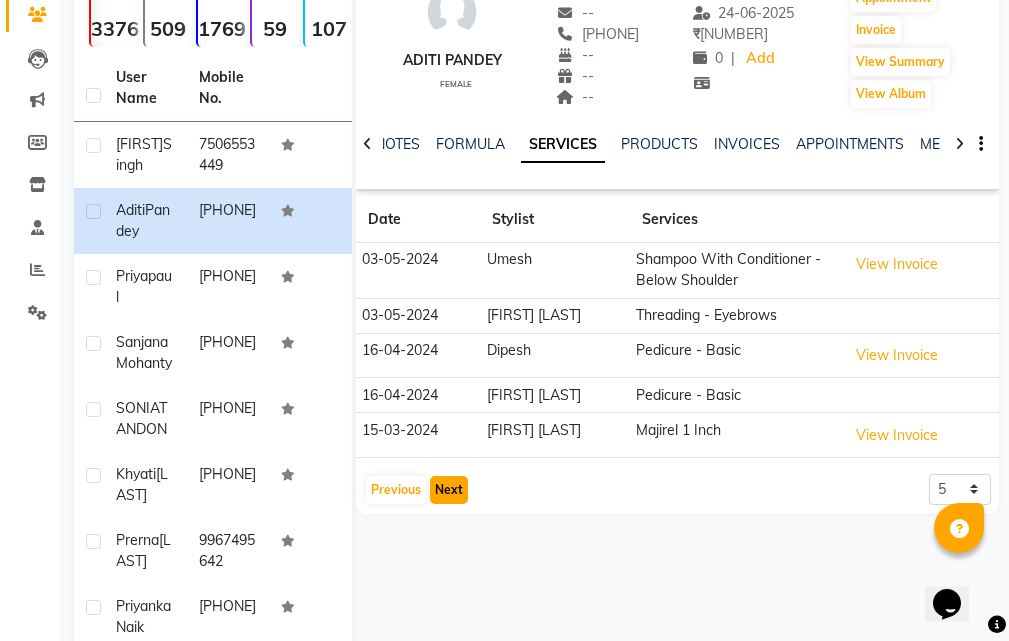 click on "Next" 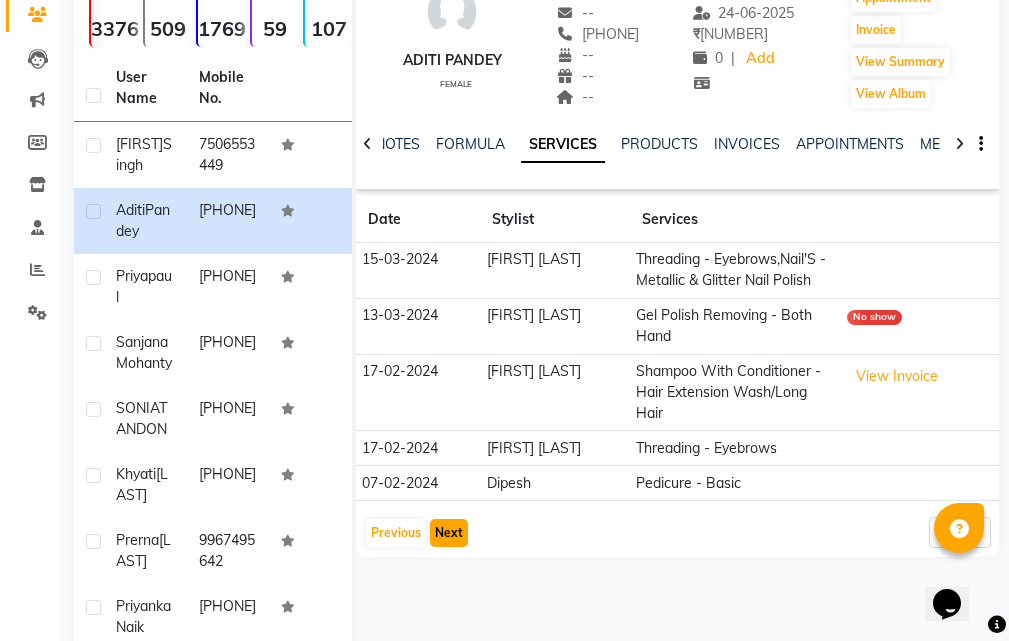 click on "Next" 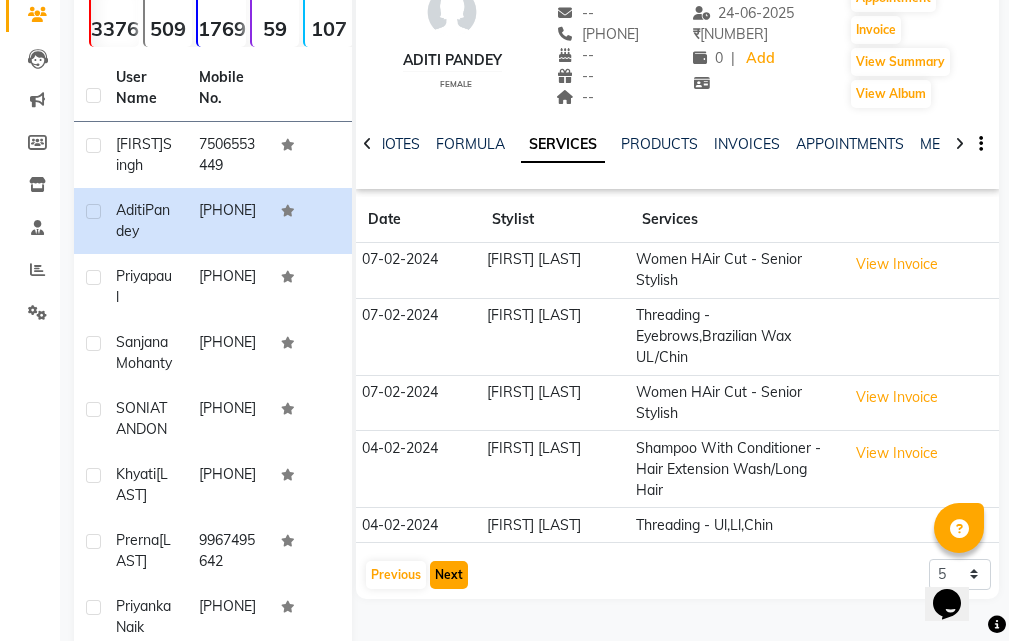 click on "Next" 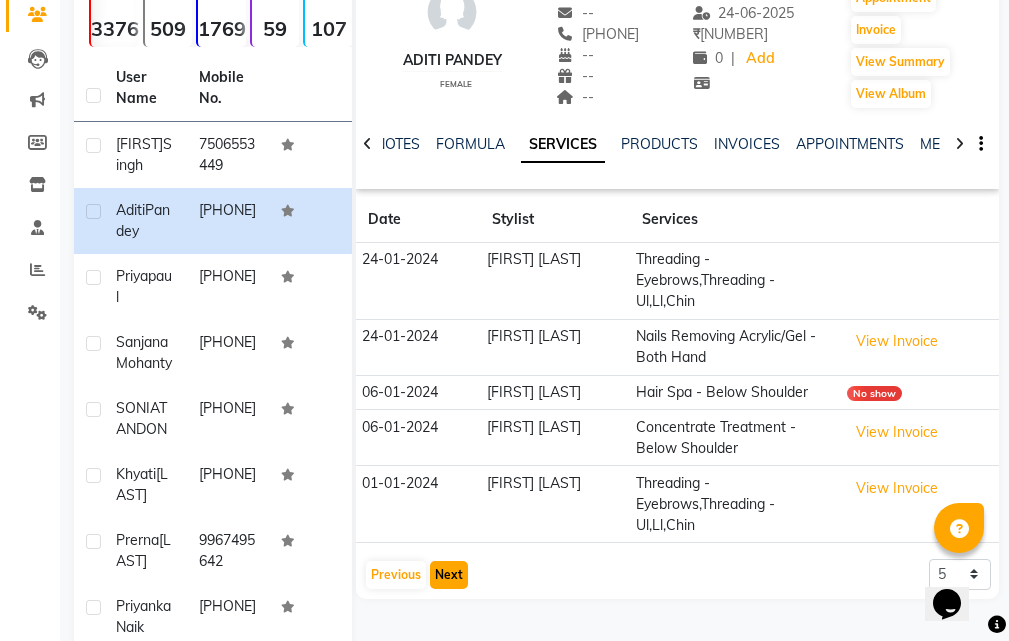 click on "Next" 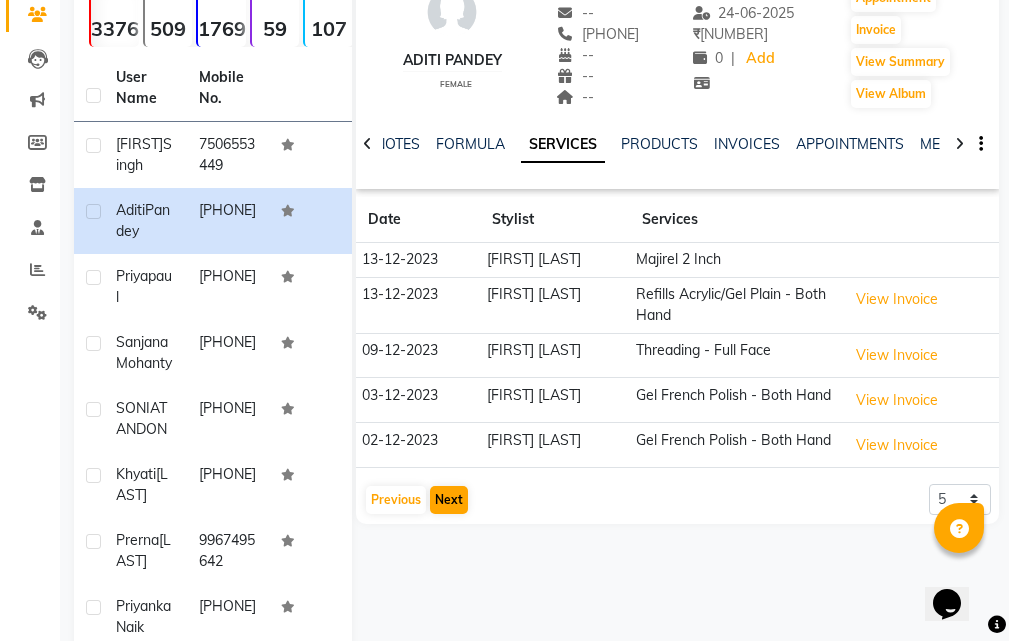 click on "[FIRST] [LAST]   female  --   --   [PHONE]  --  --  --  -- 24-06-2025 ₹    39810 0 |  Add   Appointment   Invoice  View Summary  View Album  NOTES FORMULA SERVICES PRODUCTS INVOICES APPOINTMENTS MEMBERSHIP PACKAGES VOUCHERS GIFTCARDS POINTS FORMS FAMILY CARDS WALLET Date Stylist Services 13-12-2023 [FIRST] [LAST] Majirel 2 Inch 13-12-2023 [FIRST] [LAST] Refills Acrylic/Gel Plain - Both Hand  View Invoice  09-12-2023 [FIRST] [LAST]  Threading - Full Face  View Invoice  03-12-2023 [FIRST] [LAST] Gel French Polish - Both Hand  View Invoice  02-12-2023 [FIRST] [LAST] Gel French Polish - Both Hand  View Invoice   Previous   Next  5 10 50 100 500" 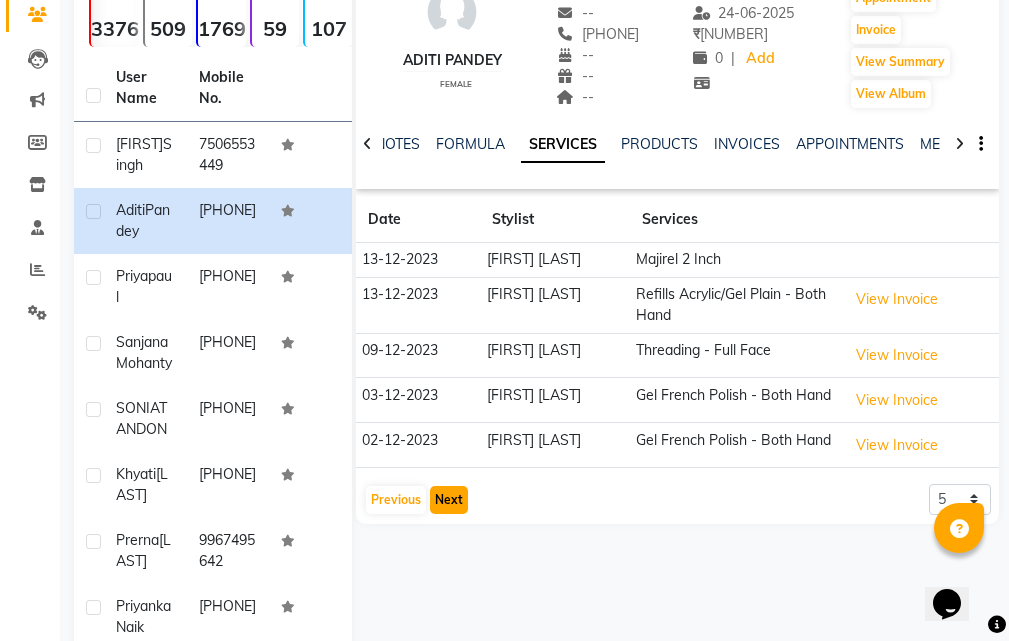 click on "Next" 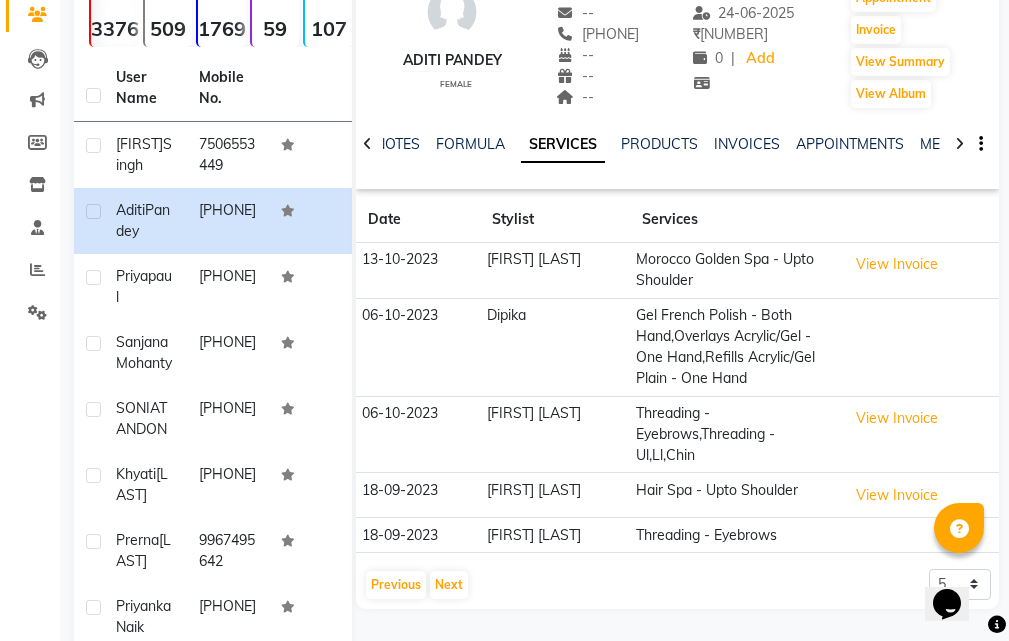 click on "18-09-2023" 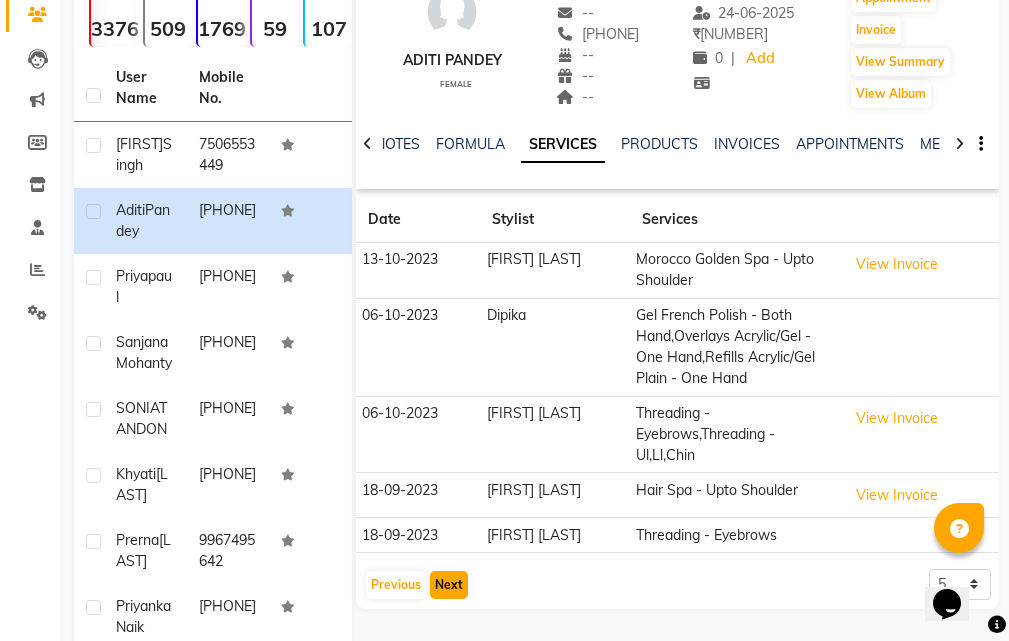 click on "Next" 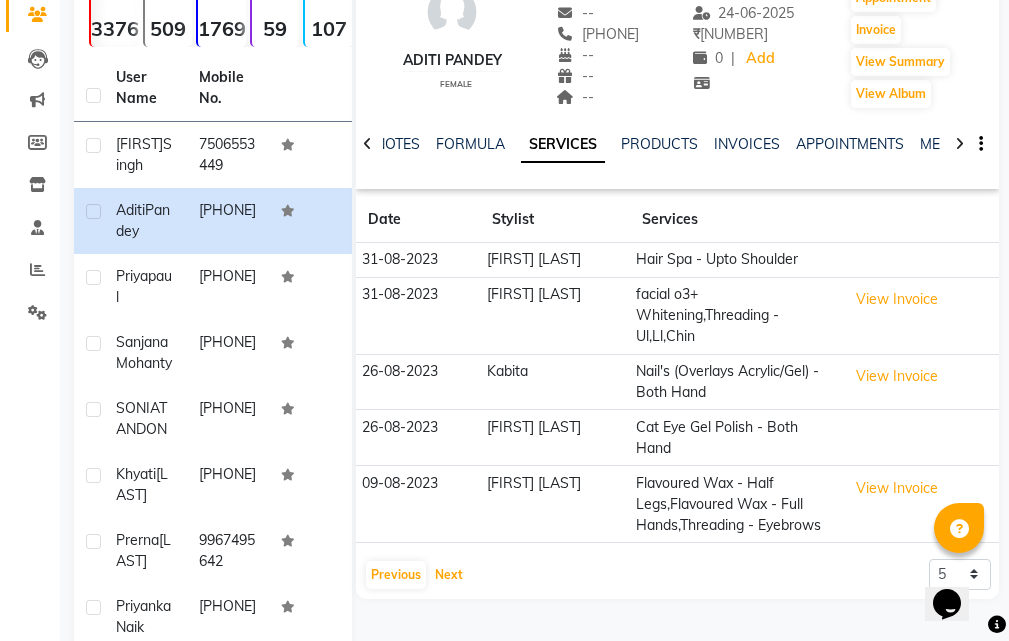 scroll, scrollTop: 300, scrollLeft: 0, axis: vertical 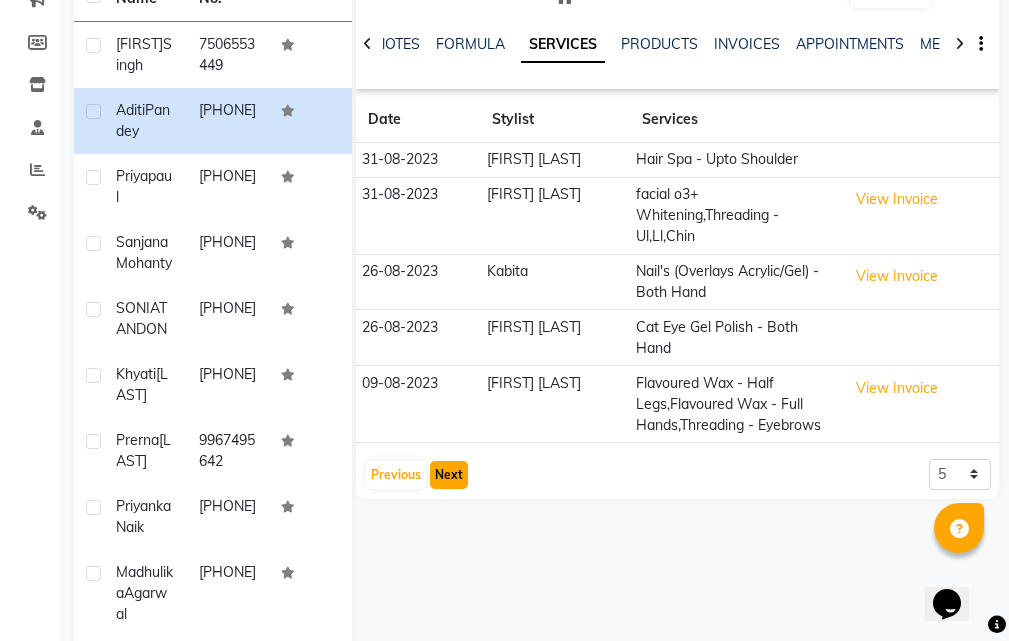 click on "Next" 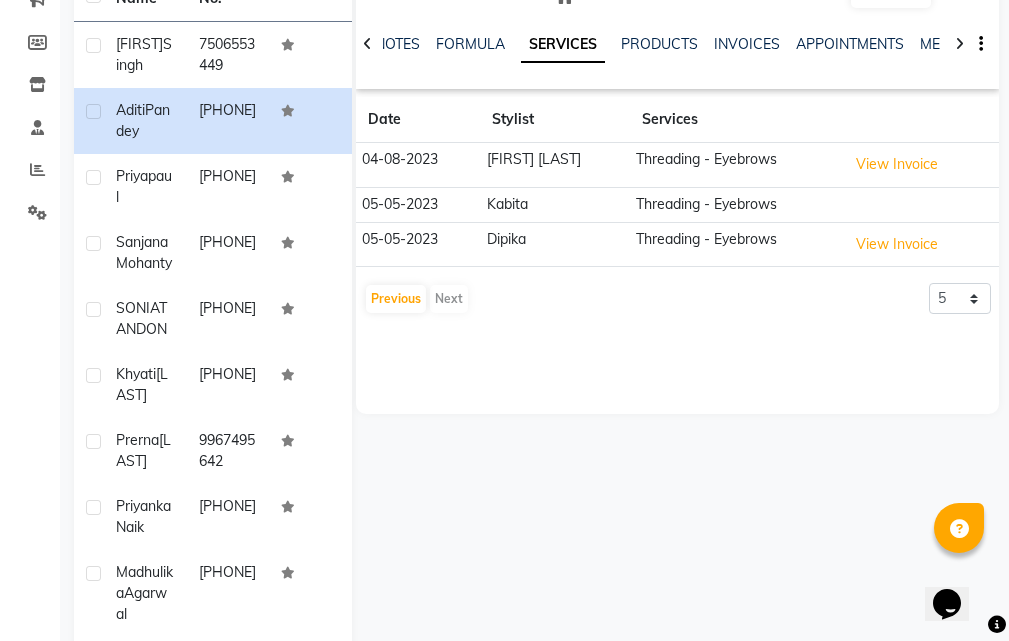 click on "Previous   Next" 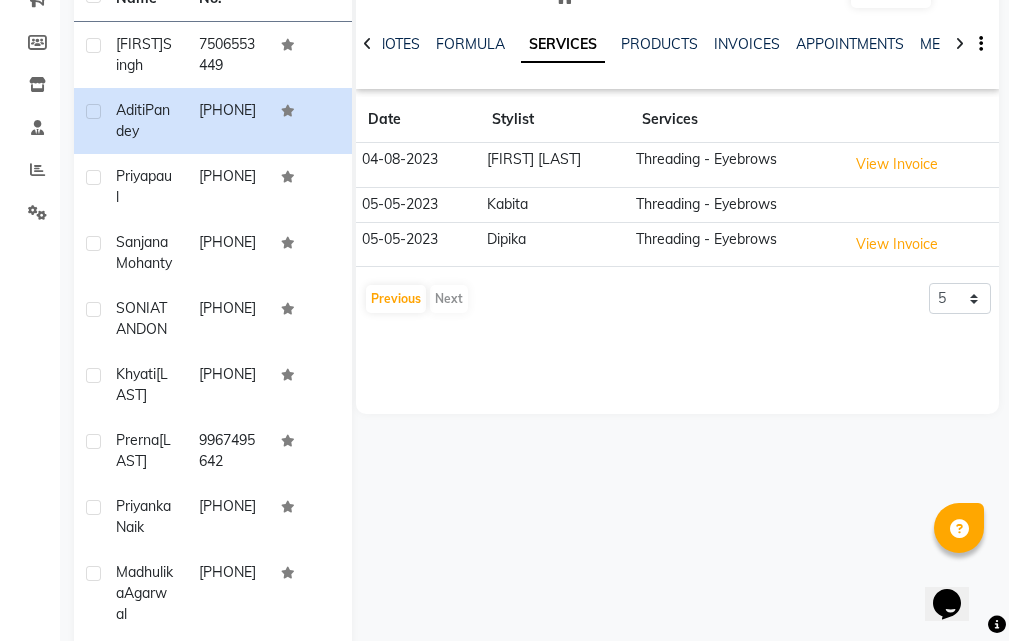 scroll, scrollTop: 100, scrollLeft: 0, axis: vertical 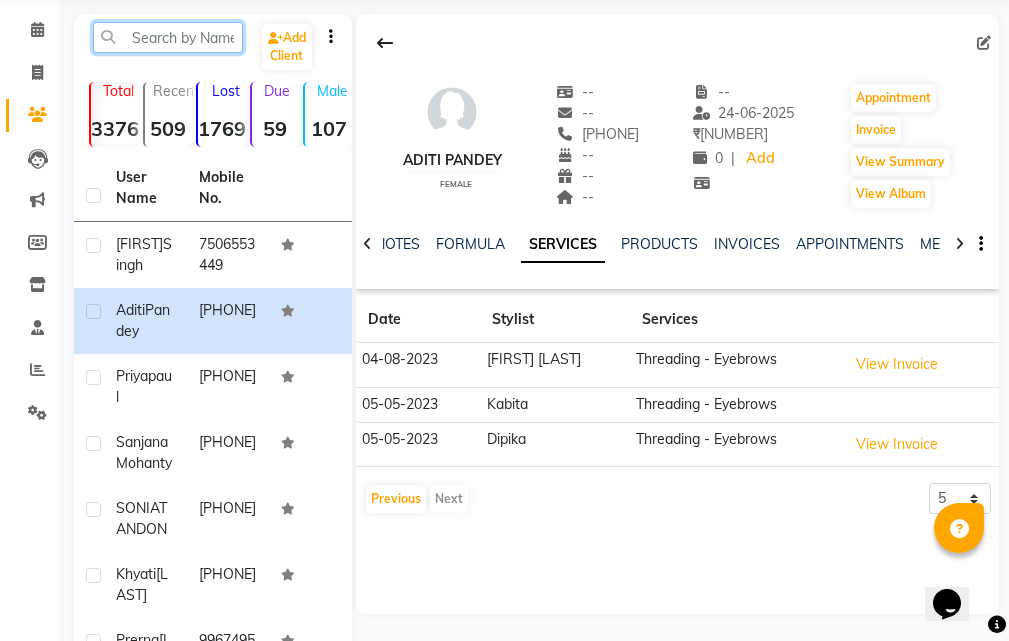 click 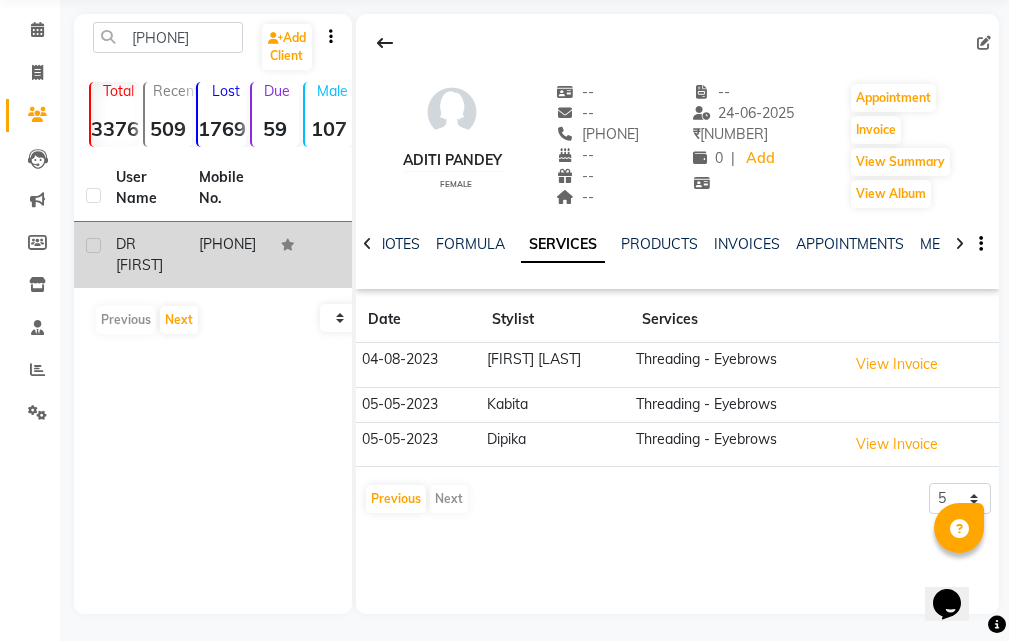 click on "[PHONE]" 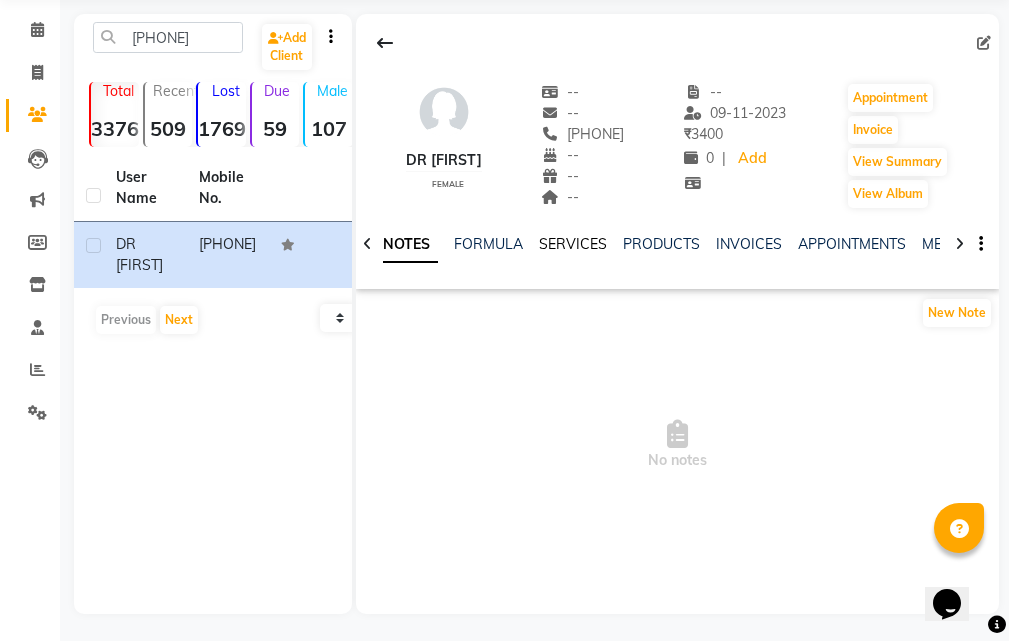 click on "SERVICES" 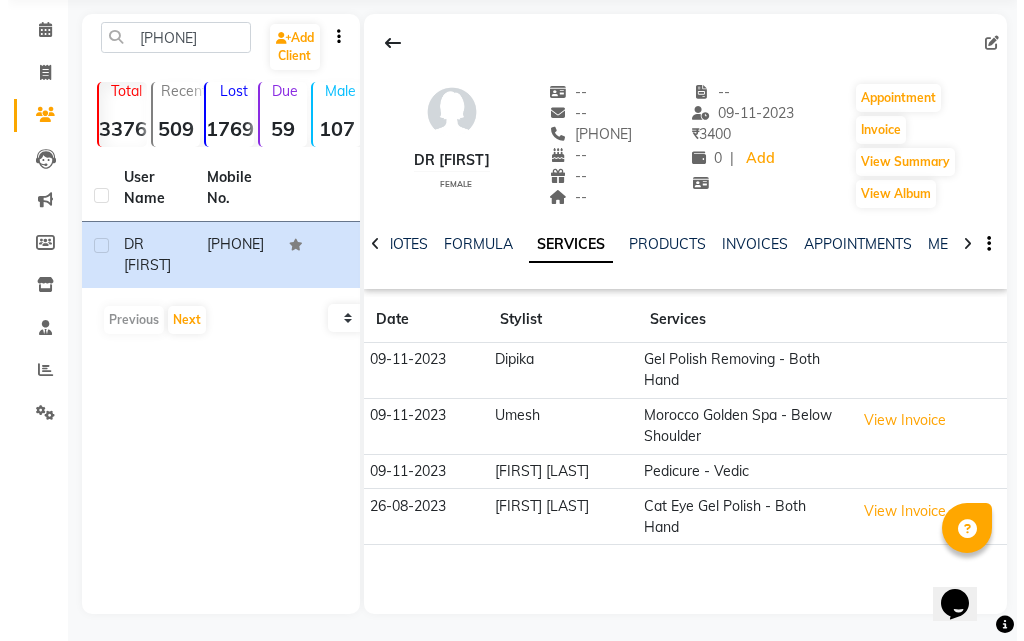 scroll, scrollTop: 103, scrollLeft: 0, axis: vertical 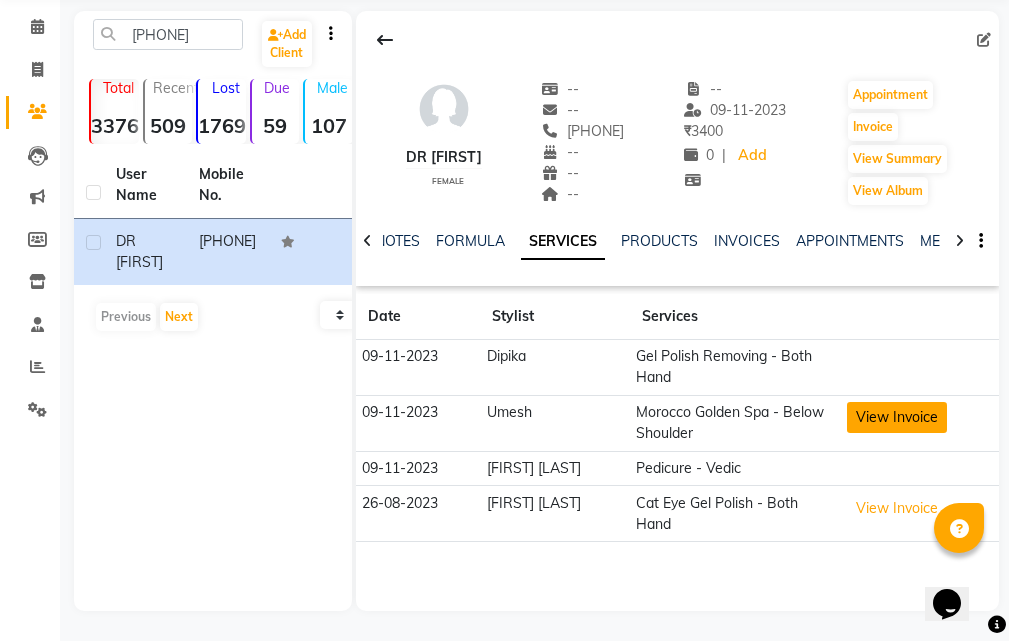 click on "View Invoice" 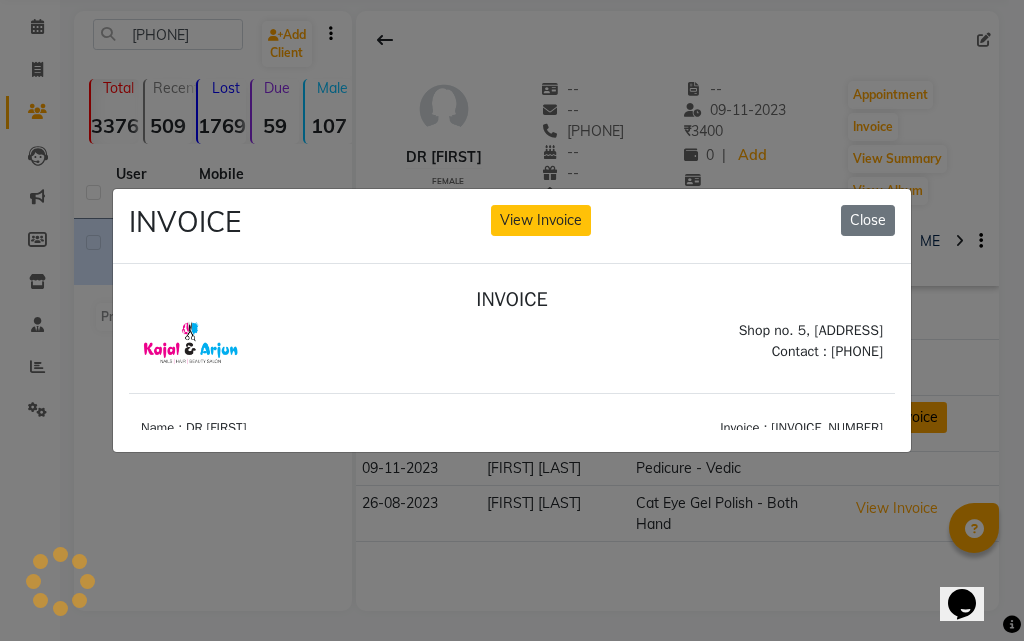scroll, scrollTop: 0, scrollLeft: 0, axis: both 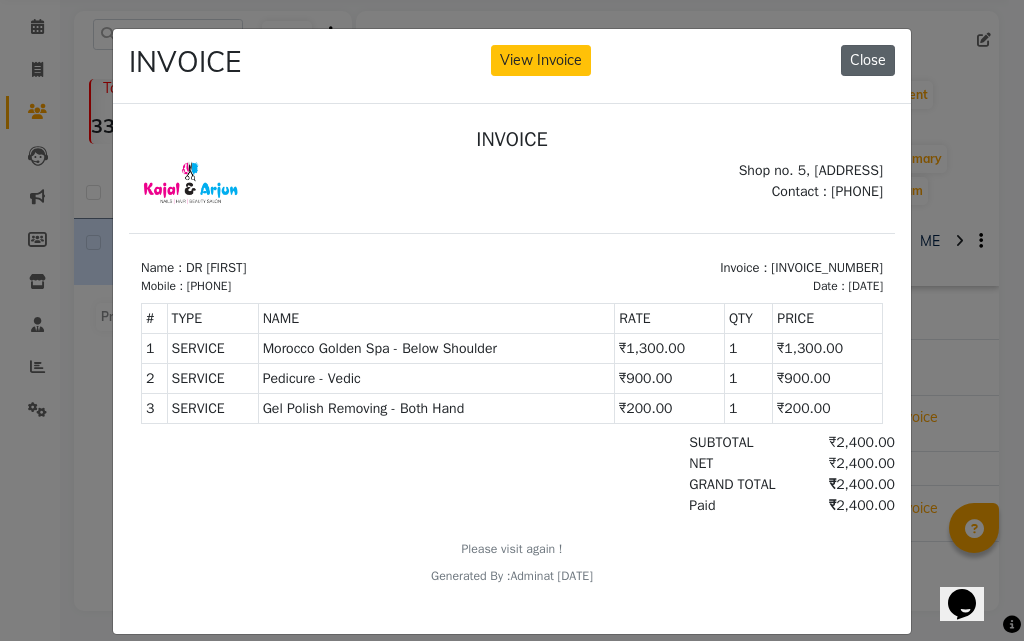 click on "Close" 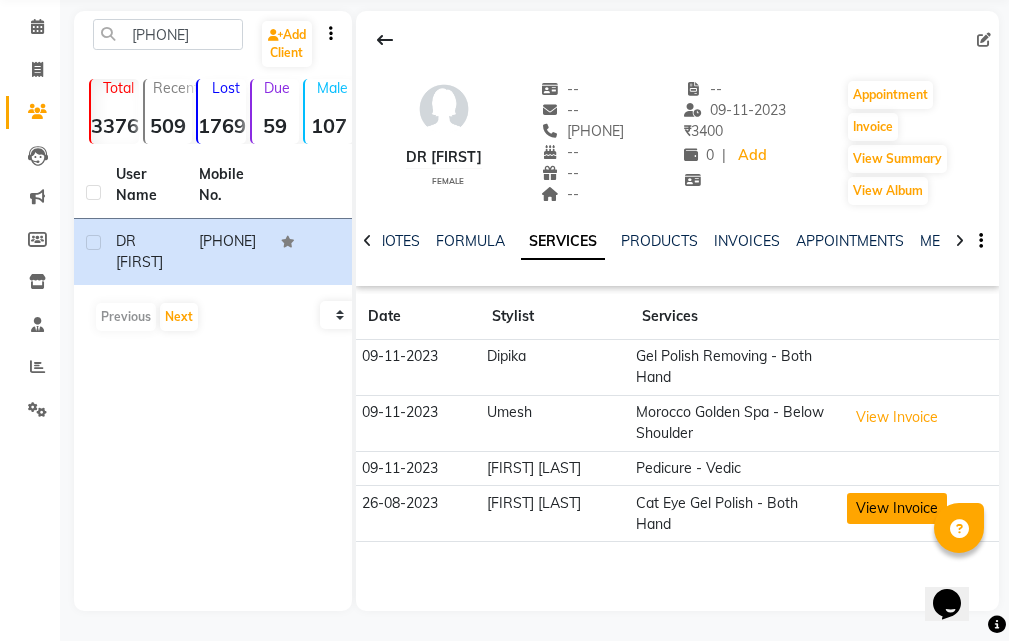click on "View Invoice" 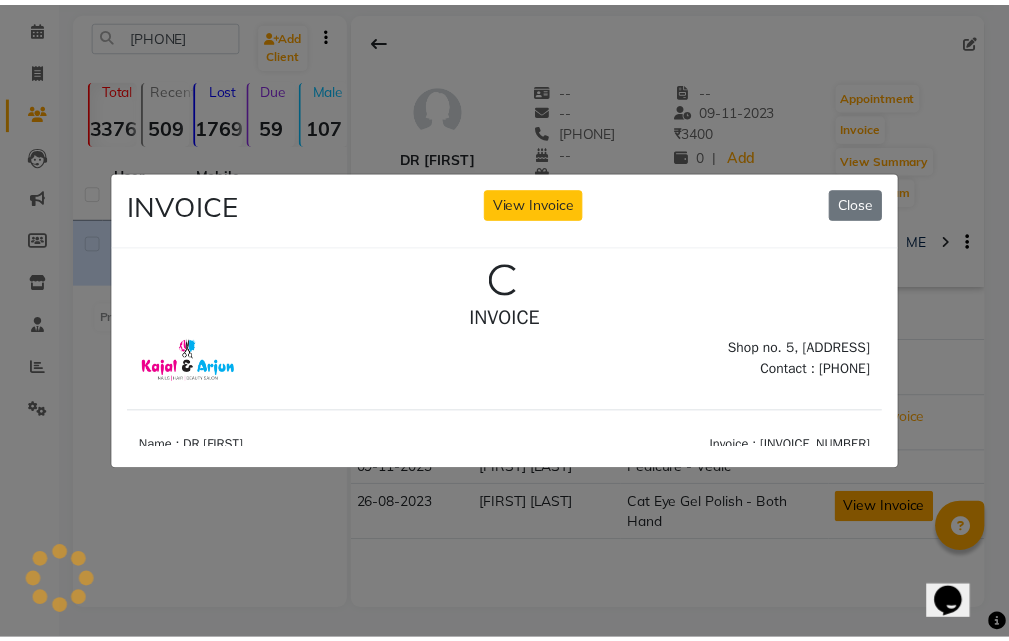 scroll, scrollTop: 0, scrollLeft: 0, axis: both 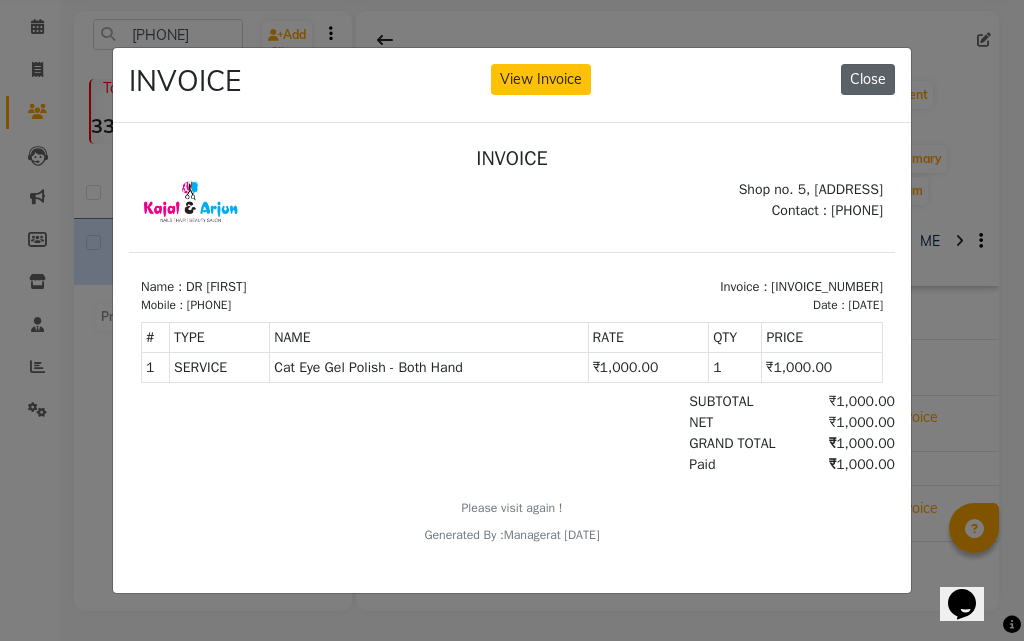 click on "Close" 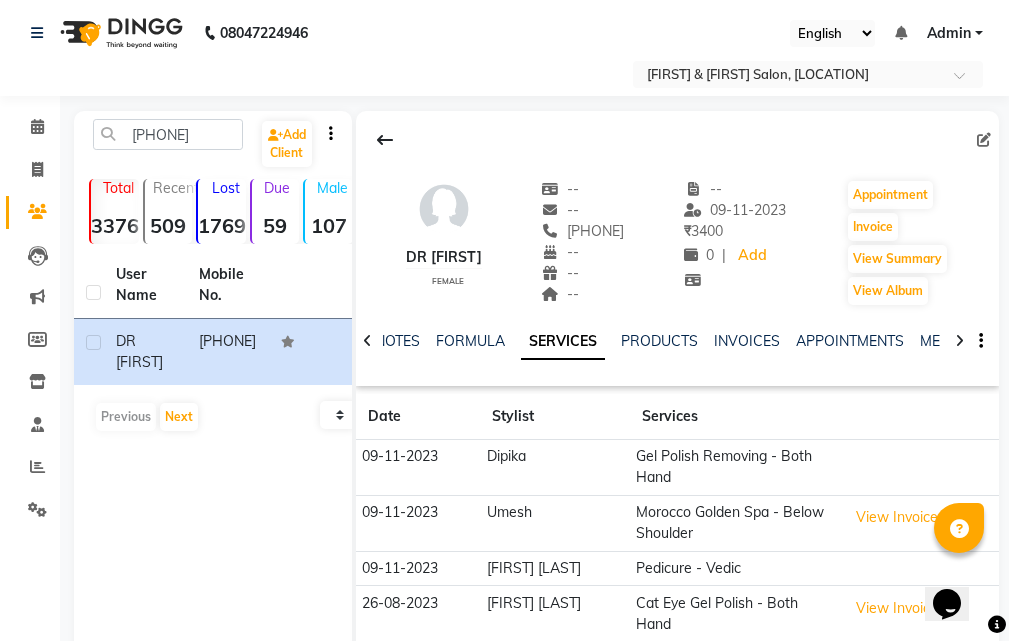 scroll, scrollTop: 0, scrollLeft: 0, axis: both 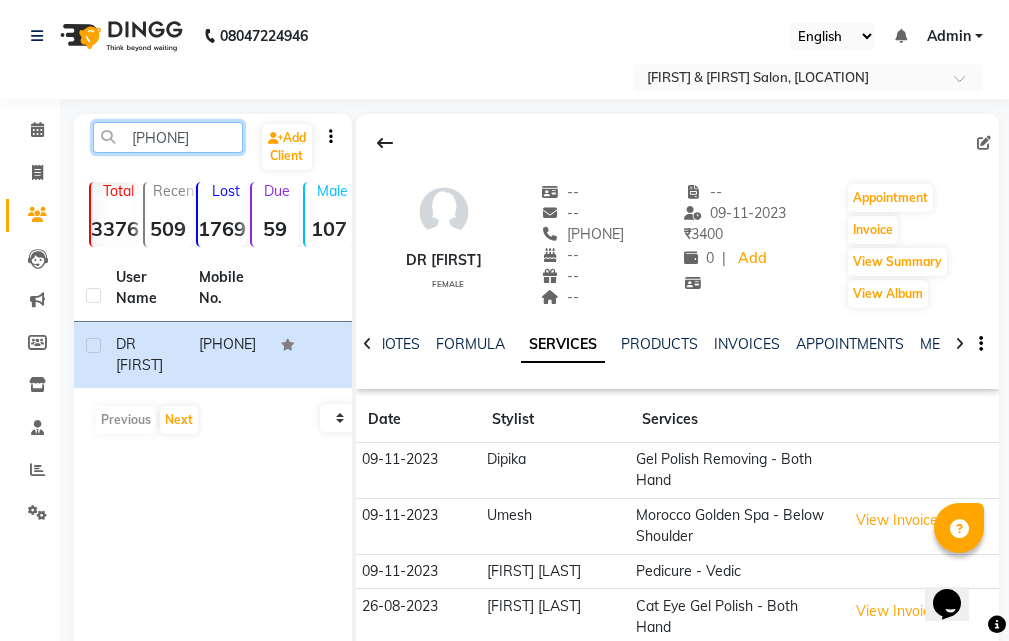 click on "[PHONE]" 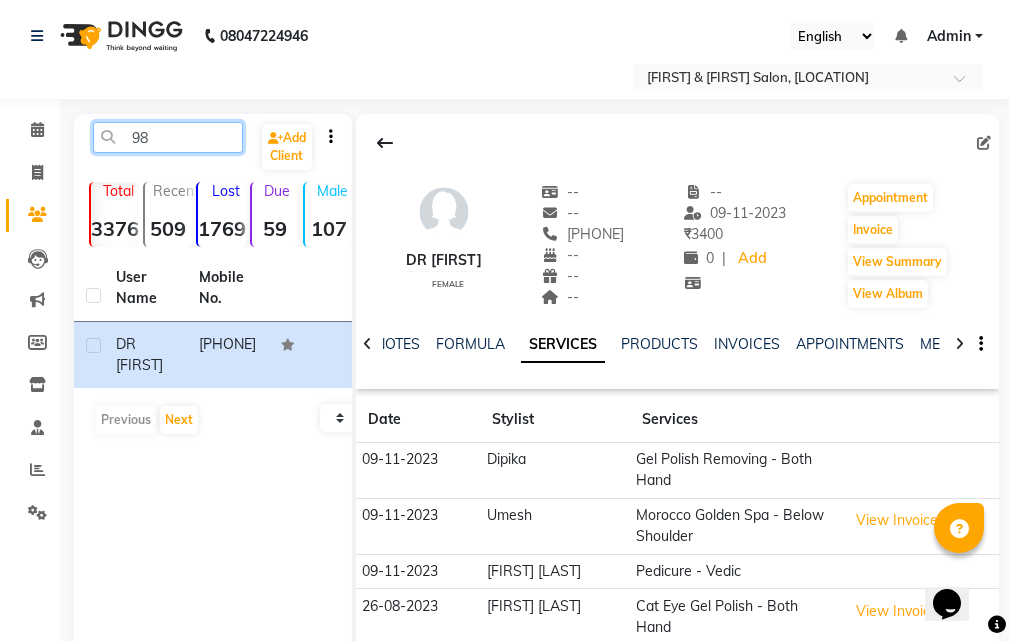 type on "9" 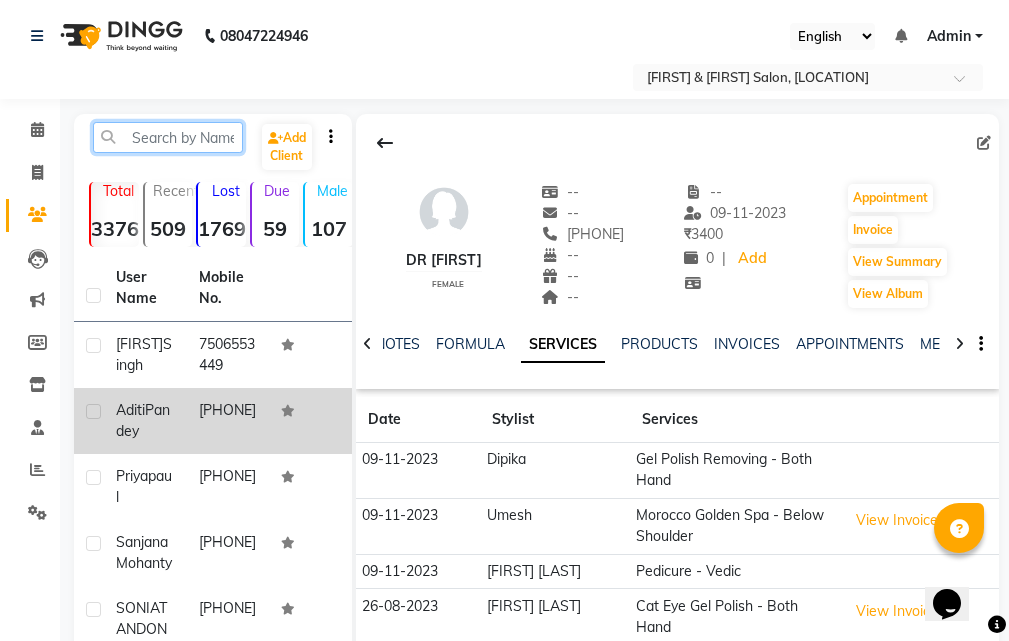type 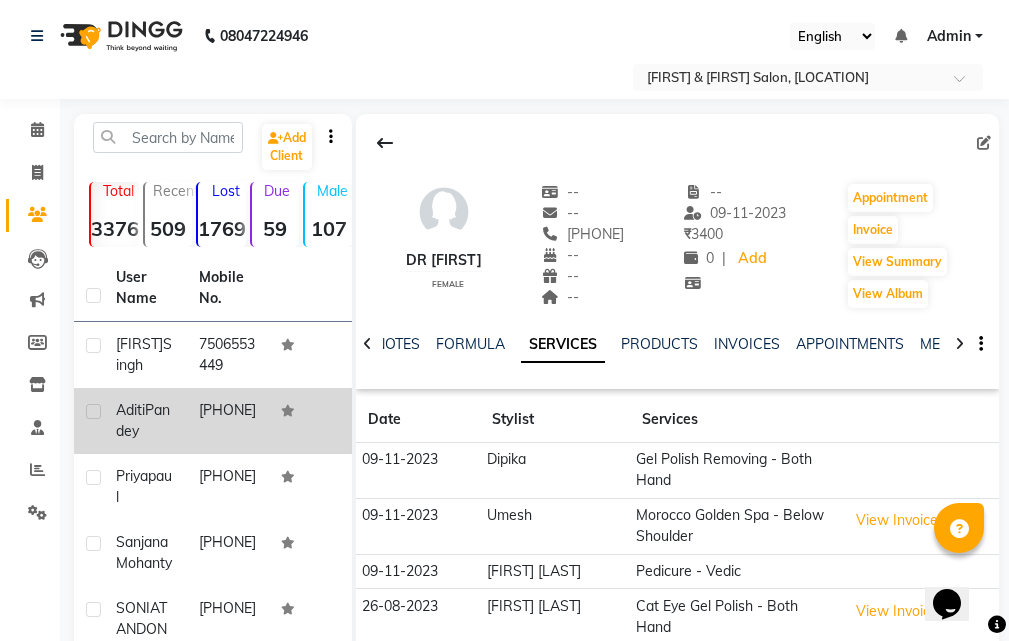 click on "[PHONE]" 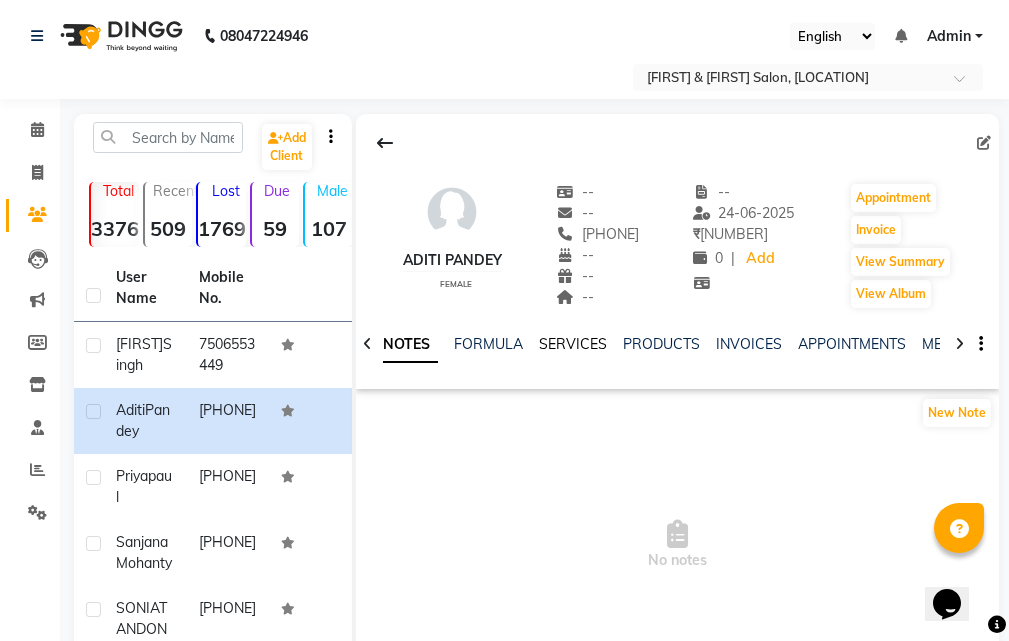 click on "SERVICES" 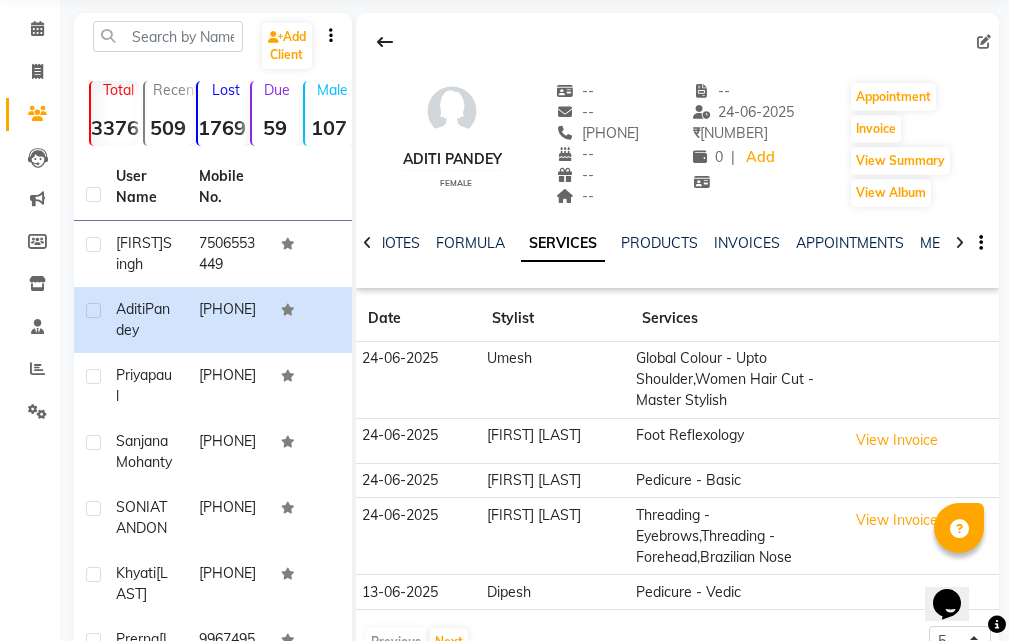scroll, scrollTop: 200, scrollLeft: 0, axis: vertical 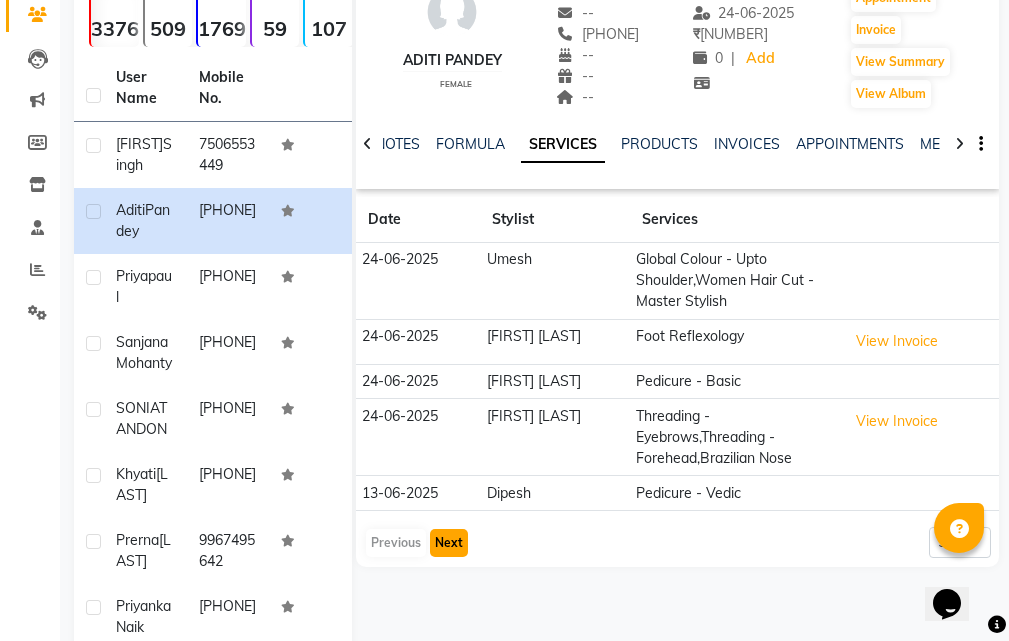 click on "Next" 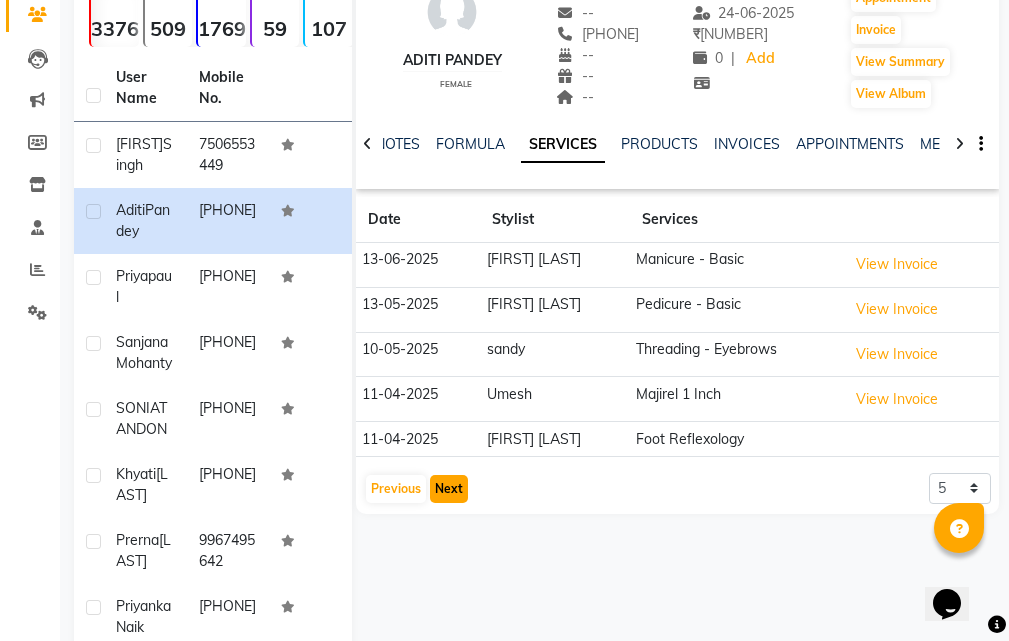 click on "Next" 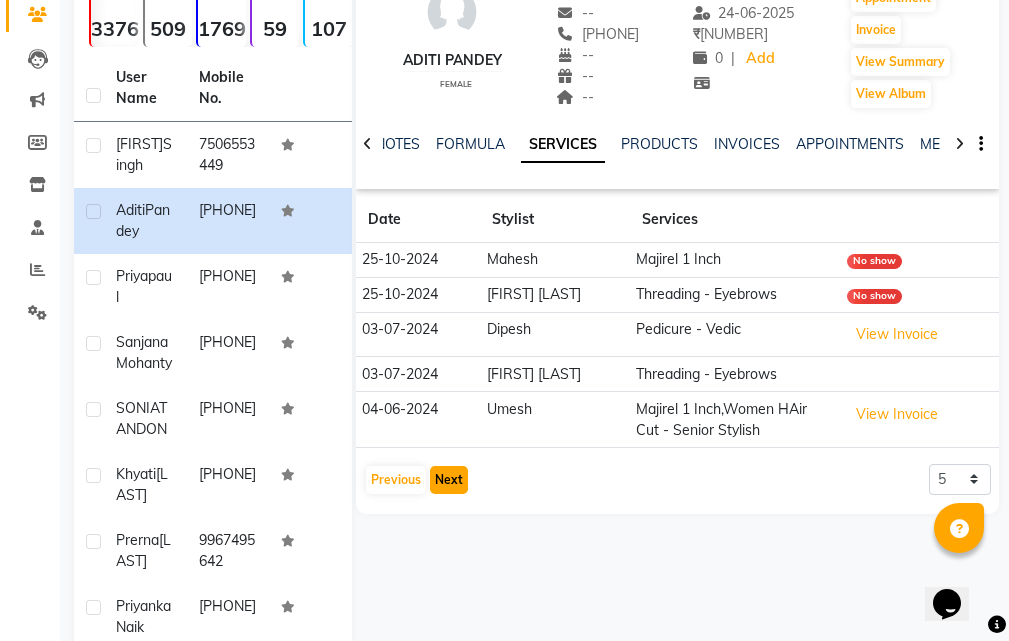click on "Next" 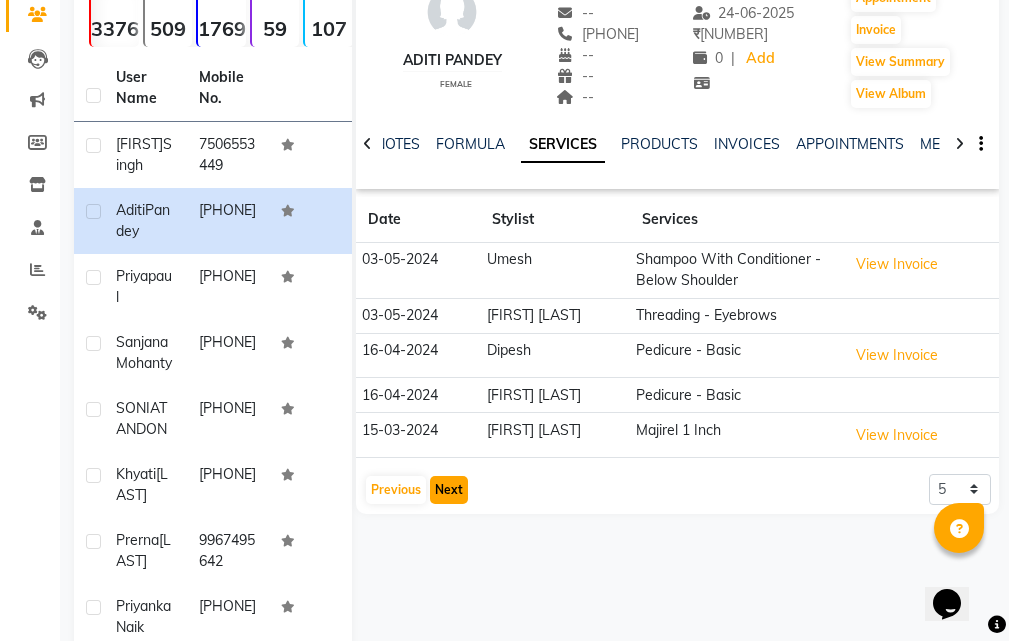 click on "Next" 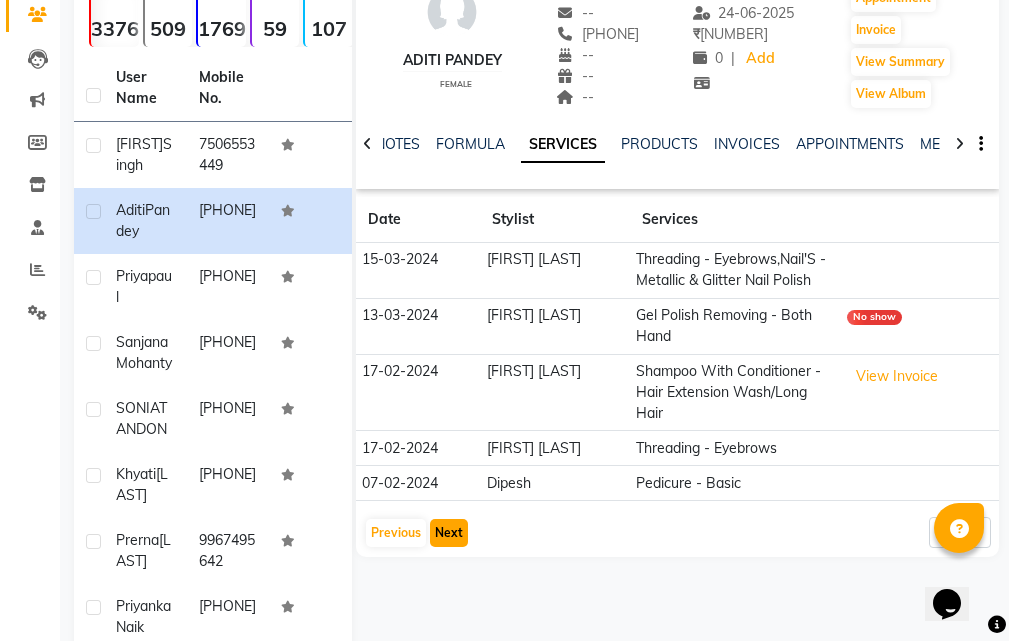 click on "Next" 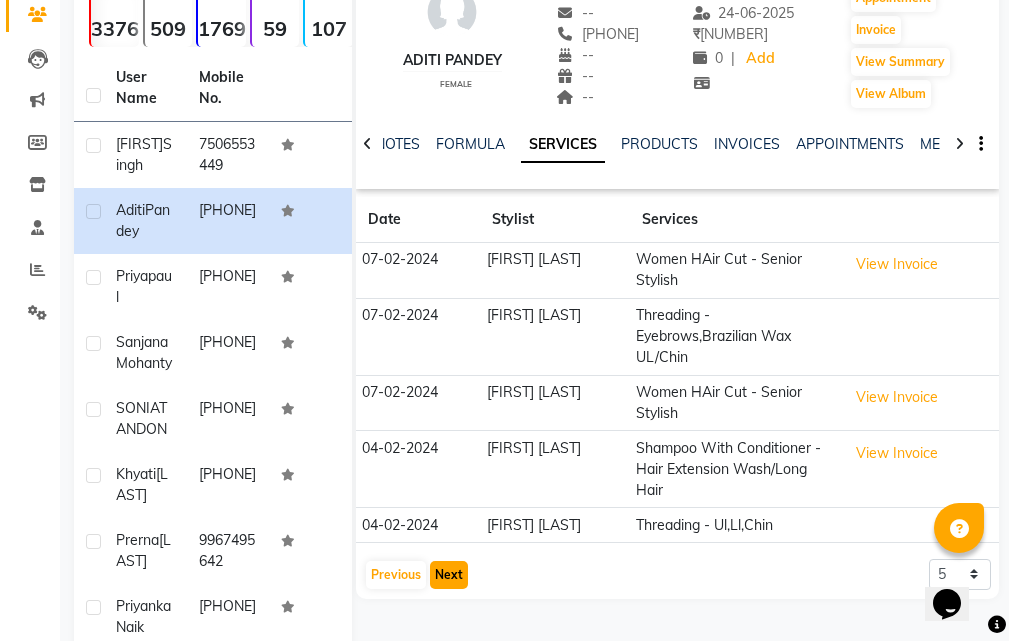 click on "Next" 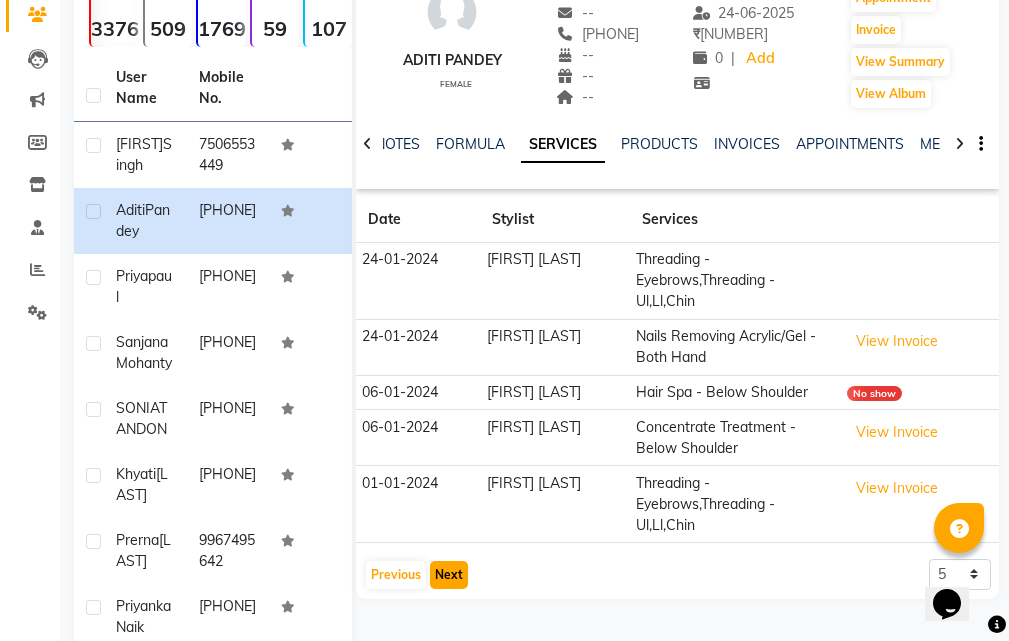 click on "Next" 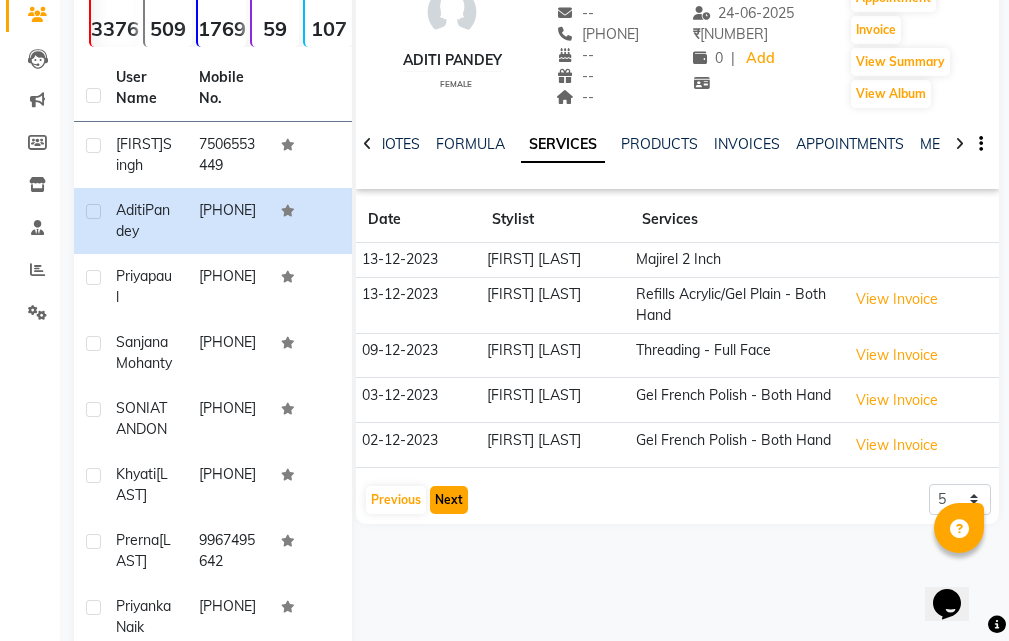 click on "Next" 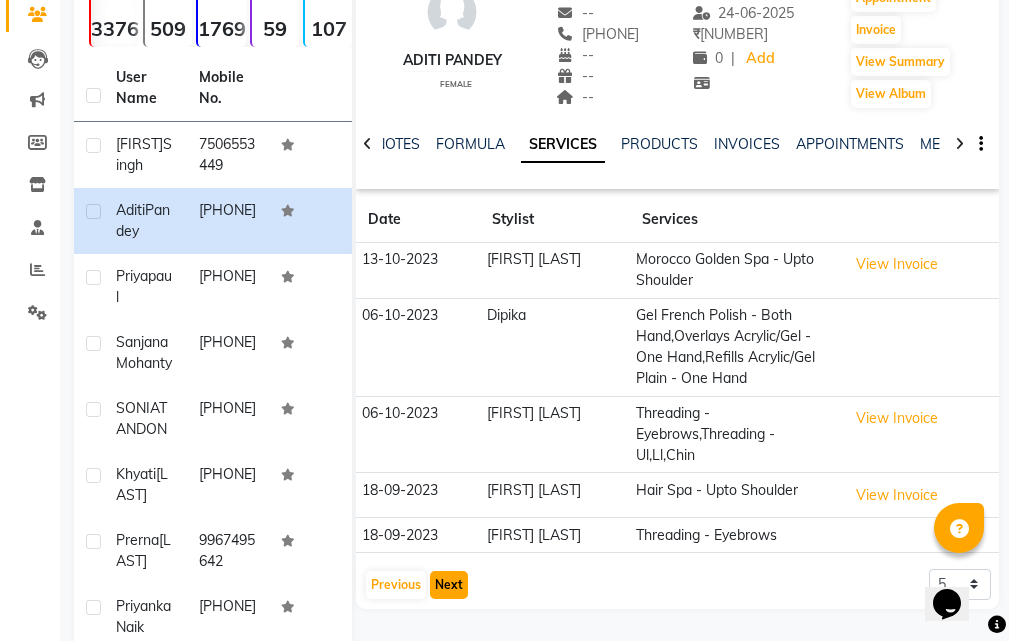 click on "Next" 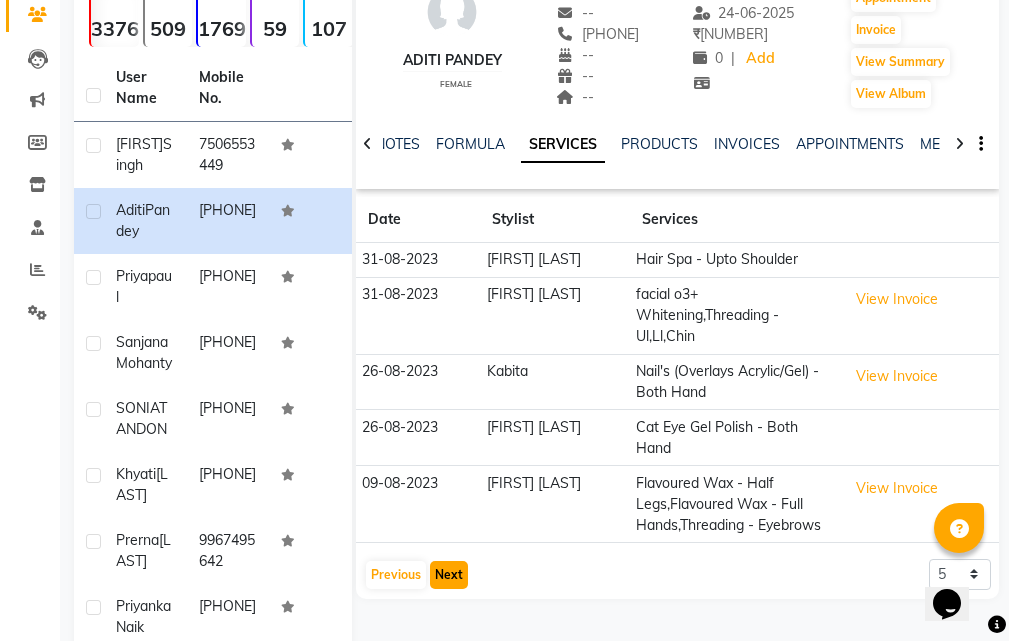 click on "Next" 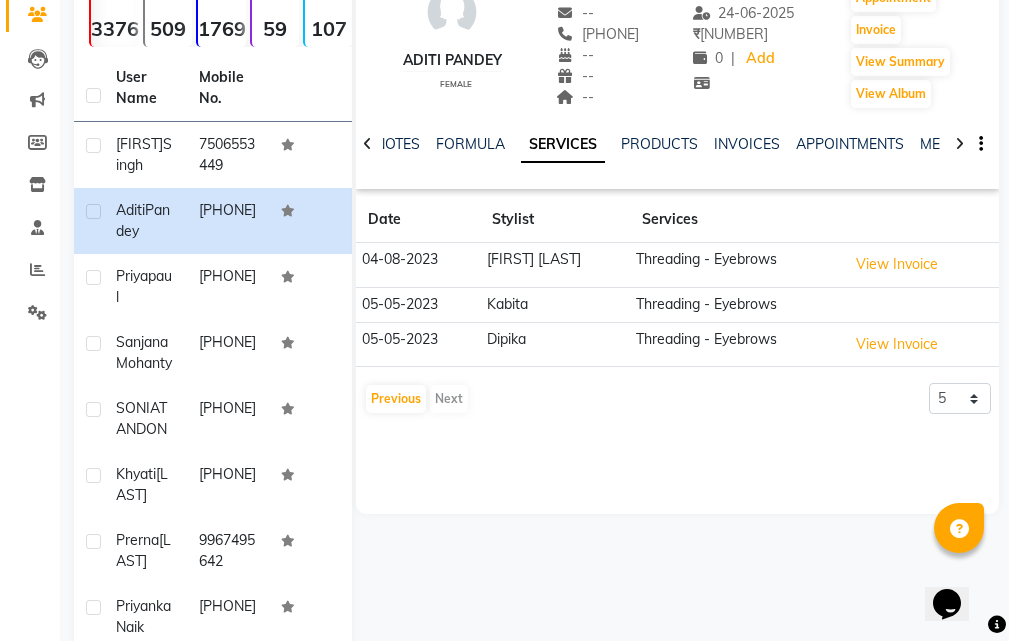 click on "Previous   Next" 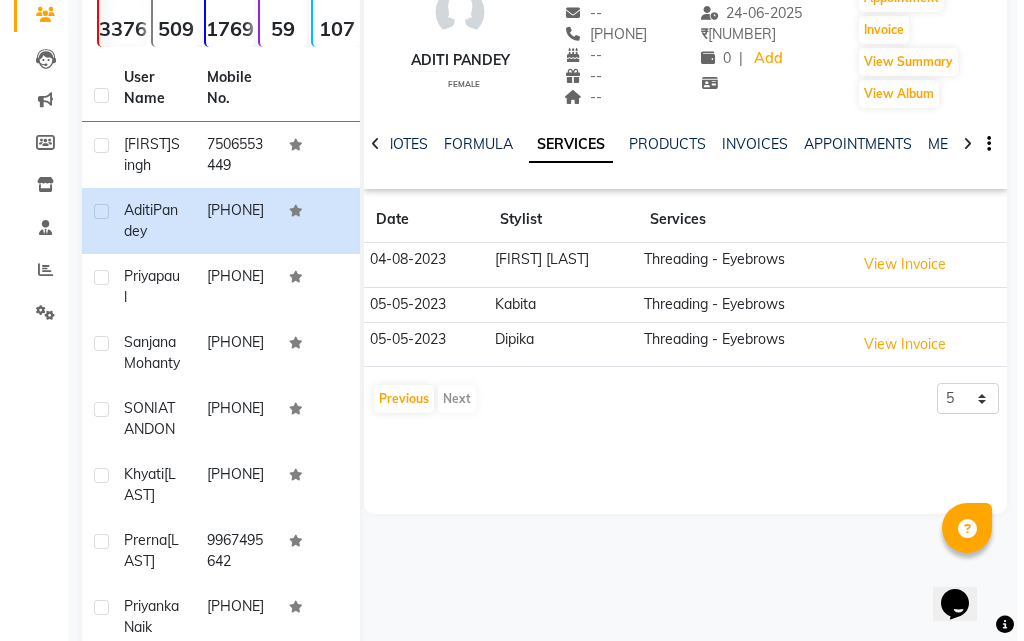 scroll, scrollTop: 0, scrollLeft: 0, axis: both 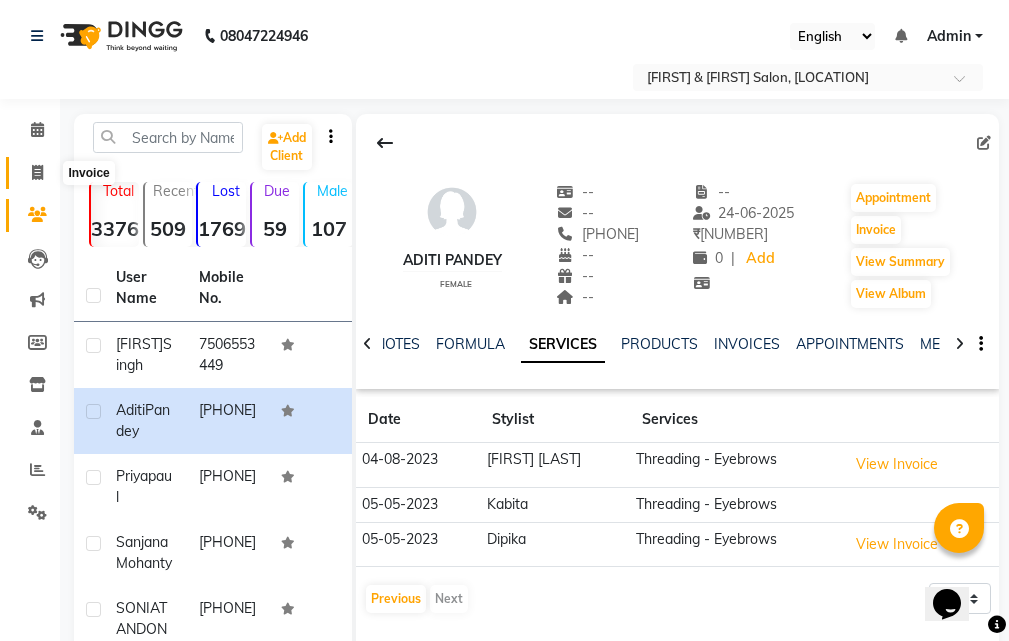click 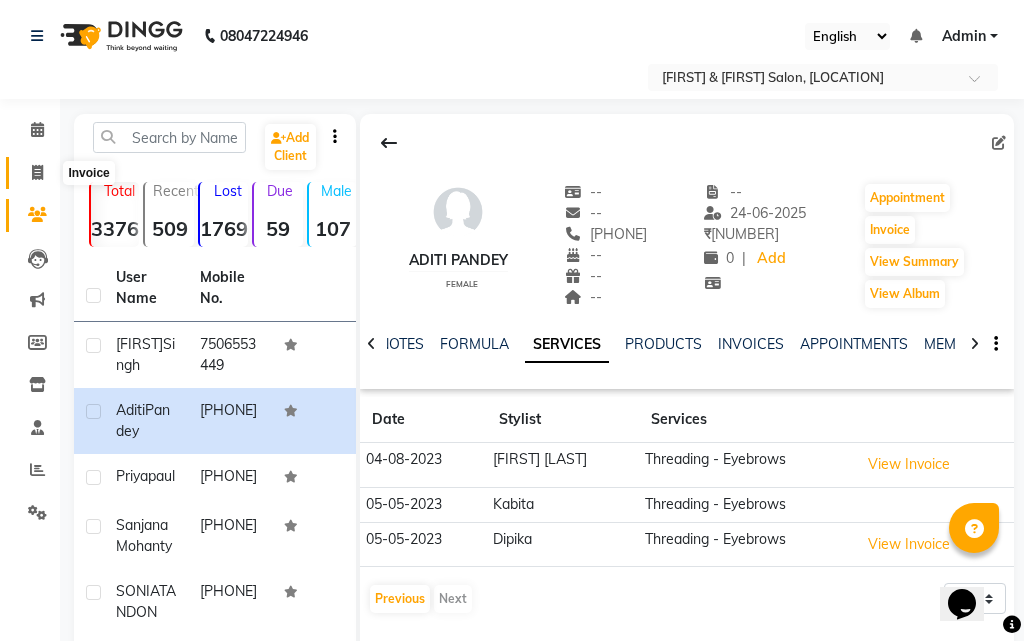 select on "541" 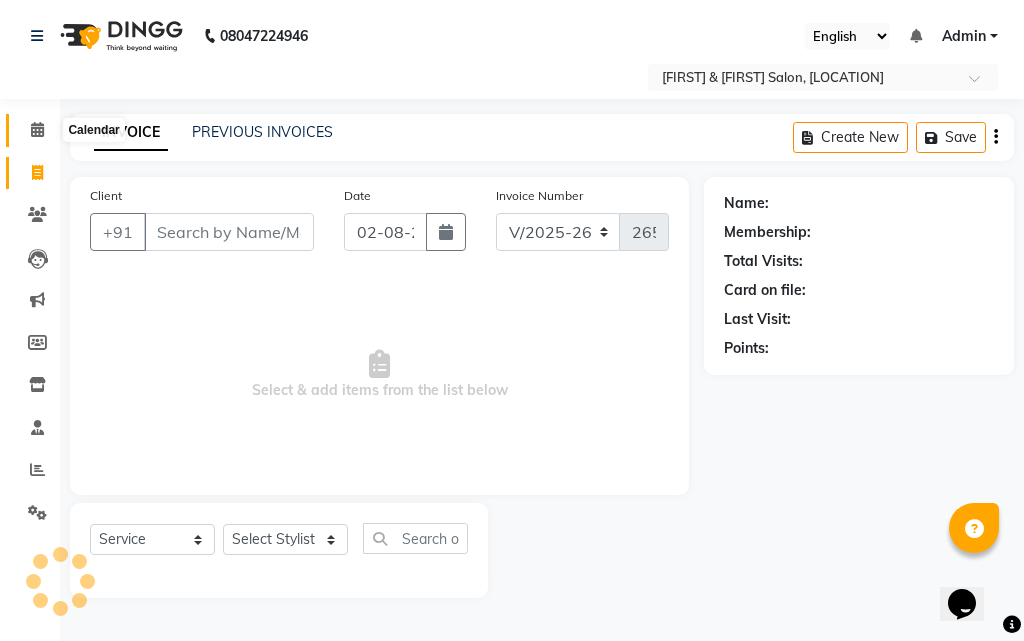 click 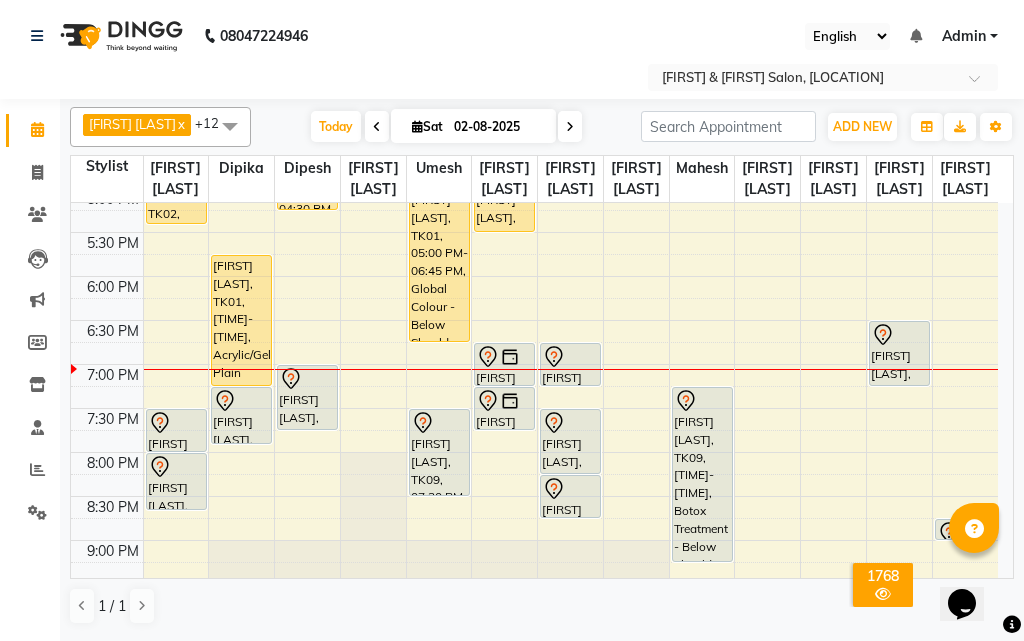 scroll, scrollTop: 741, scrollLeft: 0, axis: vertical 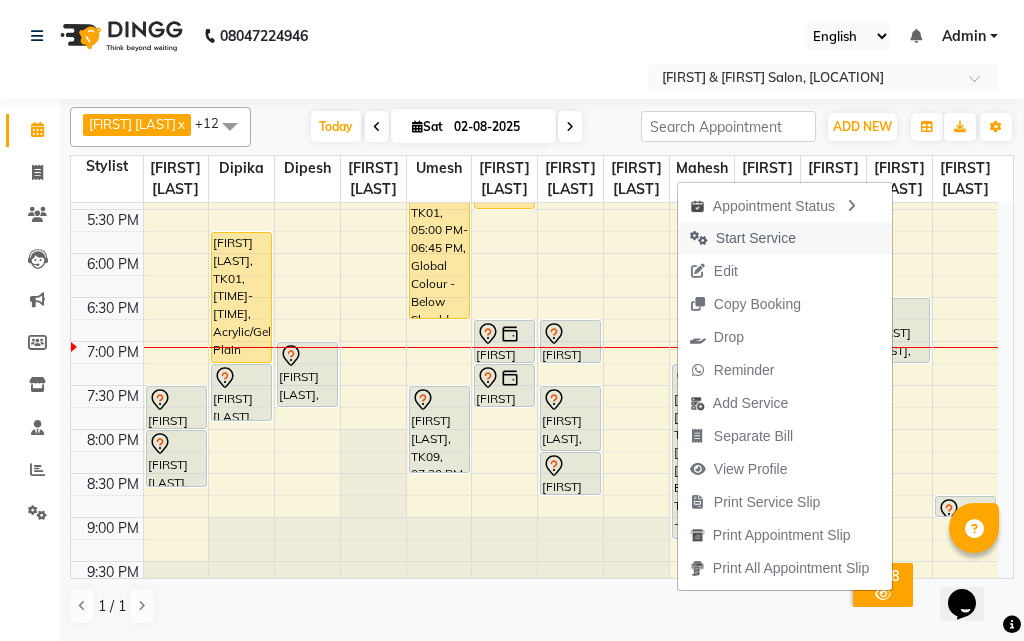 click on "Start Service" at bounding box center (756, 238) 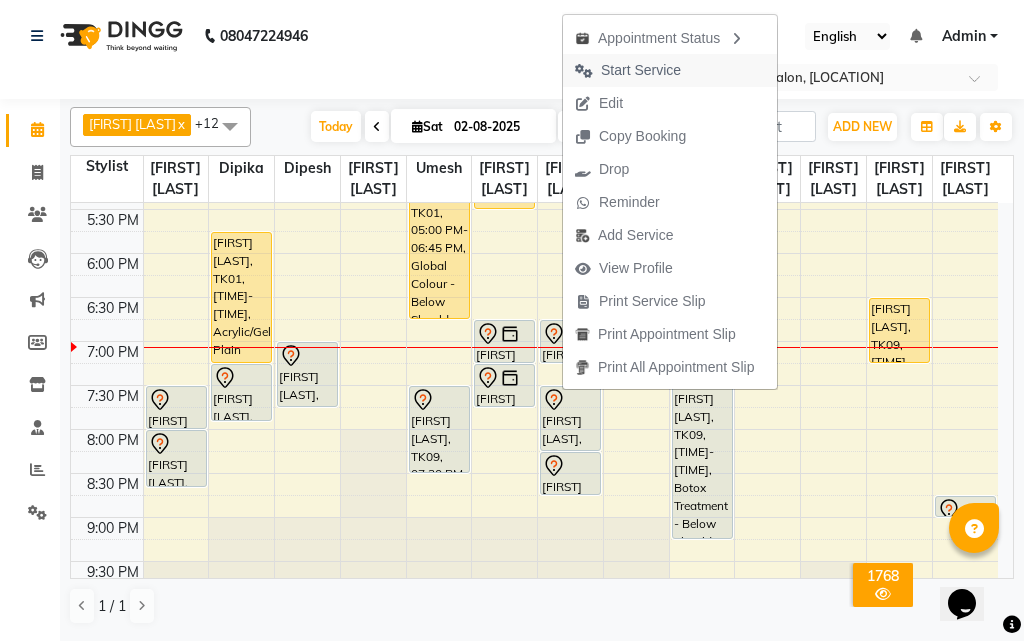 click on "Start Service" at bounding box center [641, 70] 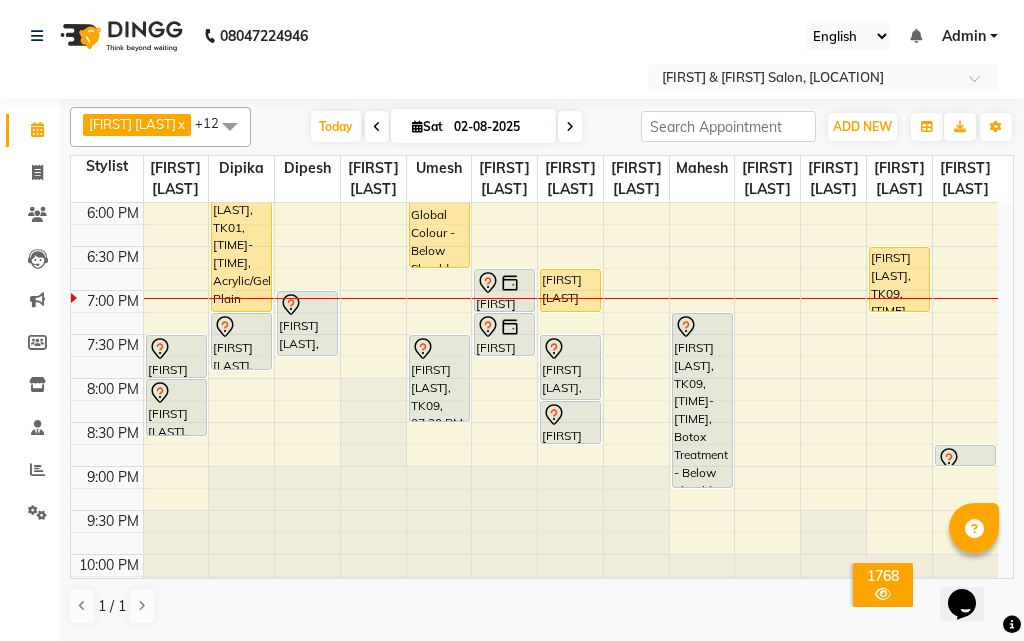scroll, scrollTop: 841, scrollLeft: 0, axis: vertical 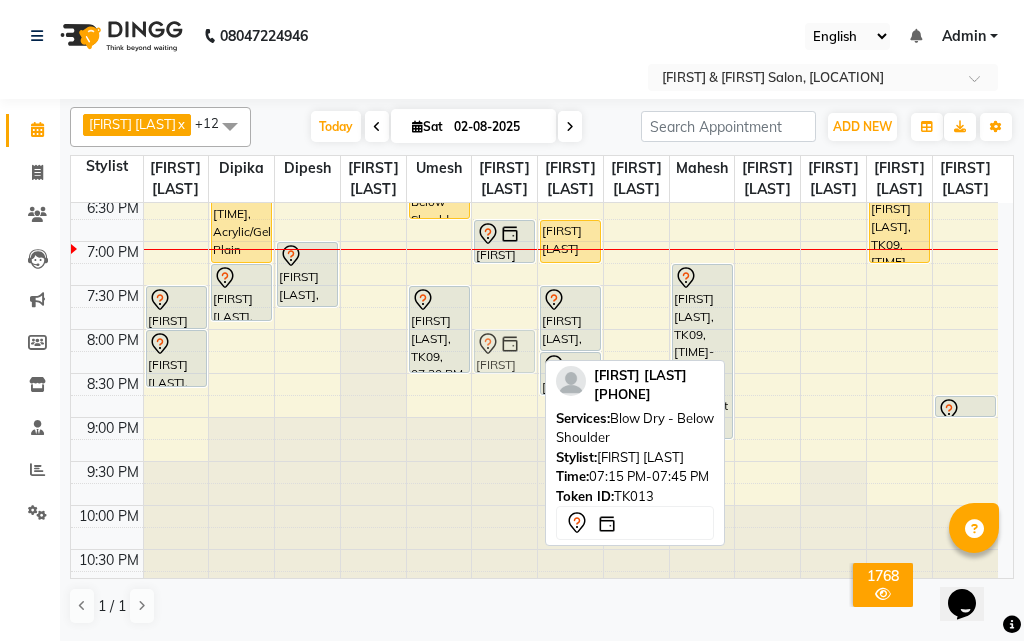drag, startPoint x: 511, startPoint y: 354, endPoint x: 520, endPoint y: 426, distance: 72.56032 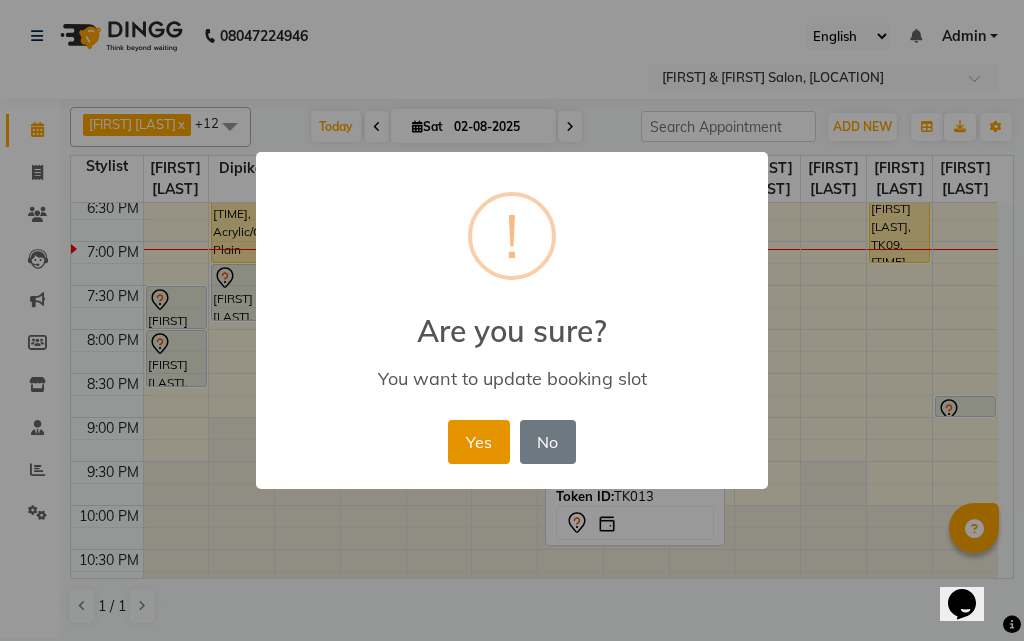 click on "Yes" at bounding box center (478, 442) 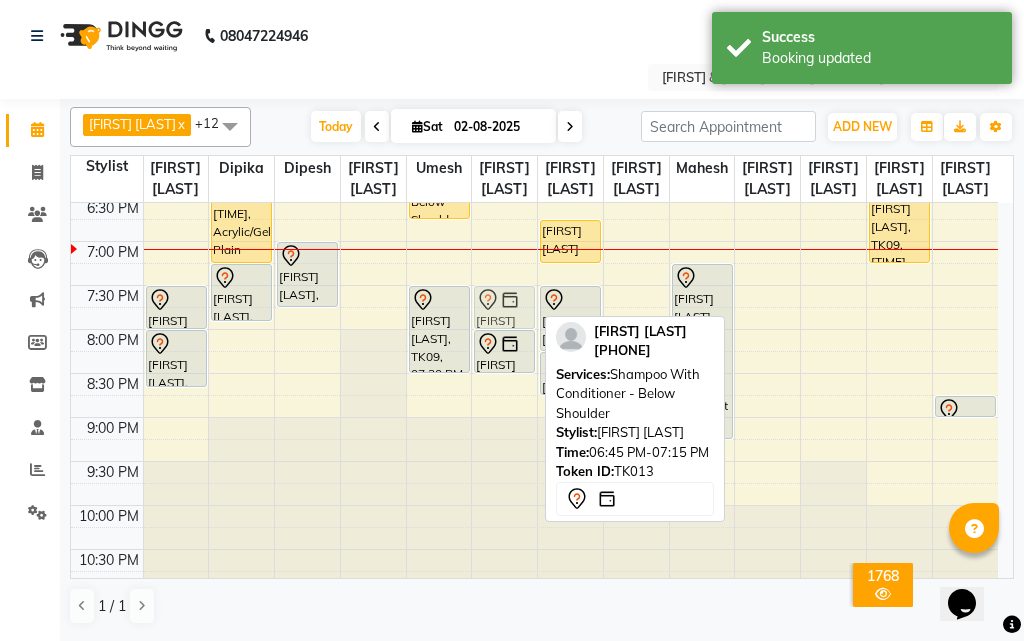 drag, startPoint x: 494, startPoint y: 309, endPoint x: 500, endPoint y: 384, distance: 75.23962 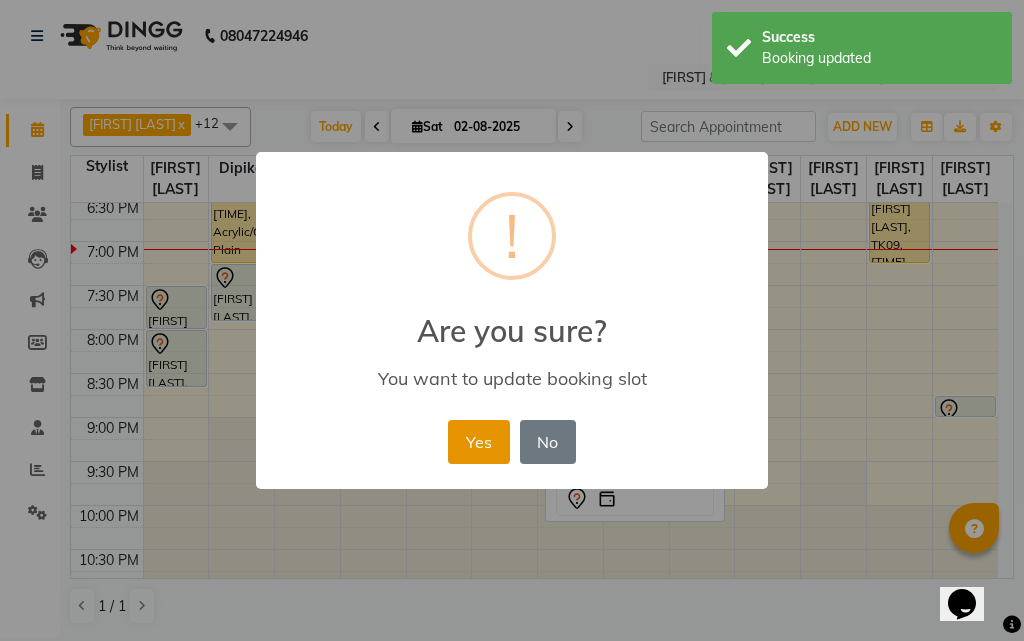 click on "Yes" at bounding box center [478, 442] 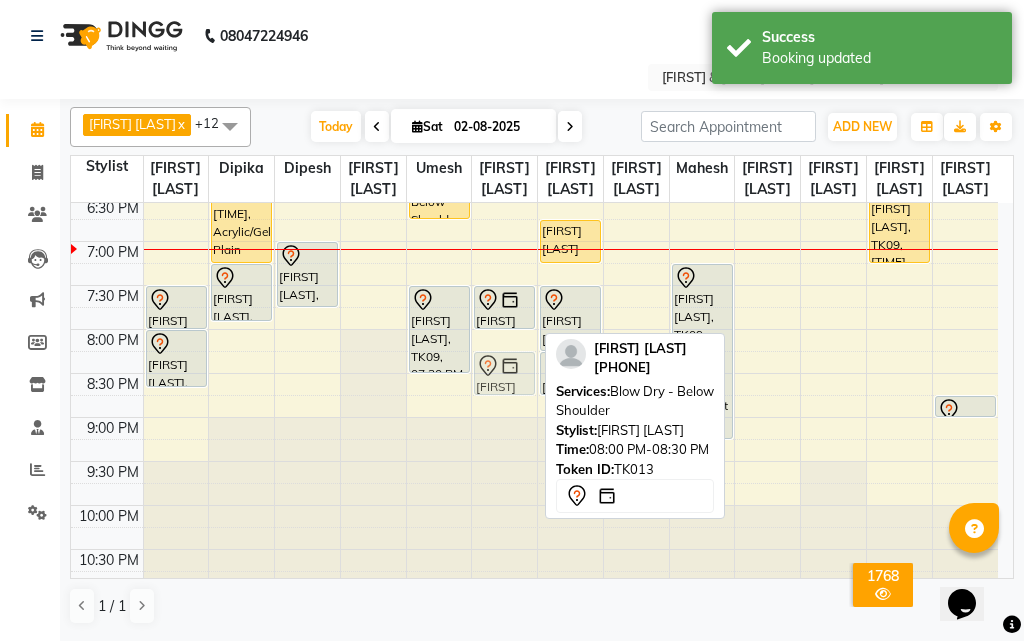 drag, startPoint x: 500, startPoint y: 414, endPoint x: 502, endPoint y: 440, distance: 26.076809 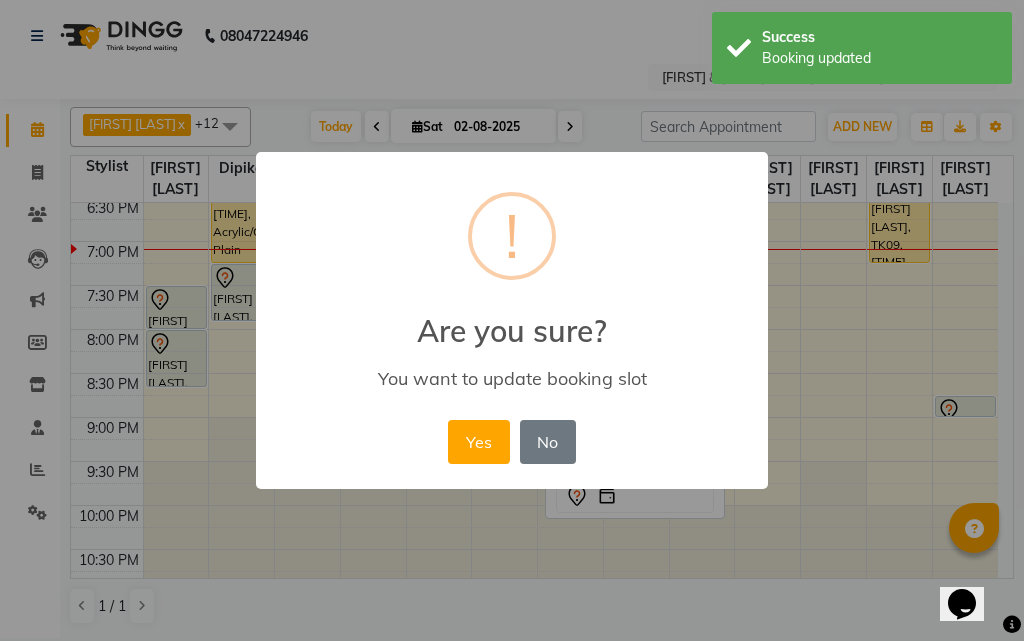 click on "Yes" at bounding box center [478, 442] 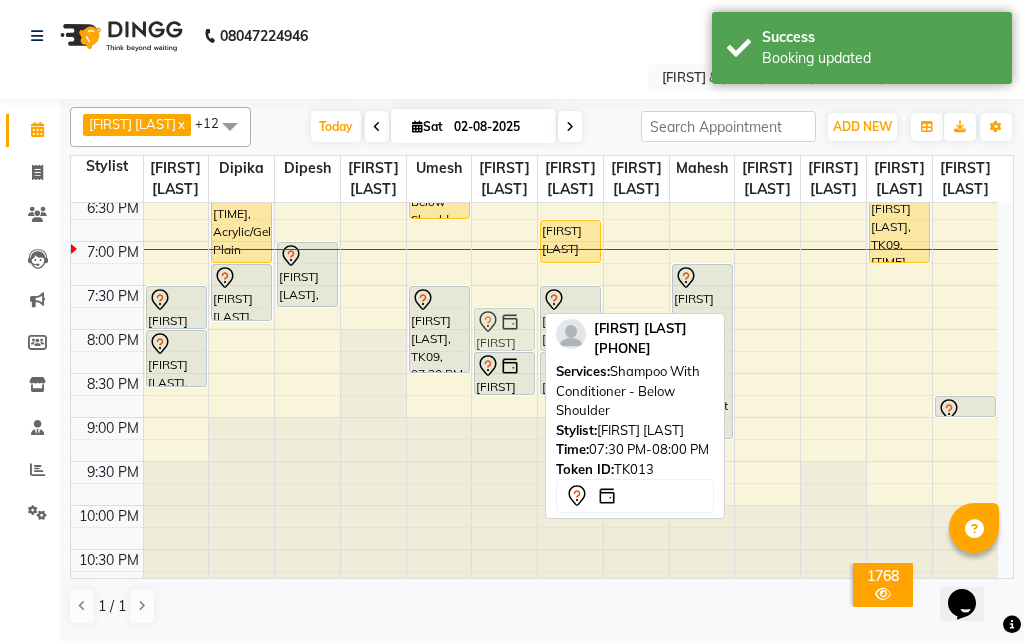 drag, startPoint x: 495, startPoint y: 366, endPoint x: 496, endPoint y: 386, distance: 20.024984 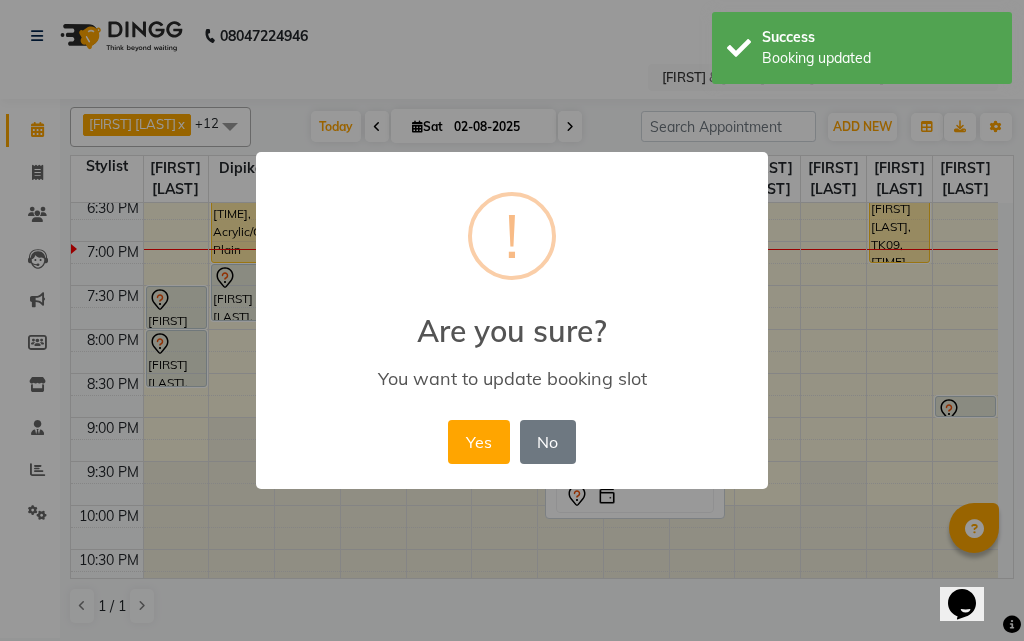 click on "Yes" at bounding box center (478, 442) 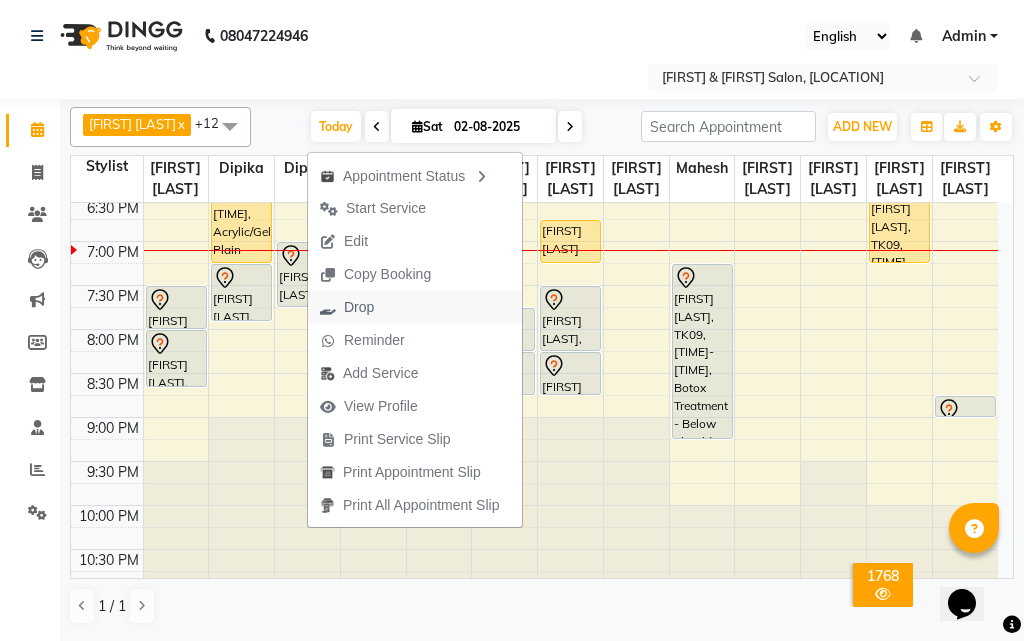 click on "Drop" at bounding box center (359, 307) 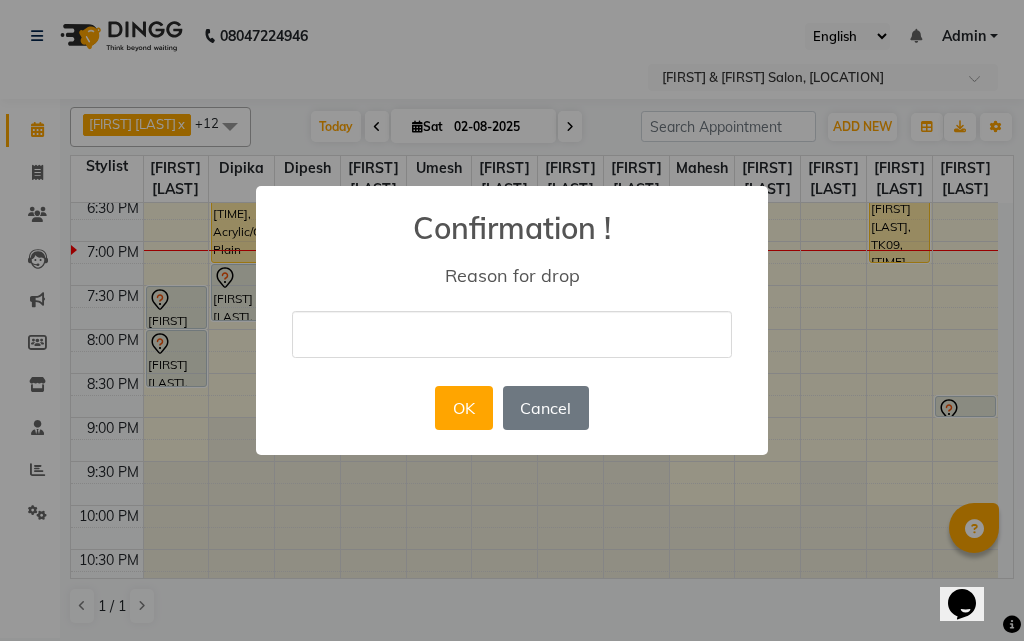 click at bounding box center (512, 334) 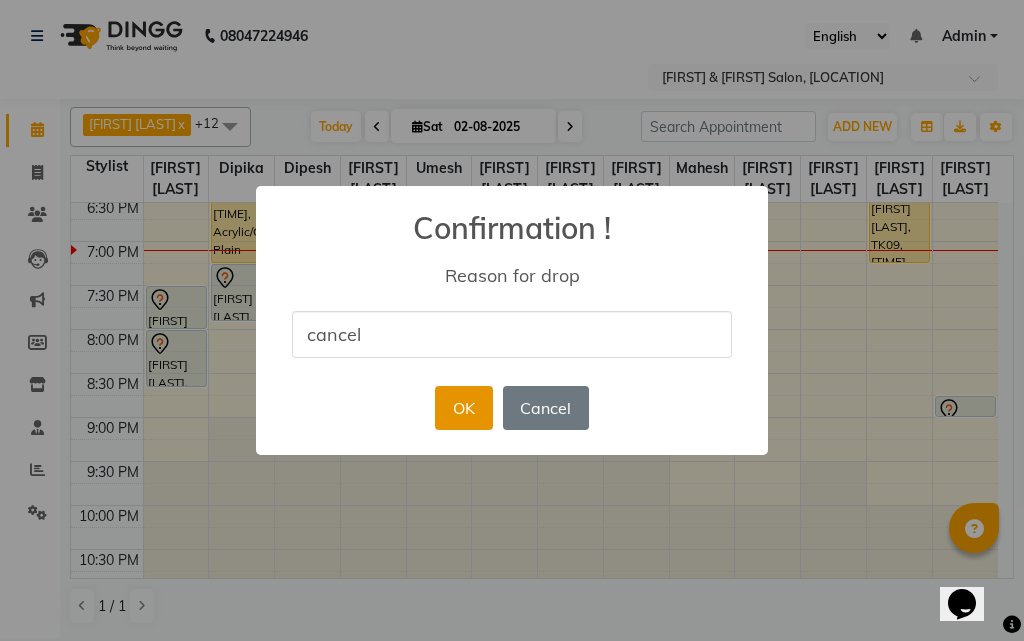click on "OK" at bounding box center (463, 408) 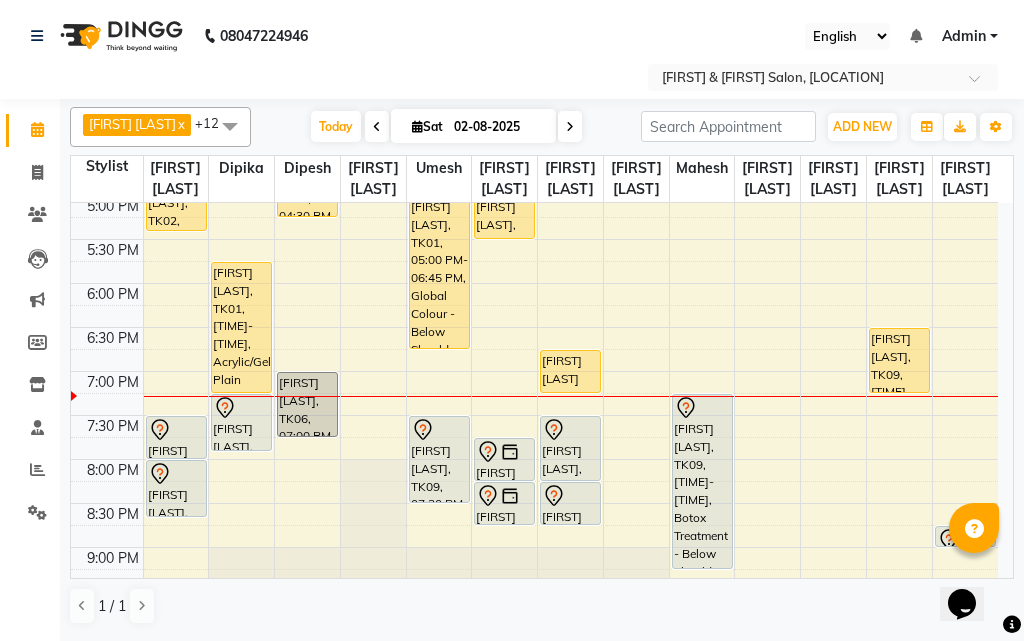 scroll, scrollTop: 733, scrollLeft: 0, axis: vertical 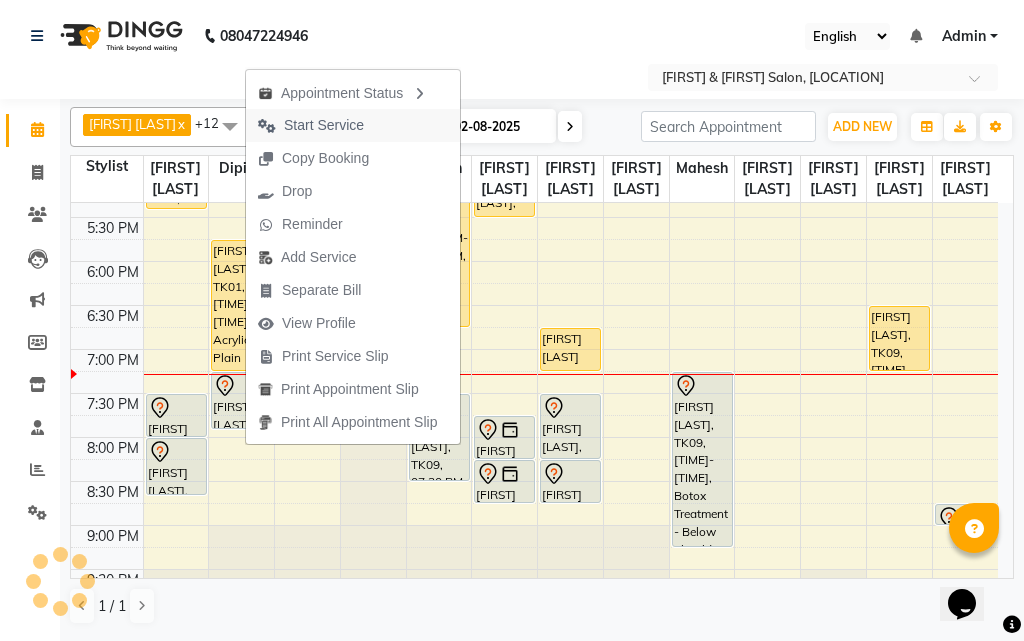 click on "Start Service" at bounding box center (324, 125) 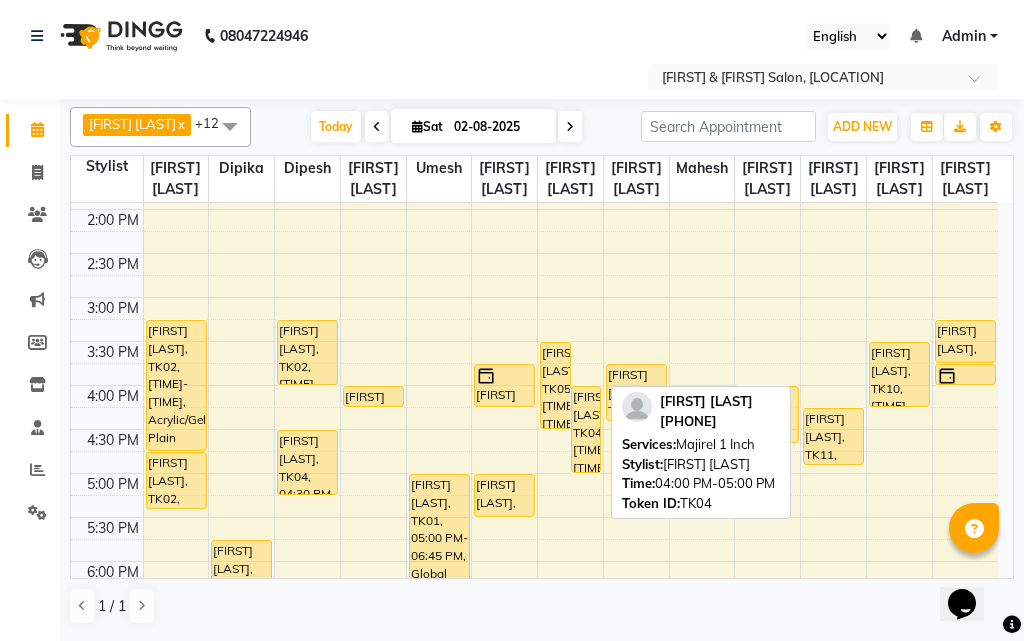 scroll, scrollTop: 533, scrollLeft: 0, axis: vertical 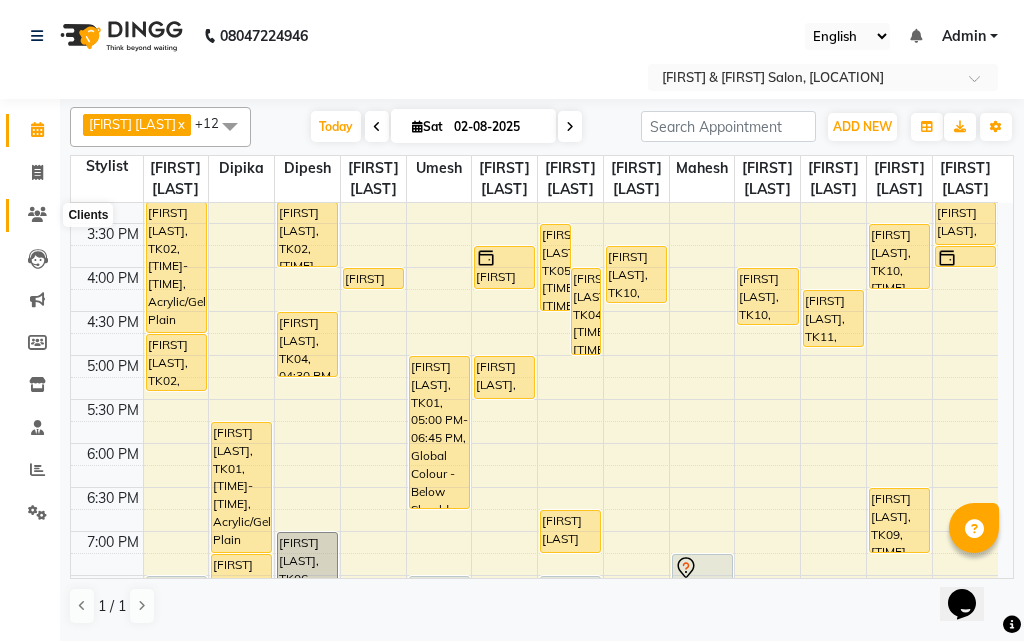 click 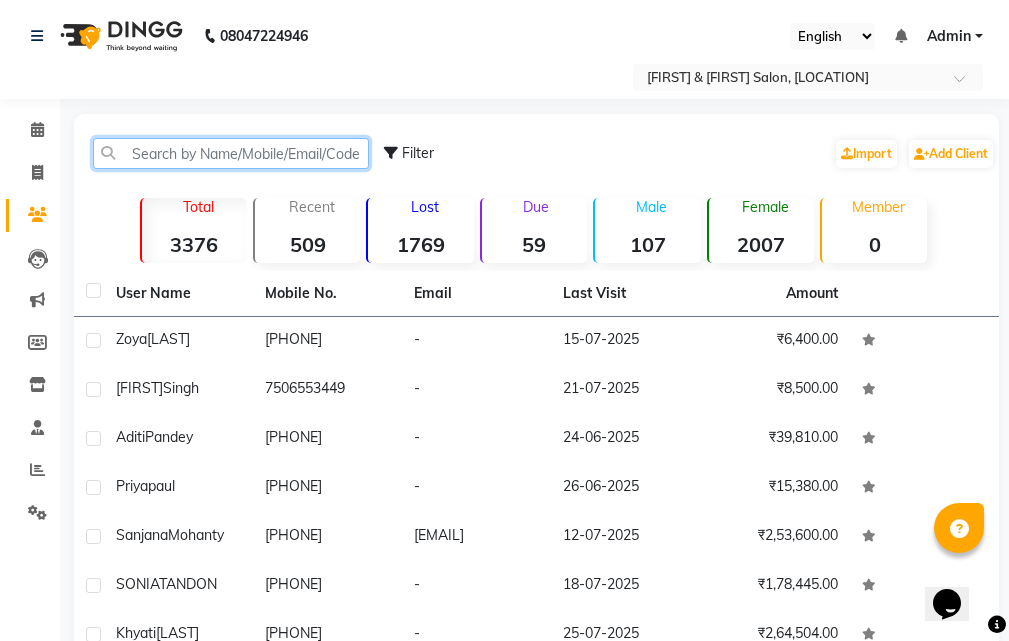 click 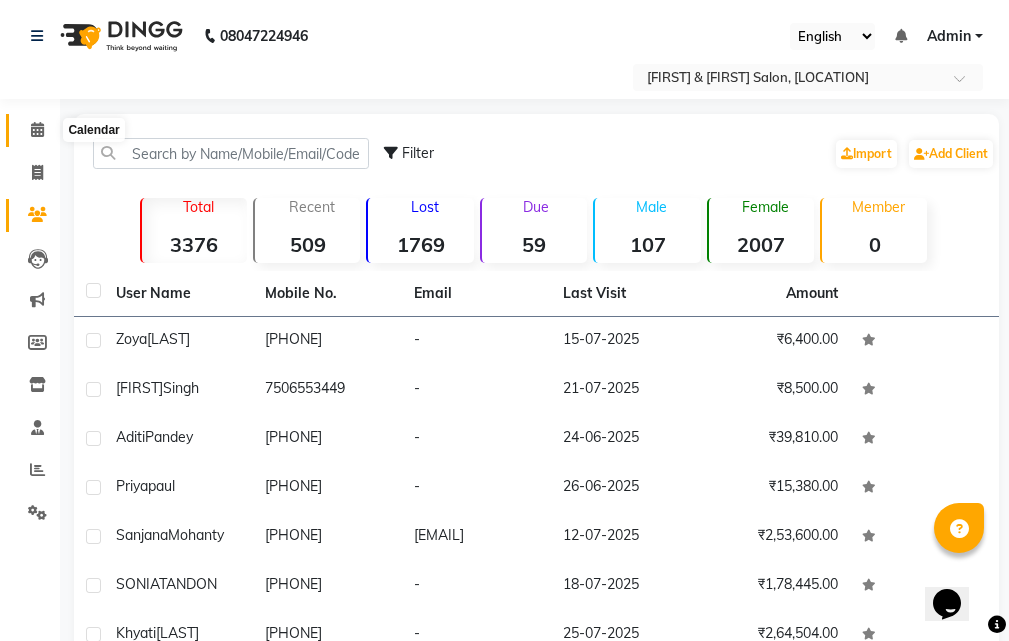 click 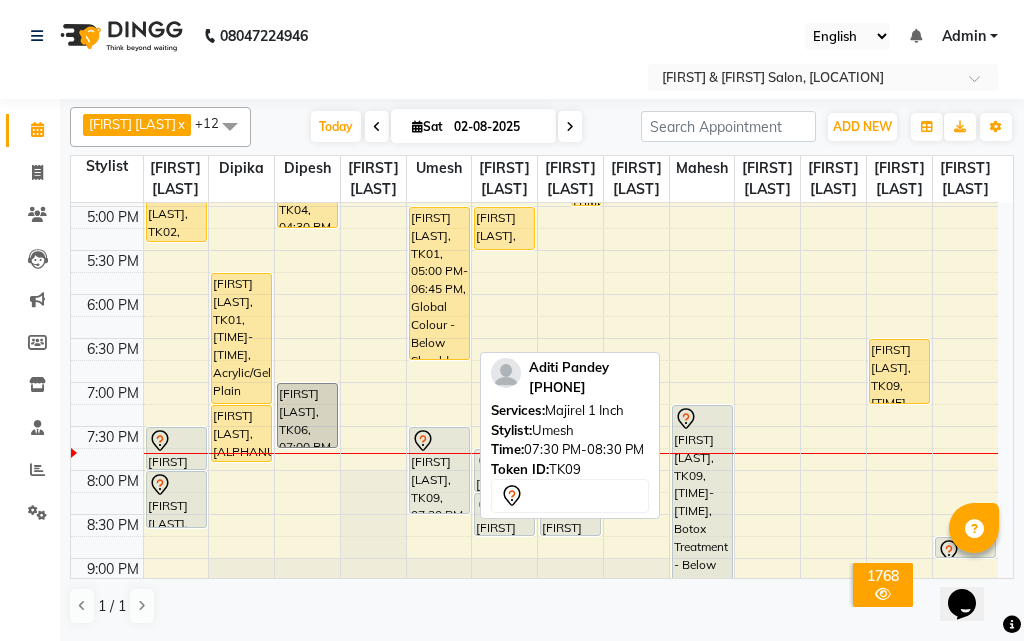 scroll, scrollTop: 800, scrollLeft: 0, axis: vertical 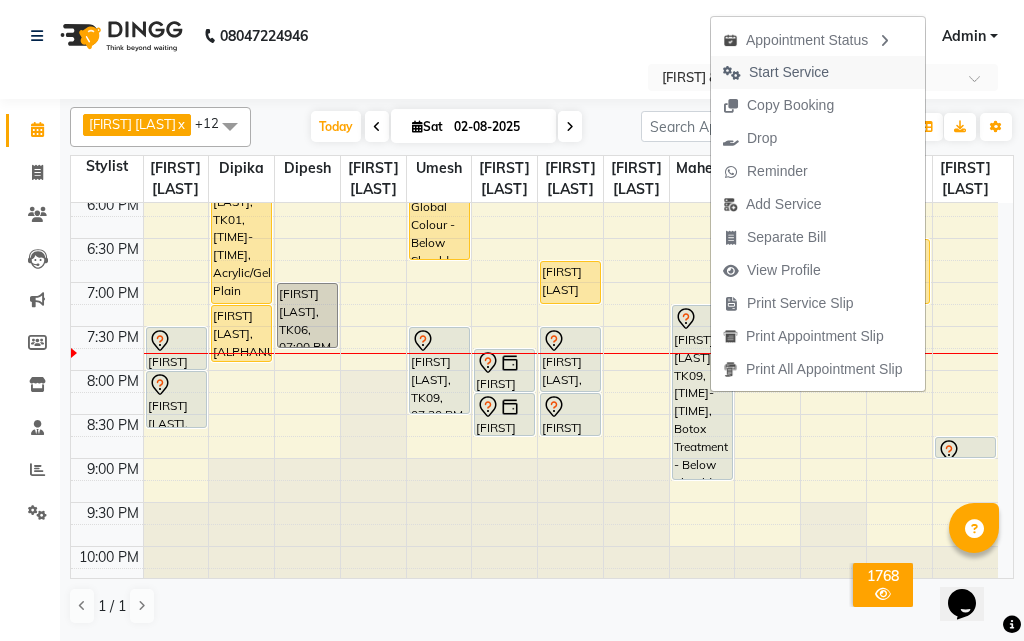 click on "Start Service" at bounding box center (789, 72) 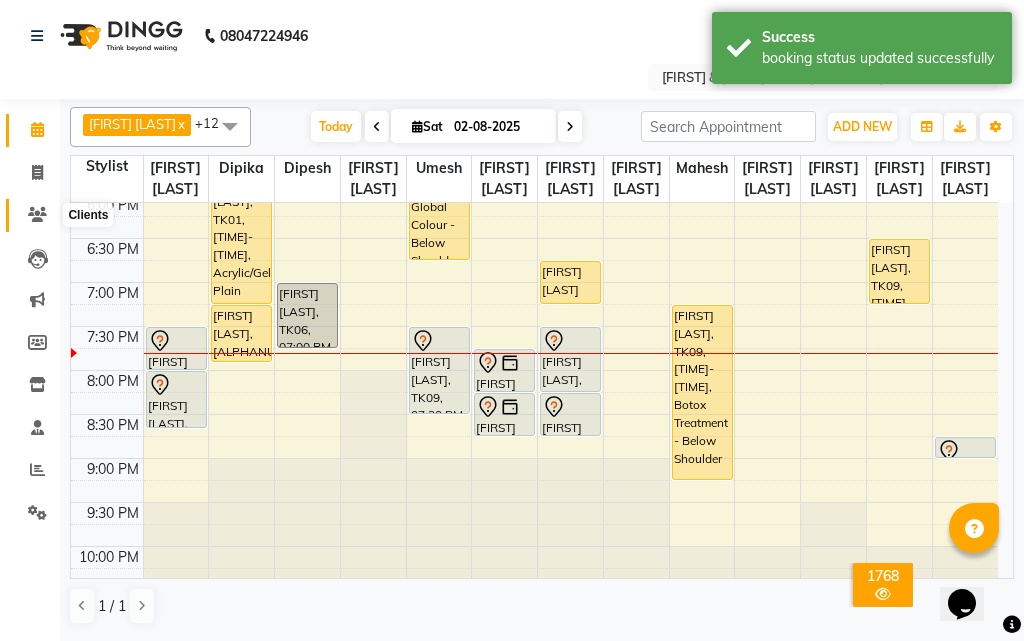 click 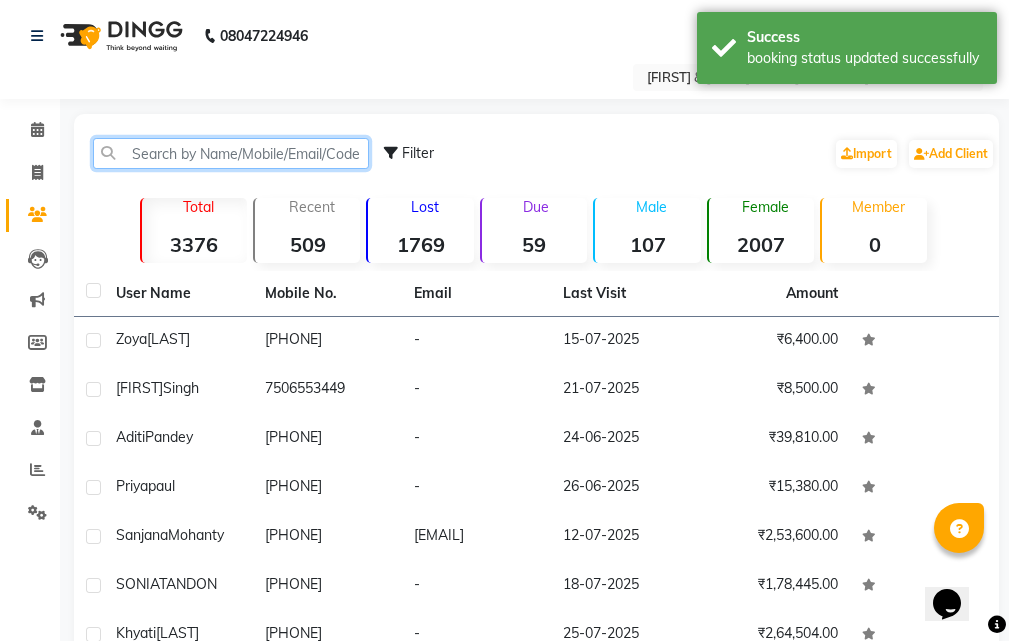 click 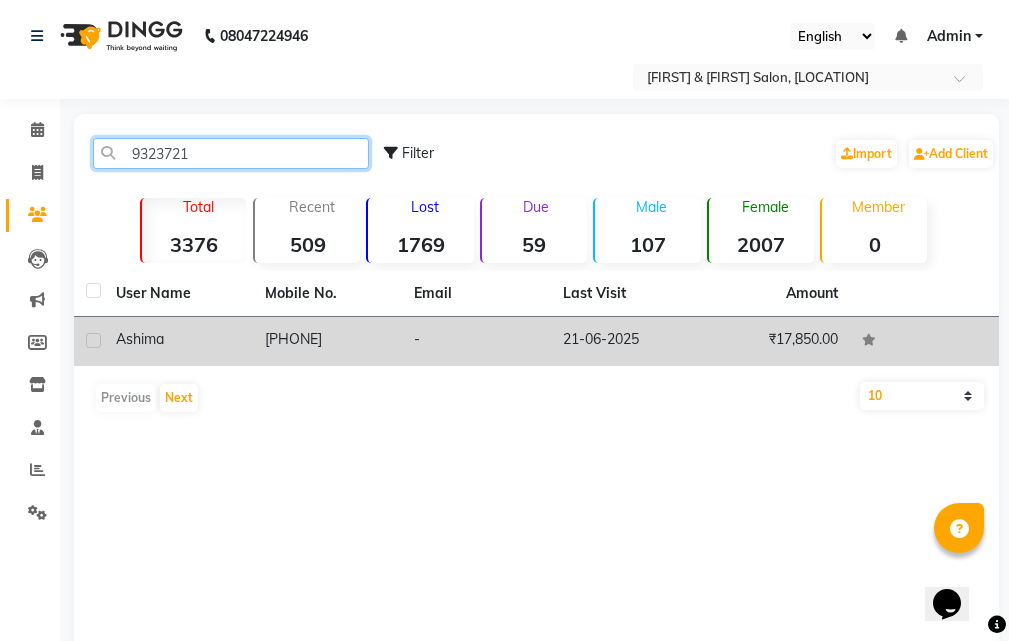 type on "9323721" 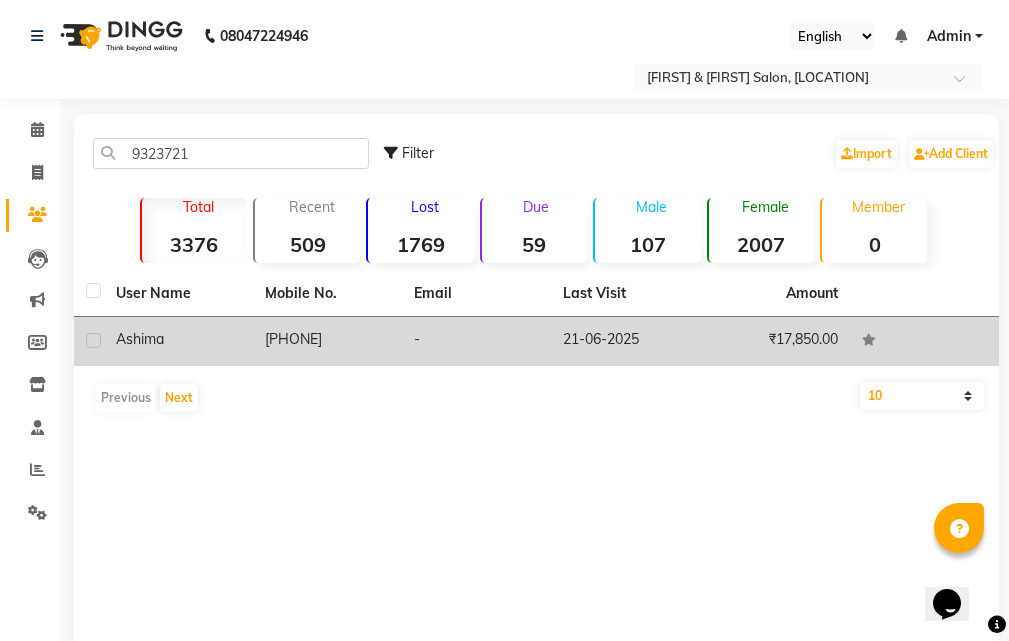 click on "[PHONE]" 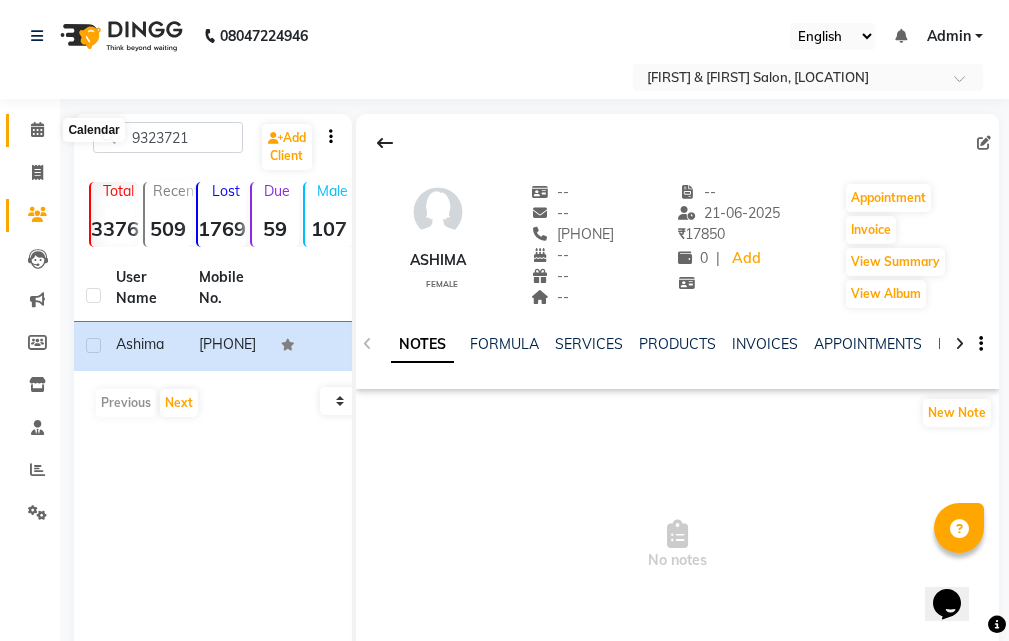 click 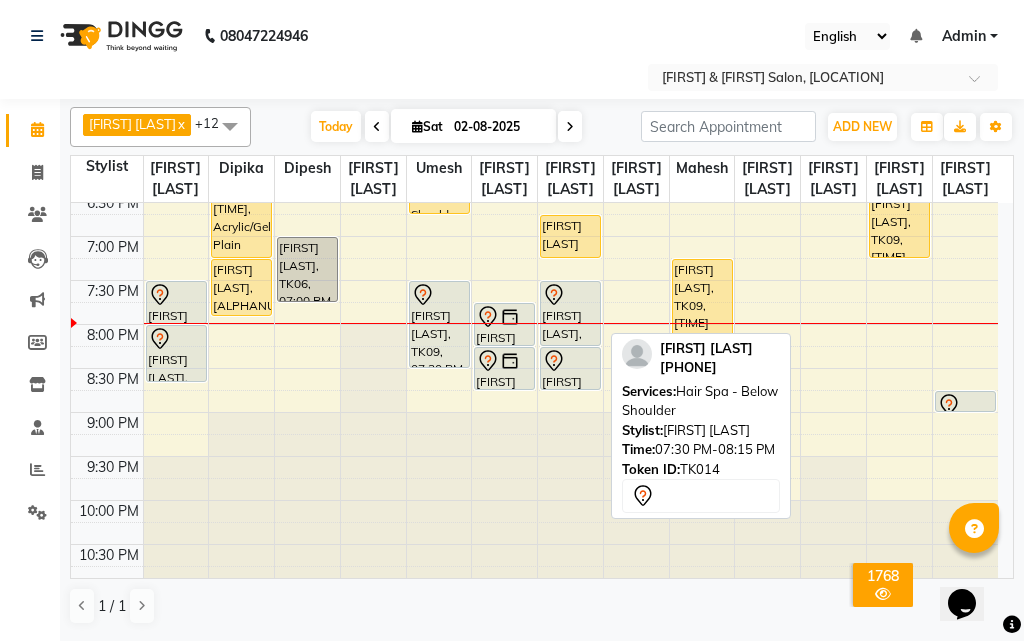 scroll, scrollTop: 800, scrollLeft: 0, axis: vertical 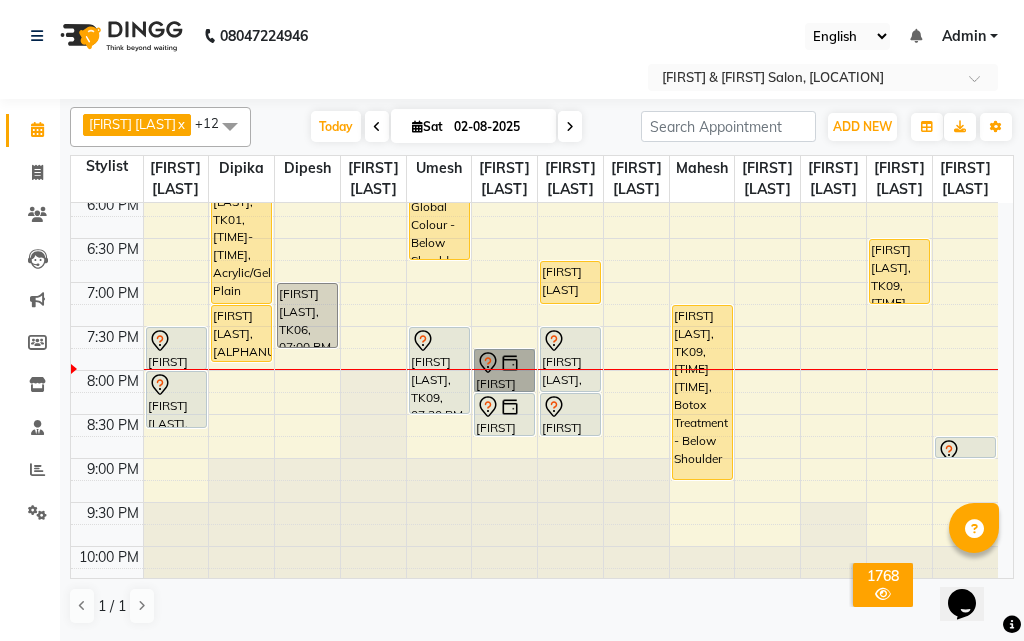 drag, startPoint x: 504, startPoint y: 431, endPoint x: 486, endPoint y: 431, distance: 18 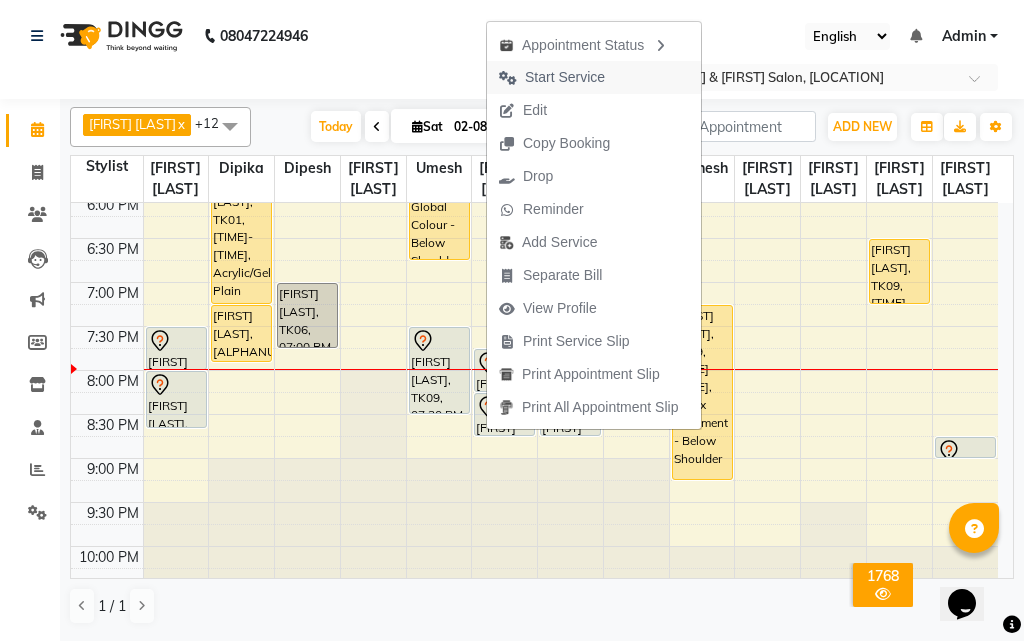 click on "Start Service" at bounding box center (565, 77) 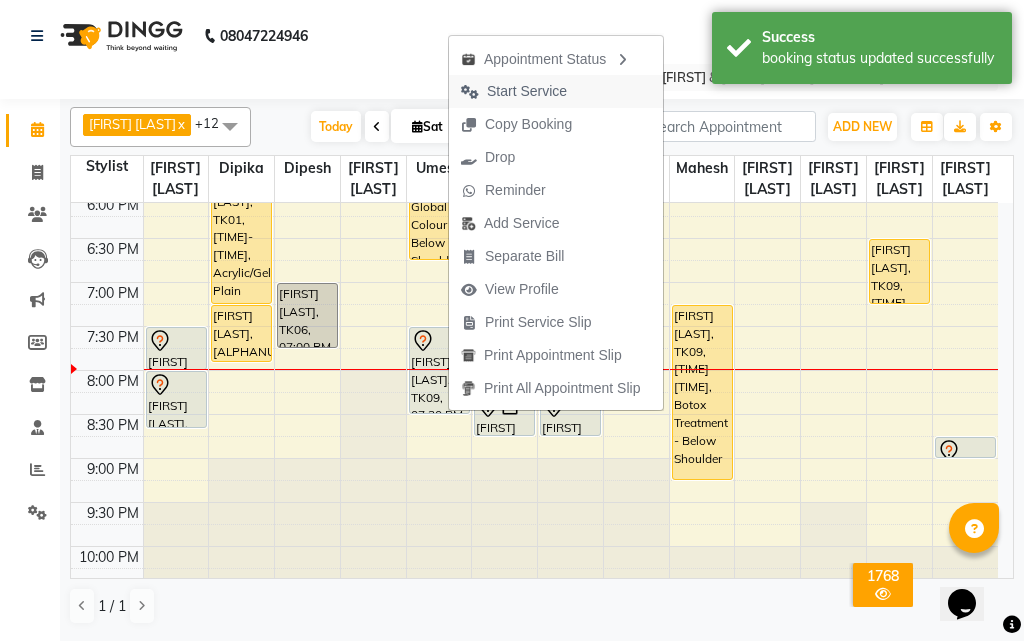 click on "Start Service" at bounding box center (527, 91) 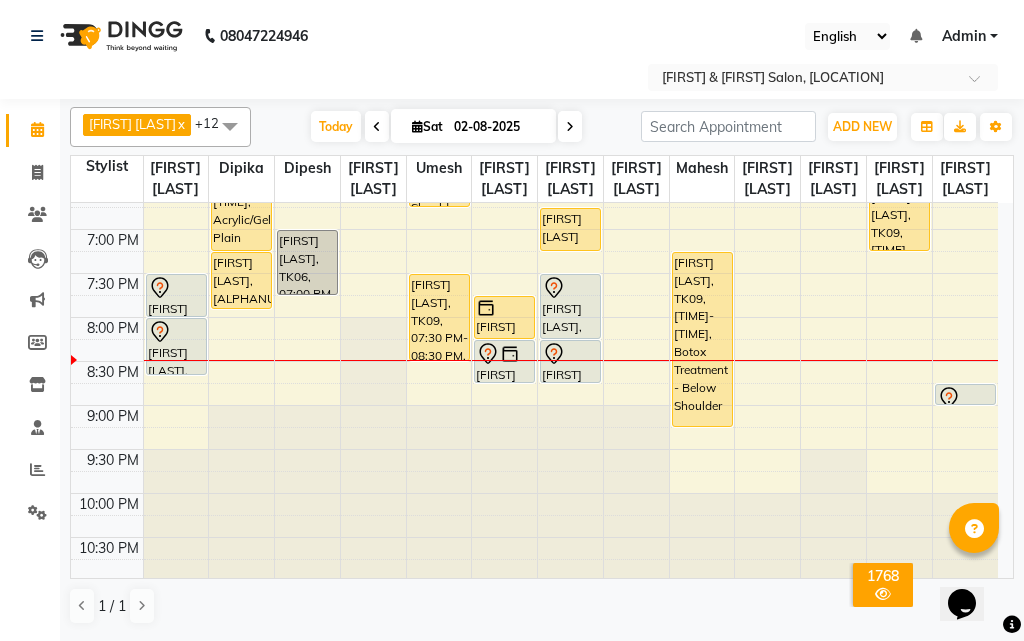 scroll, scrollTop: 900, scrollLeft: 0, axis: vertical 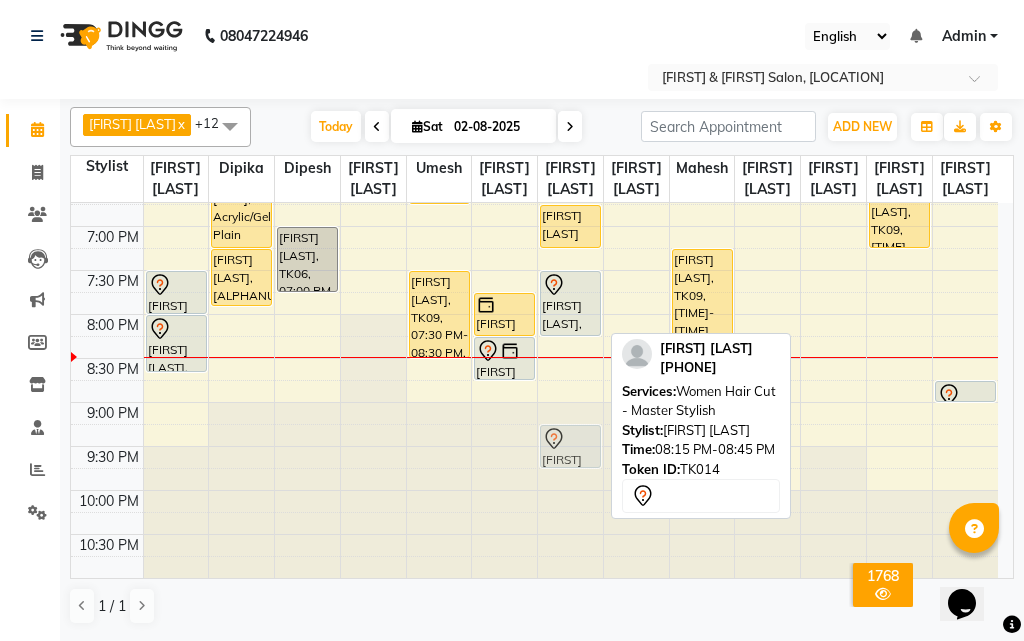 drag, startPoint x: 565, startPoint y: 389, endPoint x: 580, endPoint y: 479, distance: 91.24144 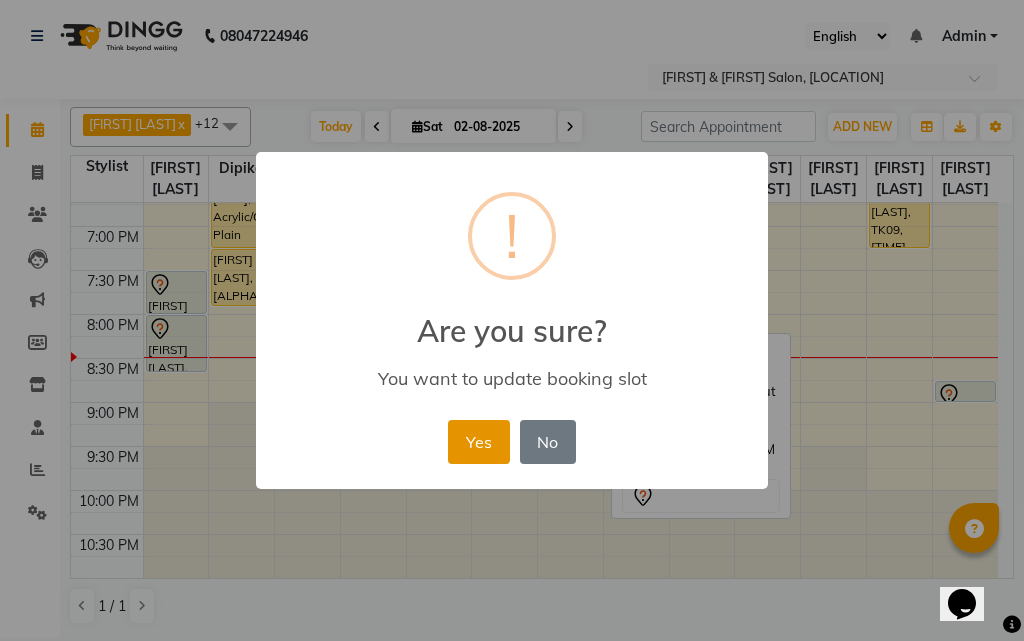 click on "Yes" at bounding box center [478, 442] 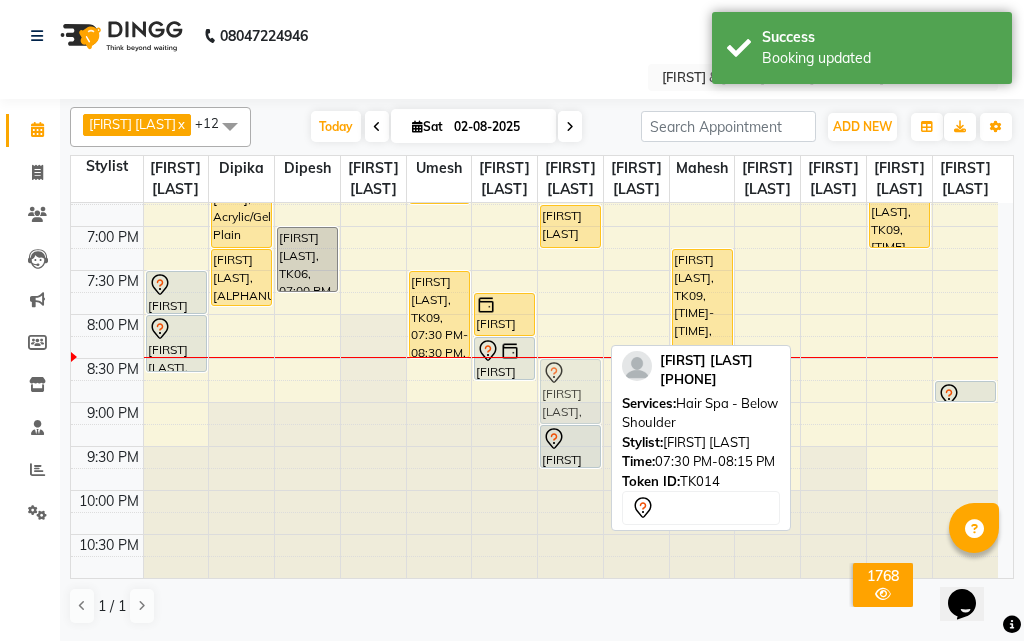 drag, startPoint x: 561, startPoint y: 334, endPoint x: 558, endPoint y: 431, distance: 97.04638 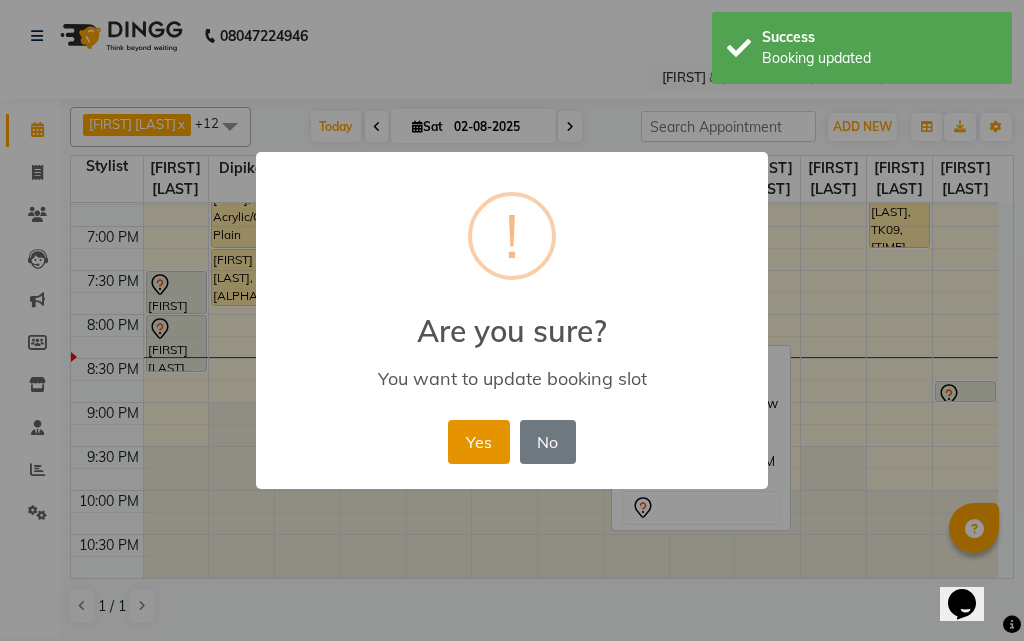 click on "Yes" at bounding box center [478, 442] 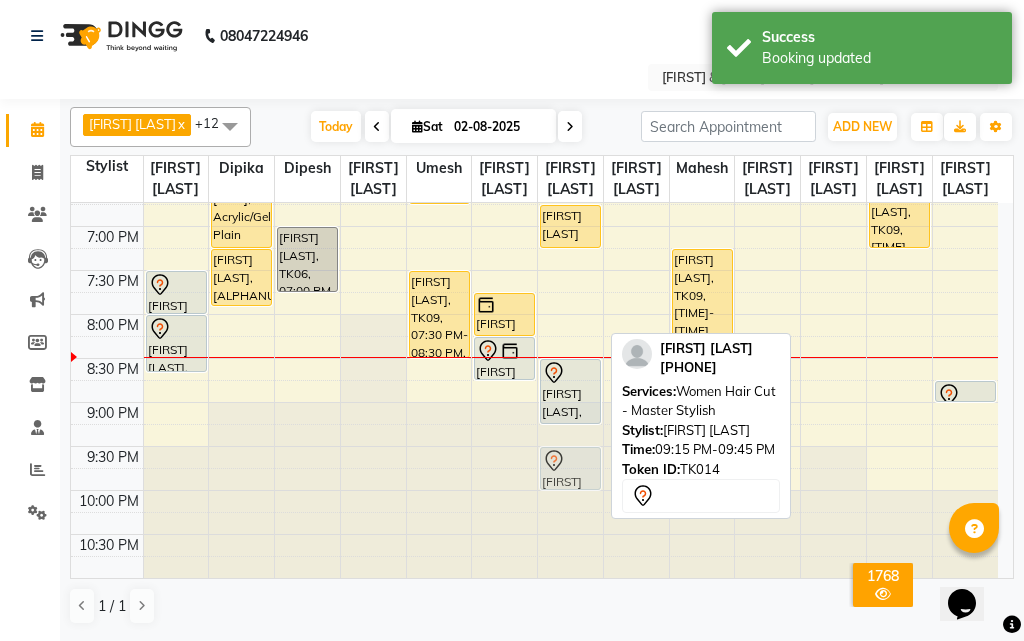 click on "[FIRST] [LAST], TK05, [TIME]-[TIME], Majirel 1 Inch    [FIRST] [LAST], TK04, [TIME]-[TIME], Majirel 1 Inch    [FIRST] [LAST] Client, TK07, [TIME]-[TIME], Shampoo With Conditioner - Below Shoulder             [FIRST] [LAST], TK14, [TIME]-[TIME], Hair Spa - Below Shoulder             [FIRST] [LAST], TK14, [TIME]-[TIME], Women Hair Cut - Master Stylish             [FIRST] [LAST], TK14, [TIME]-[TIME], Women Hair Cut - Master Stylish" at bounding box center [570, -38] 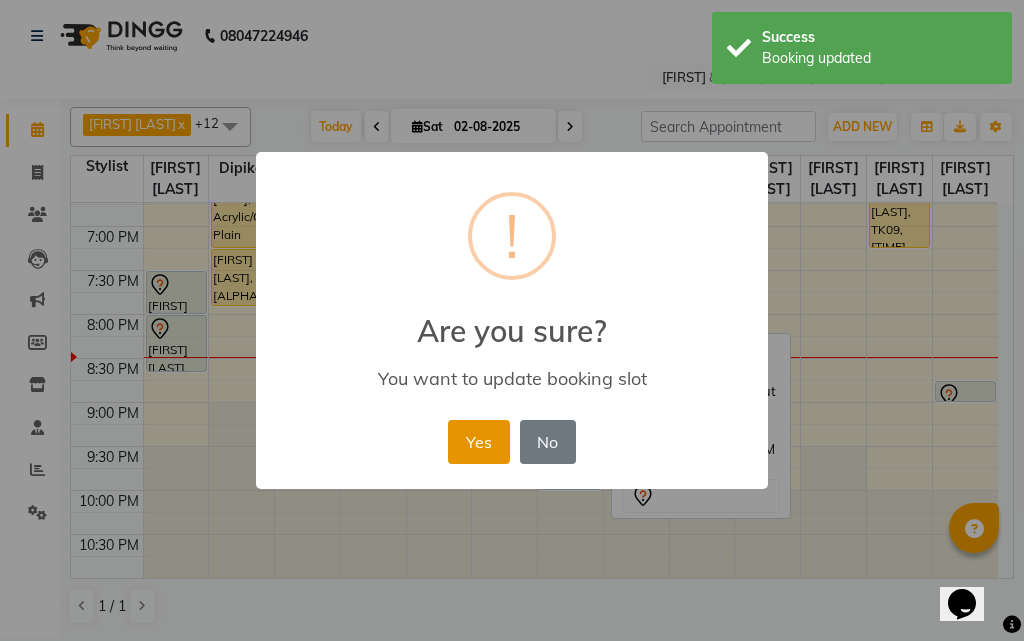 drag, startPoint x: 494, startPoint y: 437, endPoint x: 553, endPoint y: 437, distance: 59 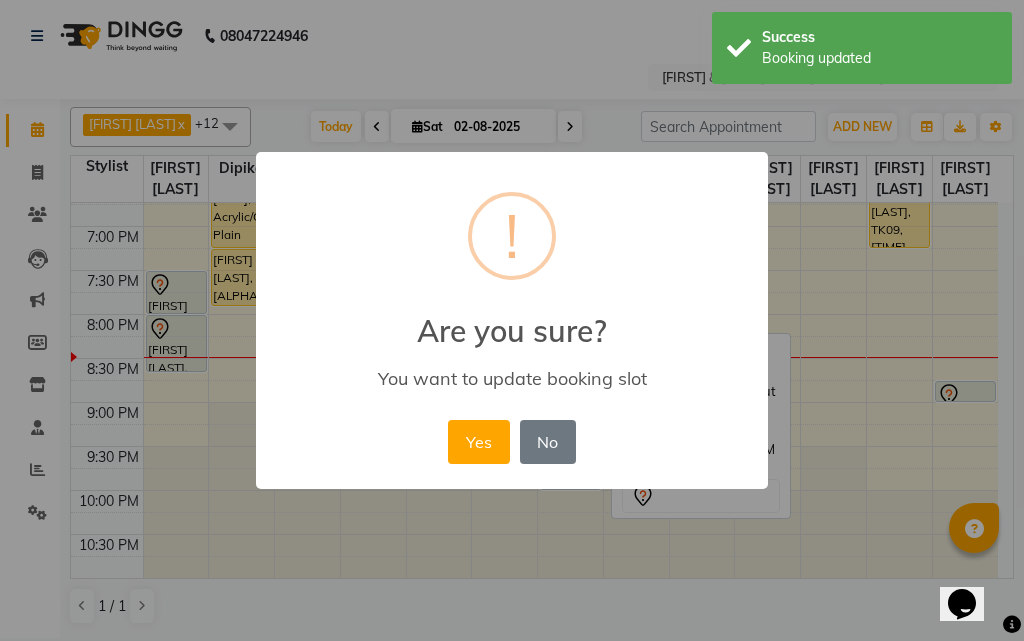 click on "Yes" at bounding box center [478, 442] 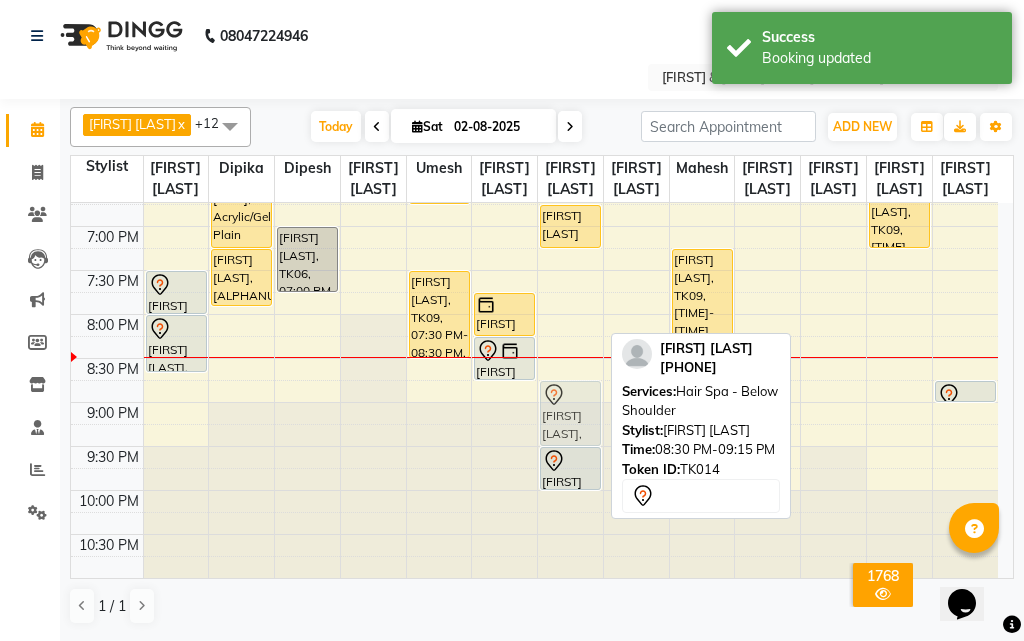 drag, startPoint x: 563, startPoint y: 418, endPoint x: 563, endPoint y: 442, distance: 24 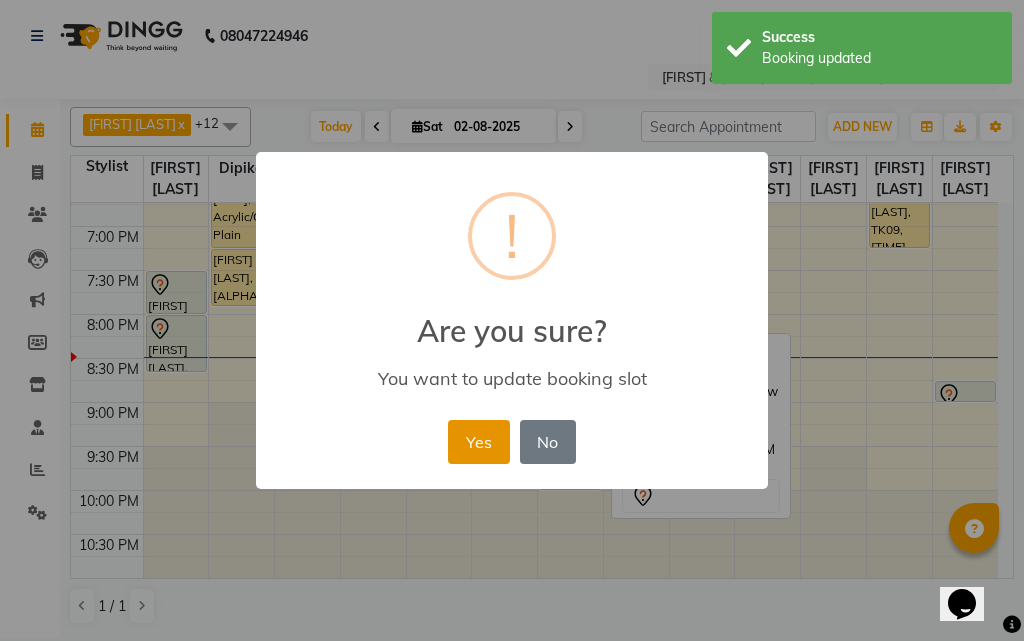 click on "Yes" at bounding box center (478, 442) 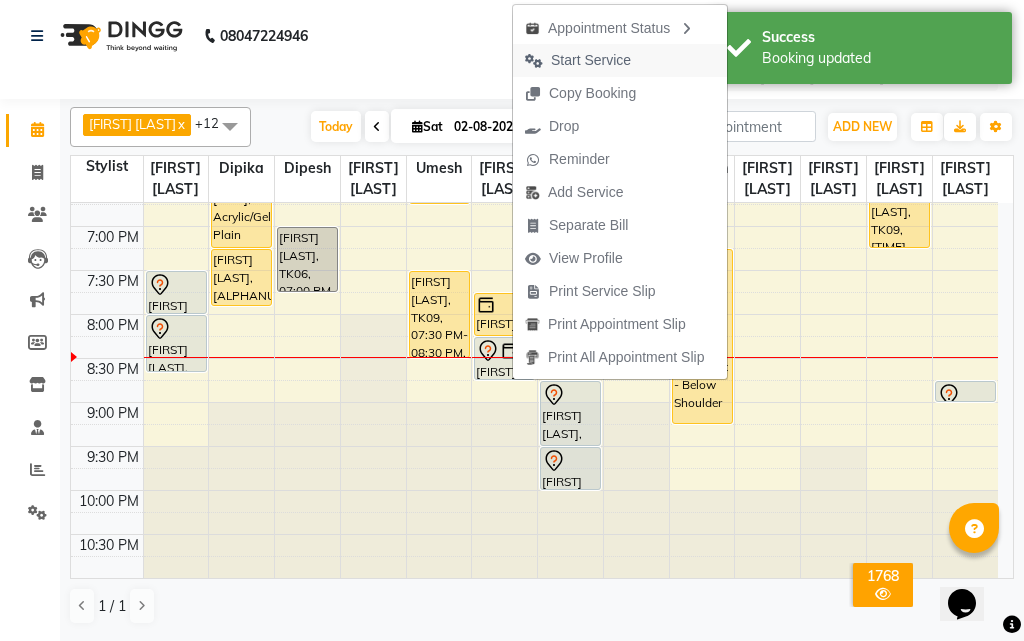 click on "Start Service" at bounding box center [591, 60] 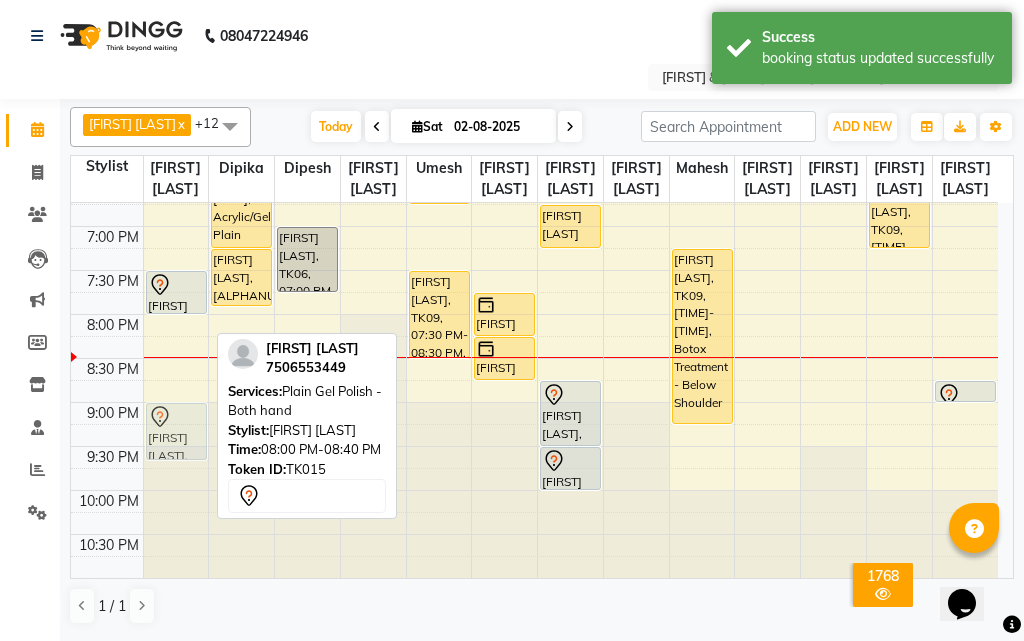 drag, startPoint x: 179, startPoint y: 364, endPoint x: 179, endPoint y: 455, distance: 91 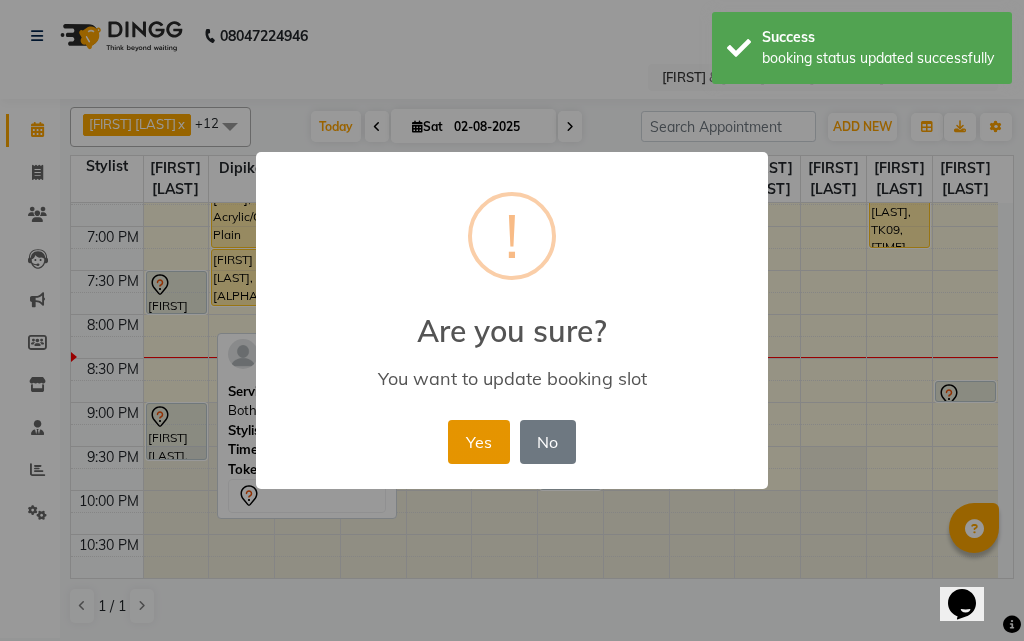 click on "Yes" at bounding box center (478, 442) 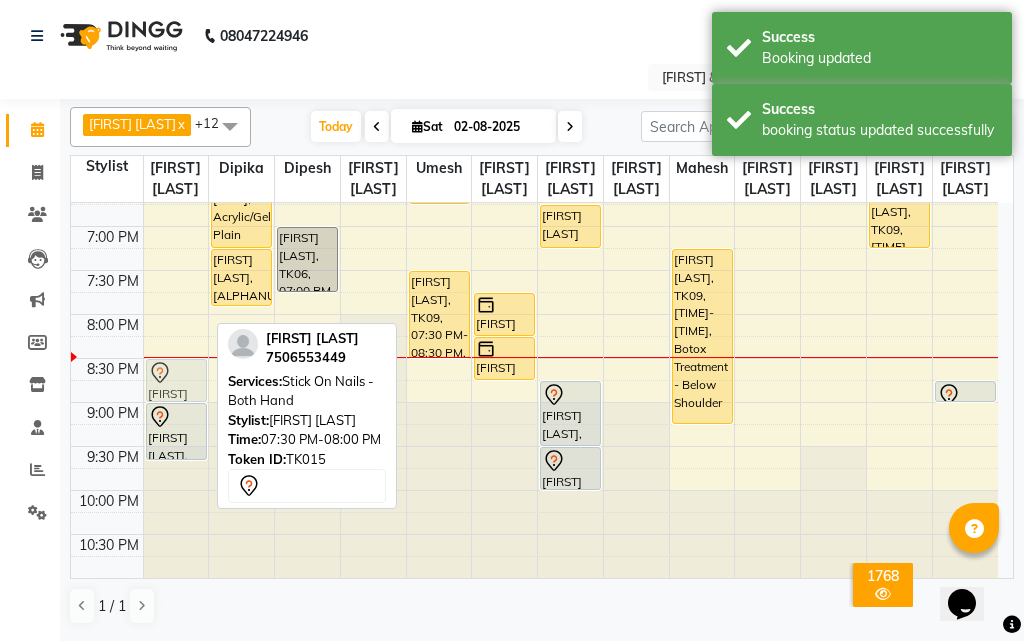 drag, startPoint x: 179, startPoint y: 321, endPoint x: 183, endPoint y: 406, distance: 85.09406 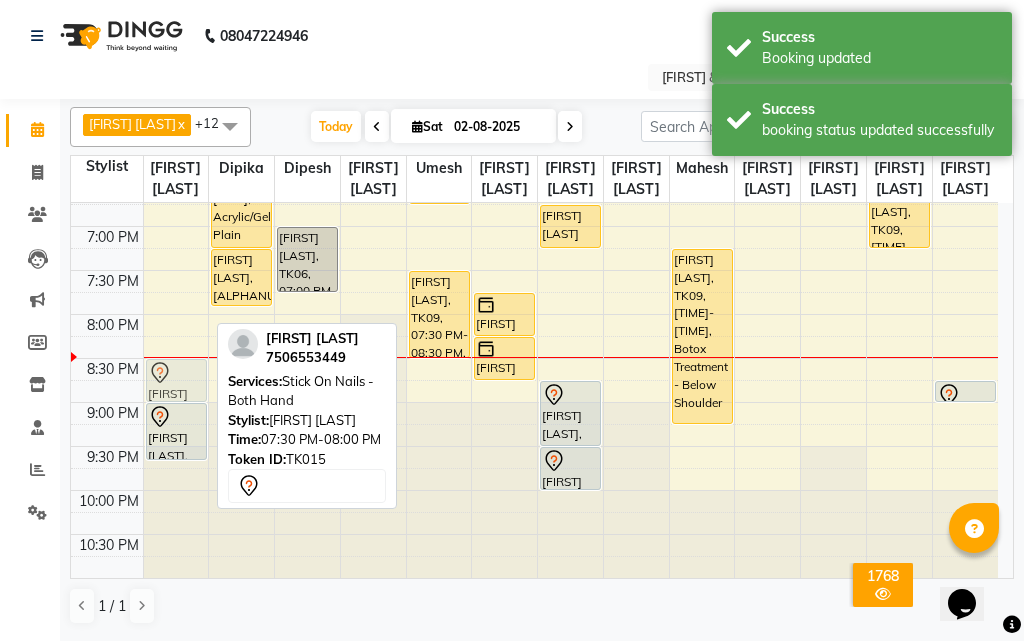 click on "[FIRST] [LAST], TK02, [TIME]-[TIME], Acrylic/Gel Plain Extensions - Both Hand    [FIRST] [LAST], TK02, [TIME]-[TIME], Plain Gel Polish - Both hand             [FIRST] [LAST], TK15, [TIME]-[TIME], Stick On Nails - Both Hand             [FIRST] [LAST], TK15, [TIME]-[TIME], Plain Gel Polish - Both hand             [FIRST] [LAST], TK15, [TIME]-[TIME], Stick On Nails - Both Hand" at bounding box center (176, -38) 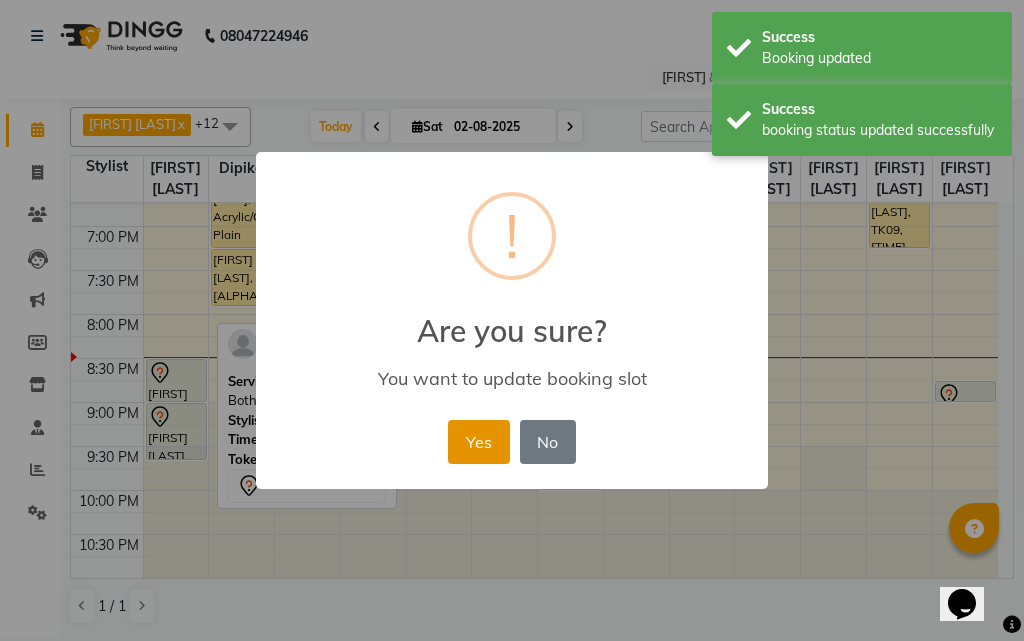 click on "Yes" at bounding box center (478, 442) 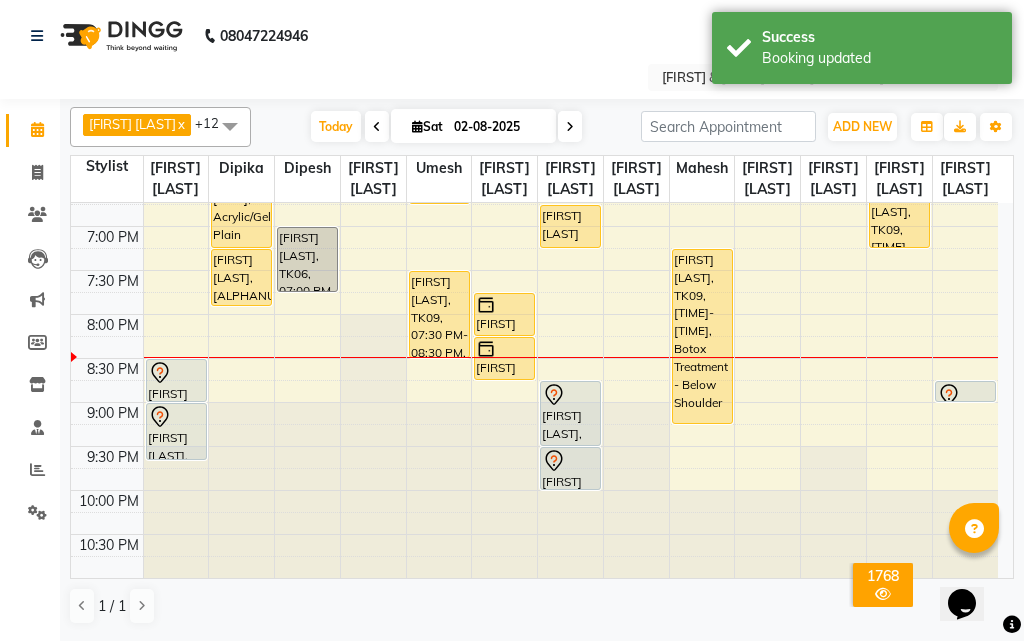 scroll, scrollTop: 919, scrollLeft: 0, axis: vertical 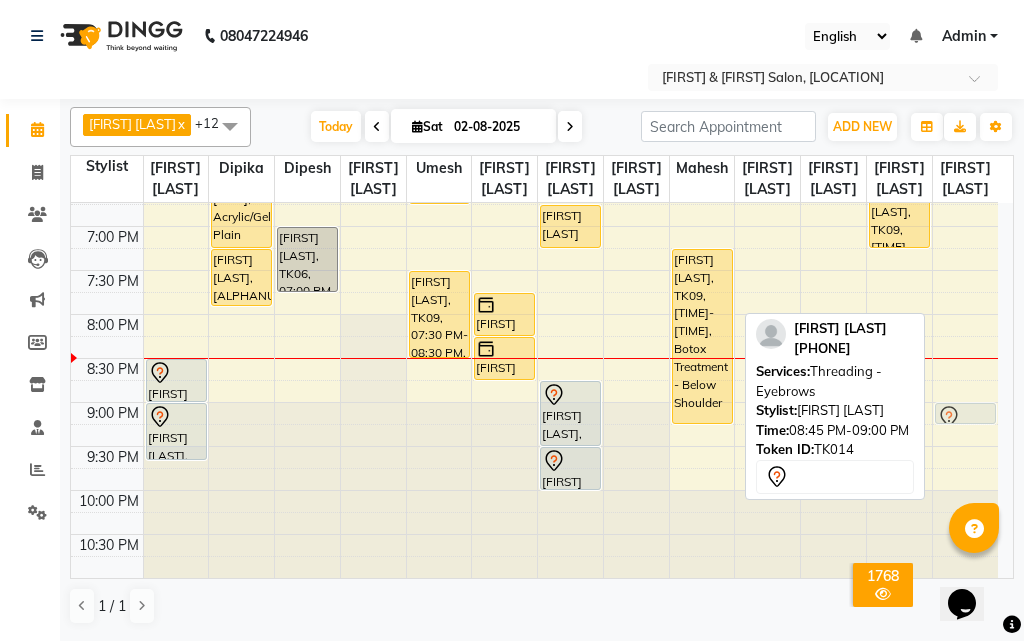 drag, startPoint x: 974, startPoint y: 390, endPoint x: 981, endPoint y: 419, distance: 29.832869 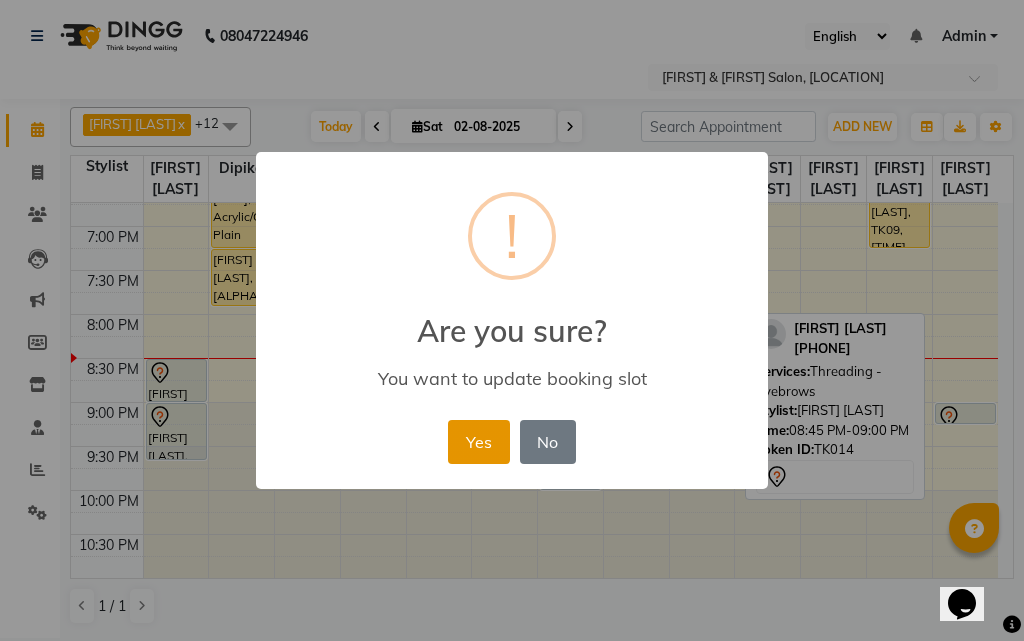 click on "Yes" at bounding box center (478, 442) 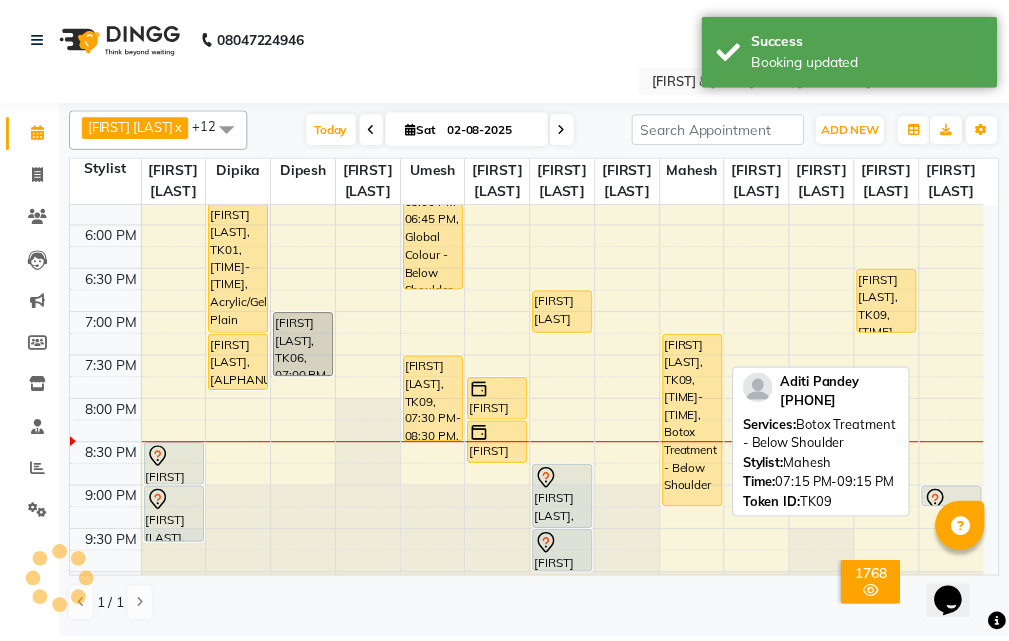 scroll, scrollTop: 819, scrollLeft: 0, axis: vertical 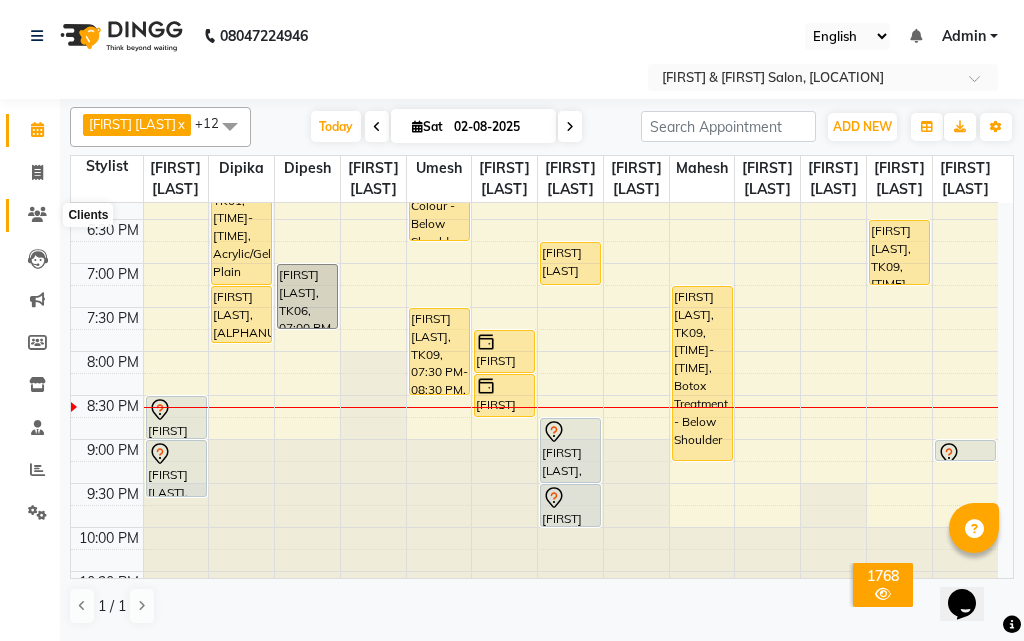 click 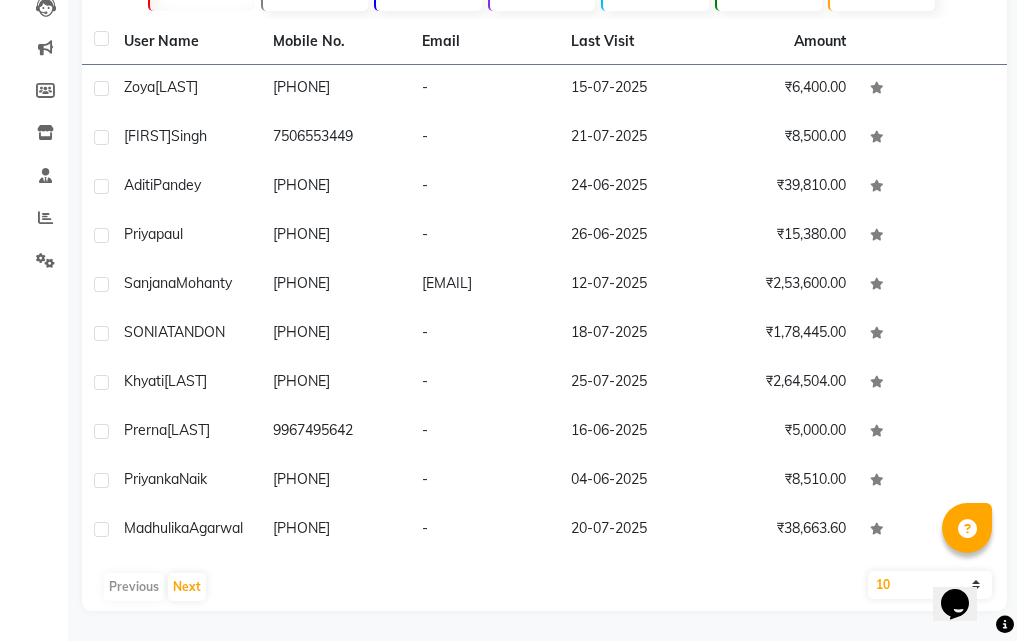 scroll, scrollTop: 0, scrollLeft: 0, axis: both 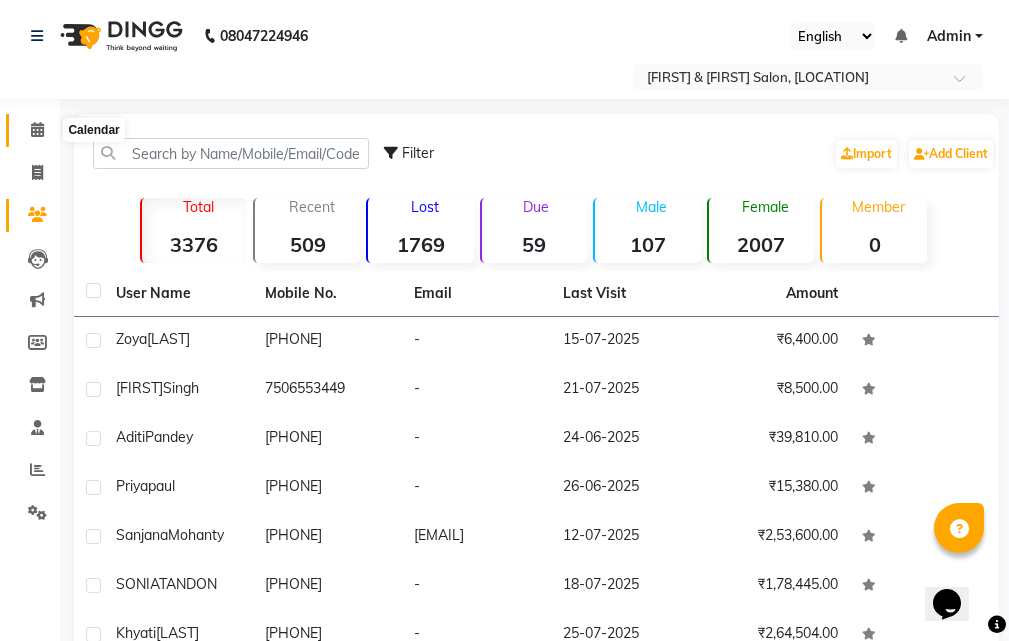 click 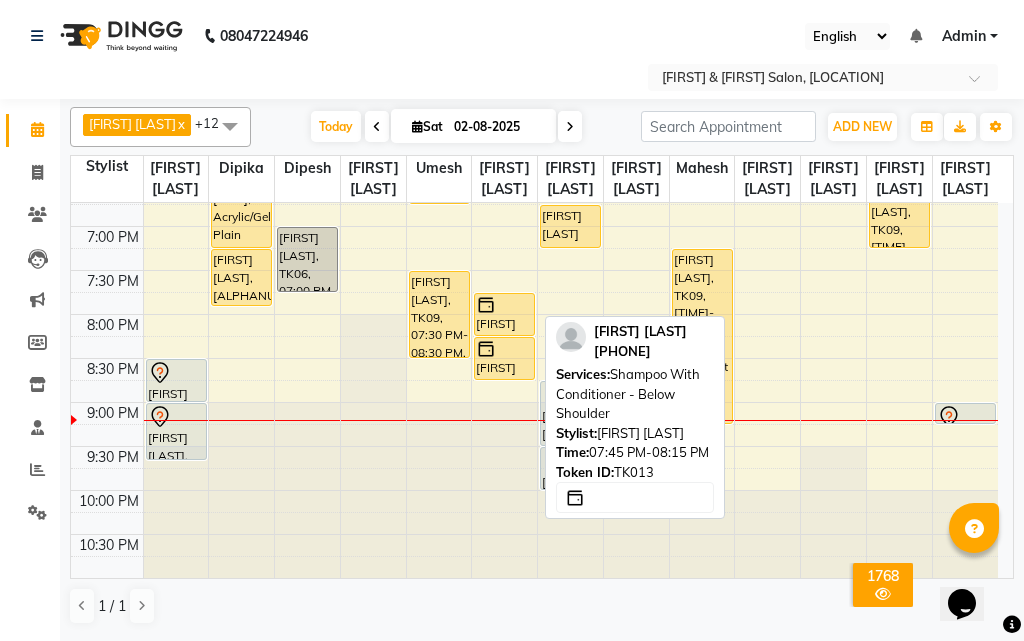 scroll, scrollTop: 919, scrollLeft: 0, axis: vertical 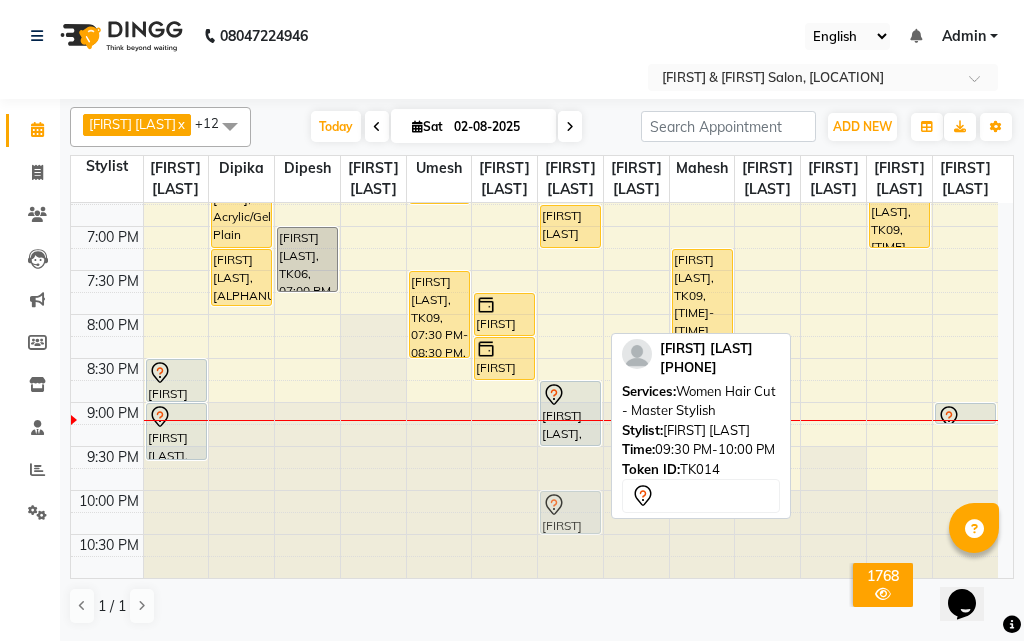 drag, startPoint x: 564, startPoint y: 482, endPoint x: 571, endPoint y: 526, distance: 44.553337 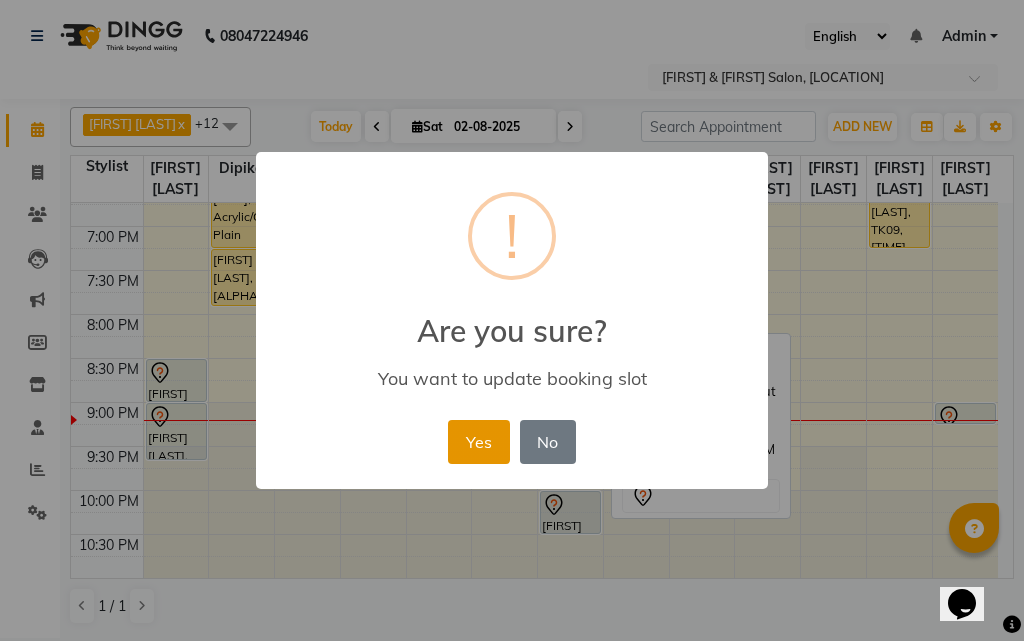 click on "Yes" at bounding box center [478, 442] 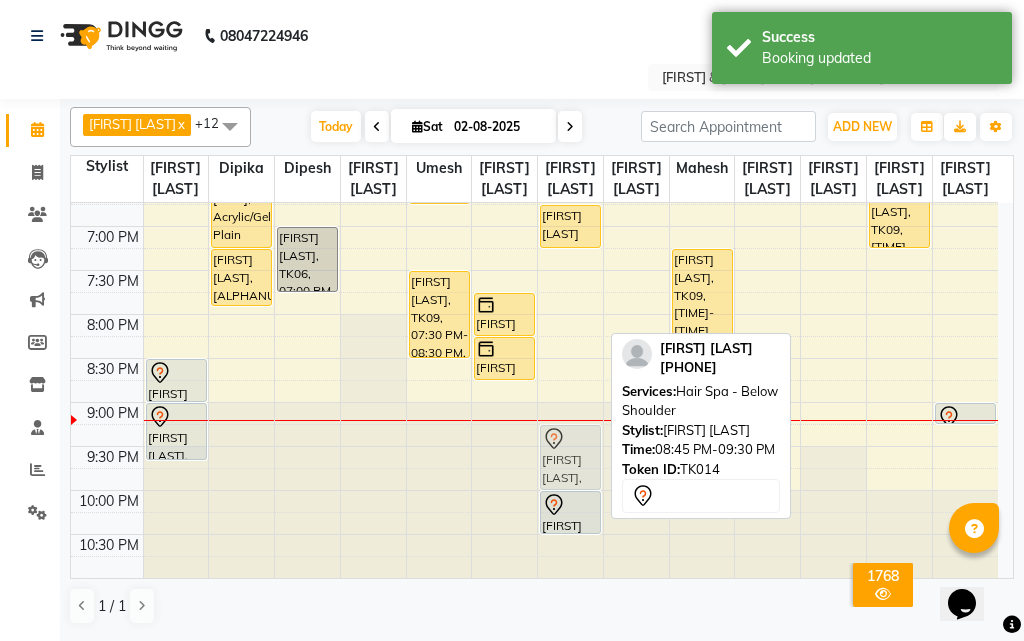 drag, startPoint x: 565, startPoint y: 430, endPoint x: 575, endPoint y: 474, distance: 45.122055 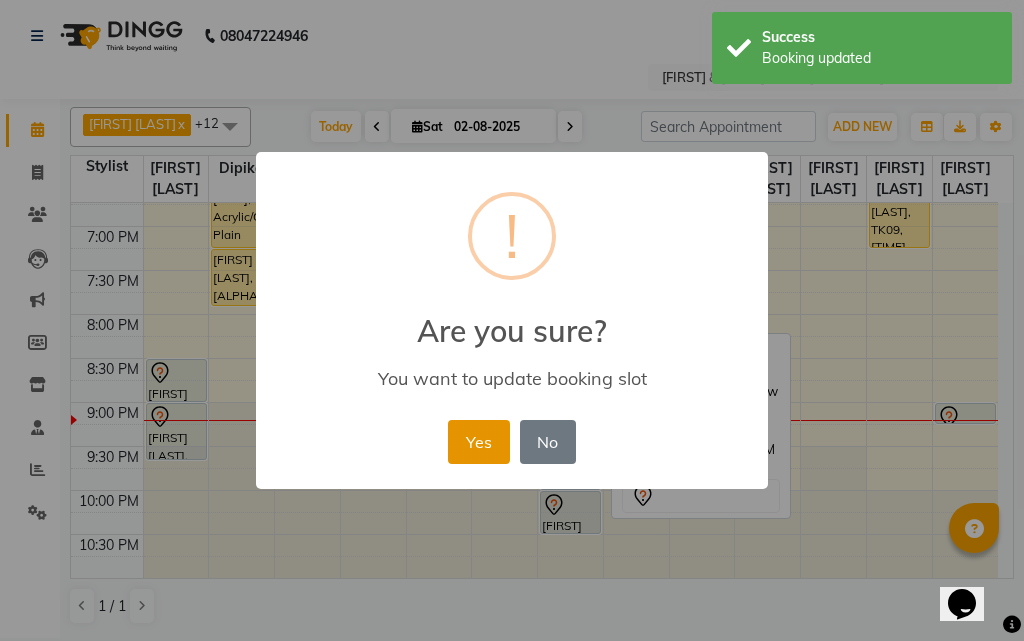 click on "Yes" at bounding box center (478, 442) 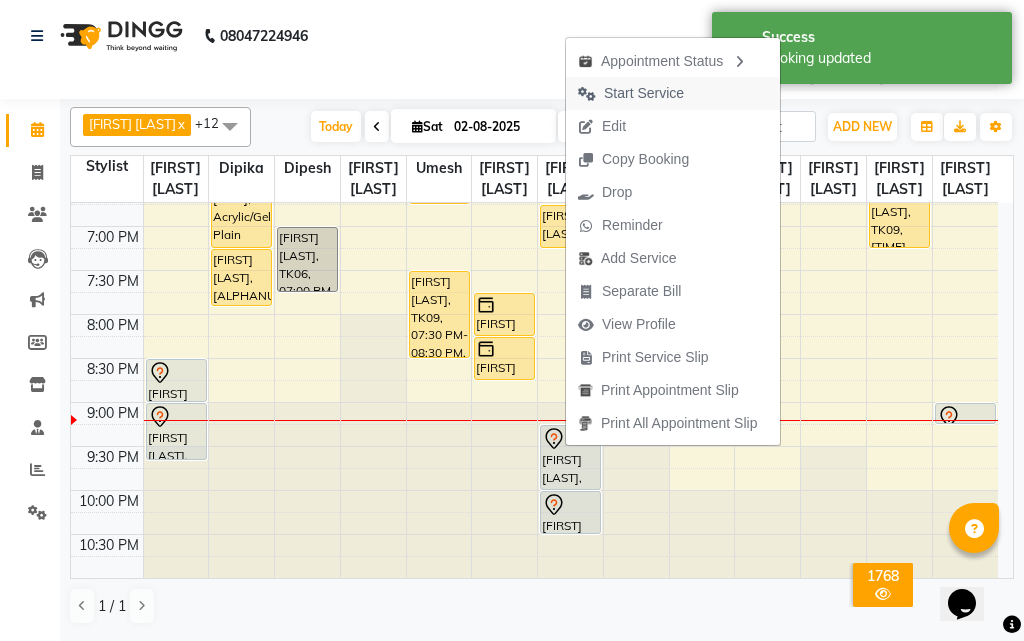 click on "Start Service" at bounding box center (644, 93) 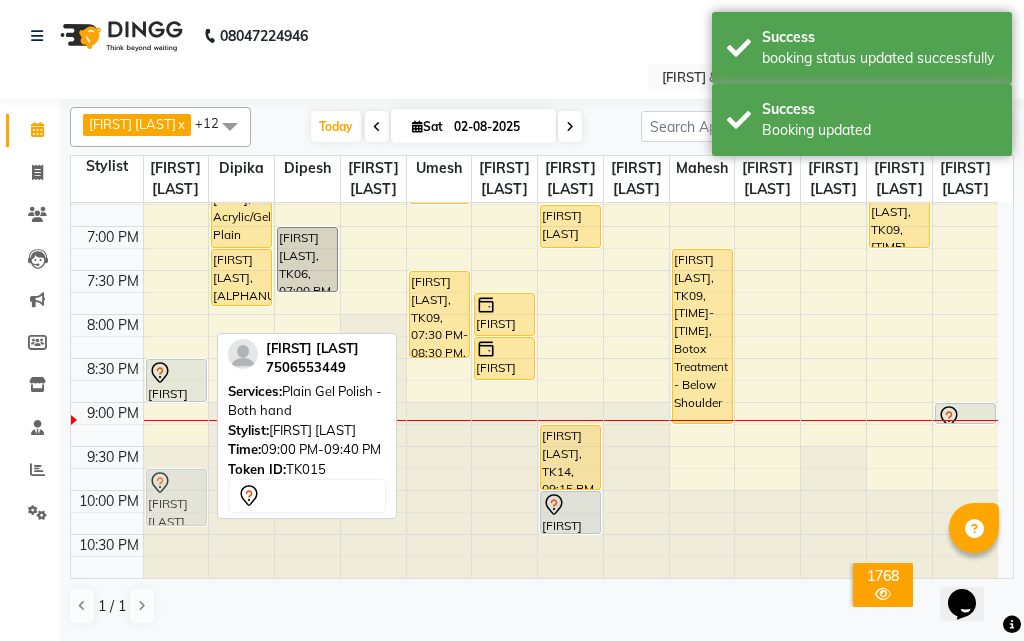 drag, startPoint x: 171, startPoint y: 426, endPoint x: 177, endPoint y: 482, distance: 56.32051 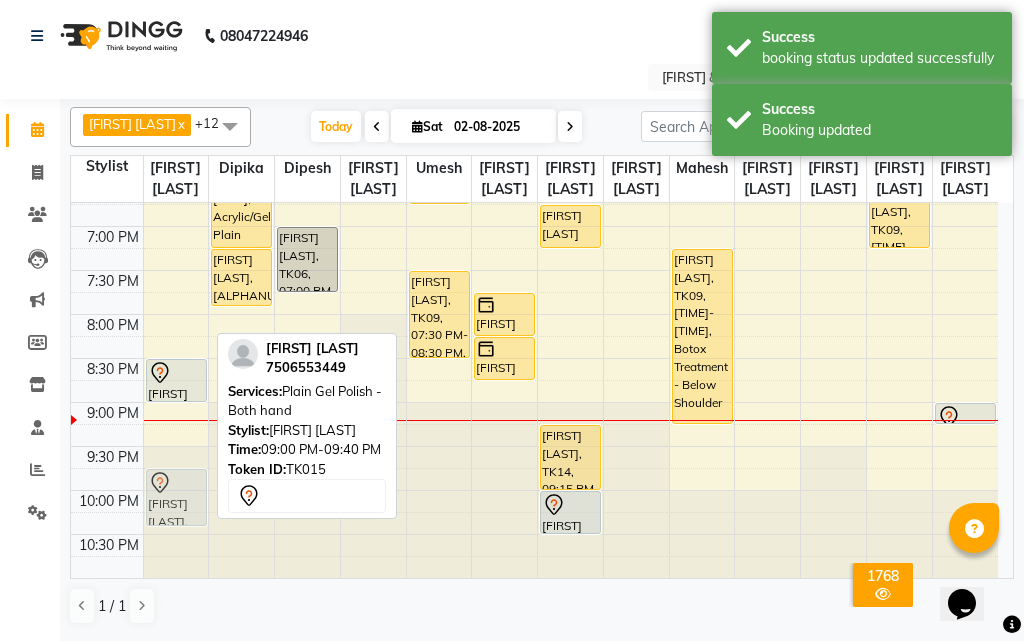 click on "[FIRST] [LAST], TK02, 03:15 PM-04:45 PM, Acrylic/Gel Plain Extensions - Both Hand    [FIRST] [LAST], TK02, 04:45 PM-05:25 PM, Plain Gel Polish - Both hand             [FIRST] [LAST], TK15, 08:30 PM-09:00 PM, Stick On Nails - Both Hand             [FIRST] [LAST], TK15, 09:00 PM-09:40 PM, Plain Gel Polish - Both hand             [FIRST] [LAST], TK15, 09:00 PM-09:40 PM, Plain Gel Polish - Both hand" at bounding box center (176, -38) 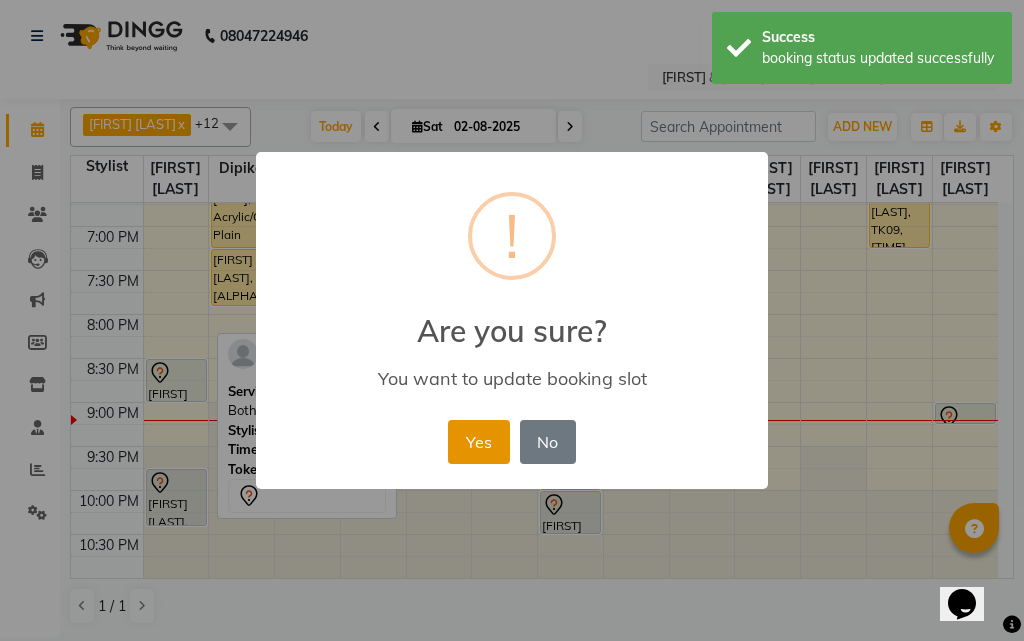click on "Yes" at bounding box center (478, 442) 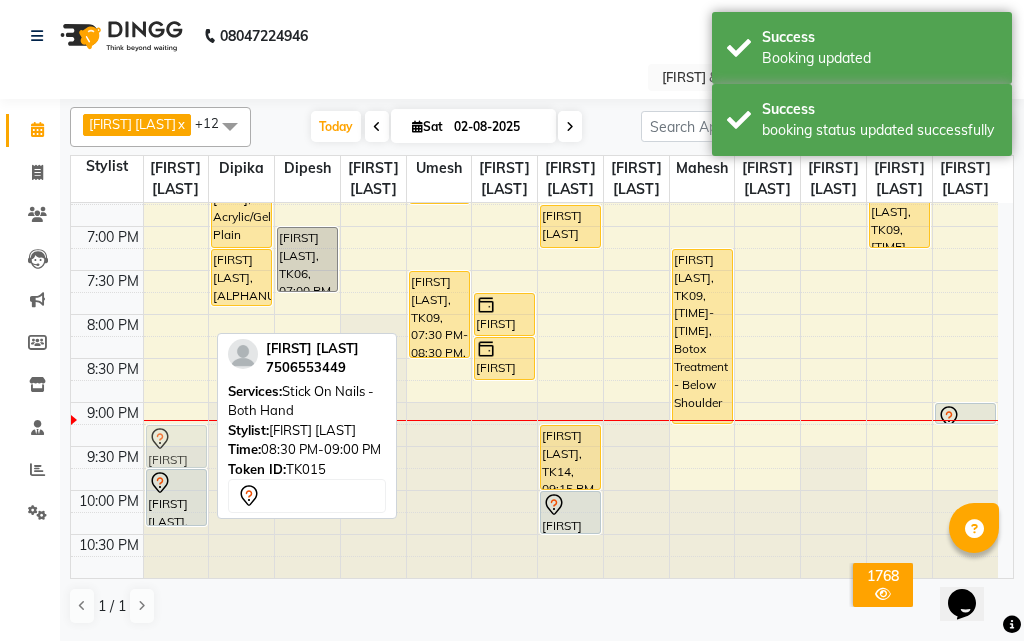 drag, startPoint x: 177, startPoint y: 383, endPoint x: 196, endPoint y: 453, distance: 72.53275 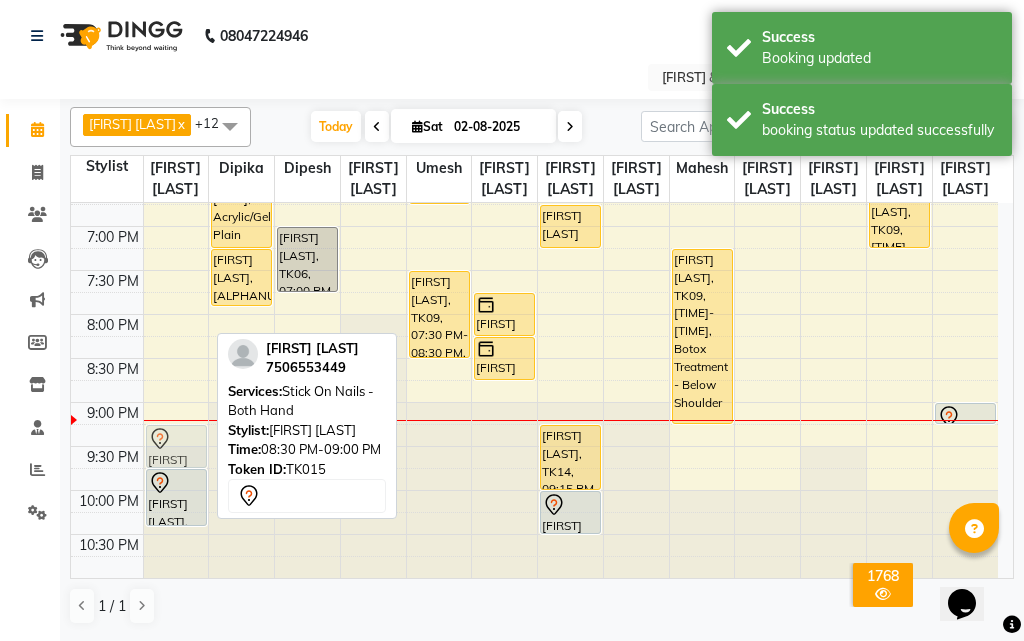 click on "[FIRST] [LAST], [ALPHANUMERIC], [TIME] - [TIME], Acrylic/Gel Plain Extensions - Both Hand    [FIRST] [LAST], [ALPHANUMERIC], [TIME] - [TIME], Plain Gel Polish - Both hand             [FIRST] [LAST], [ALPHANUMERIC], [TIME] - [TIME], Stick On Nails - Both Hand             [FIRST] [LAST], [ALPHANUMERIC], [TIME] - [TIME], Plain Gel Polish - Both hand             [FIRST] [LAST], [ALPHANUMERIC], [TIME] - [TIME], Stick On Nails - Both Hand" at bounding box center (176, -38) 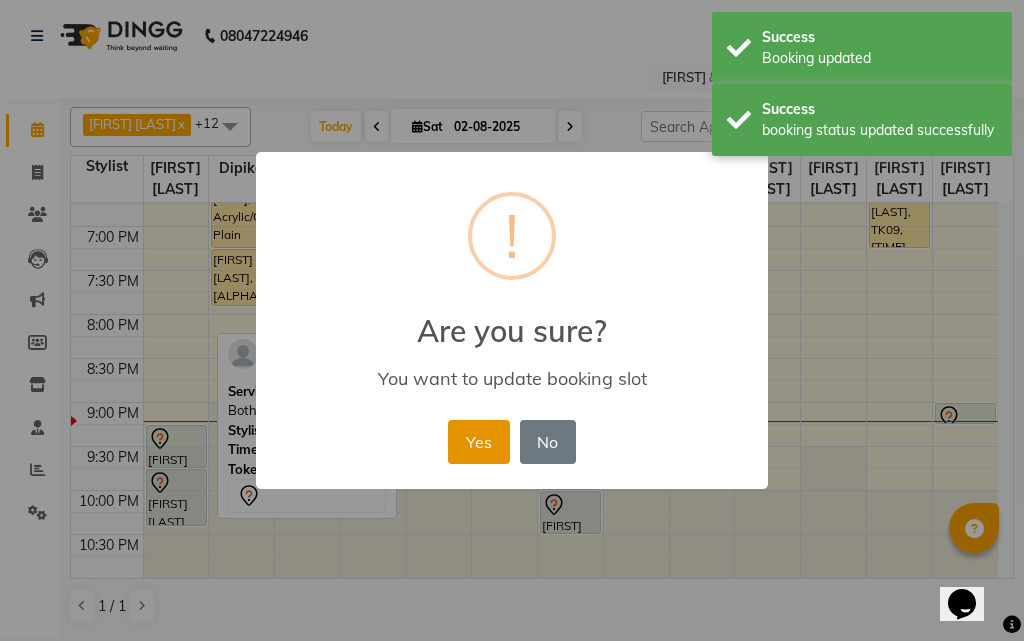 click on "Yes" at bounding box center [478, 442] 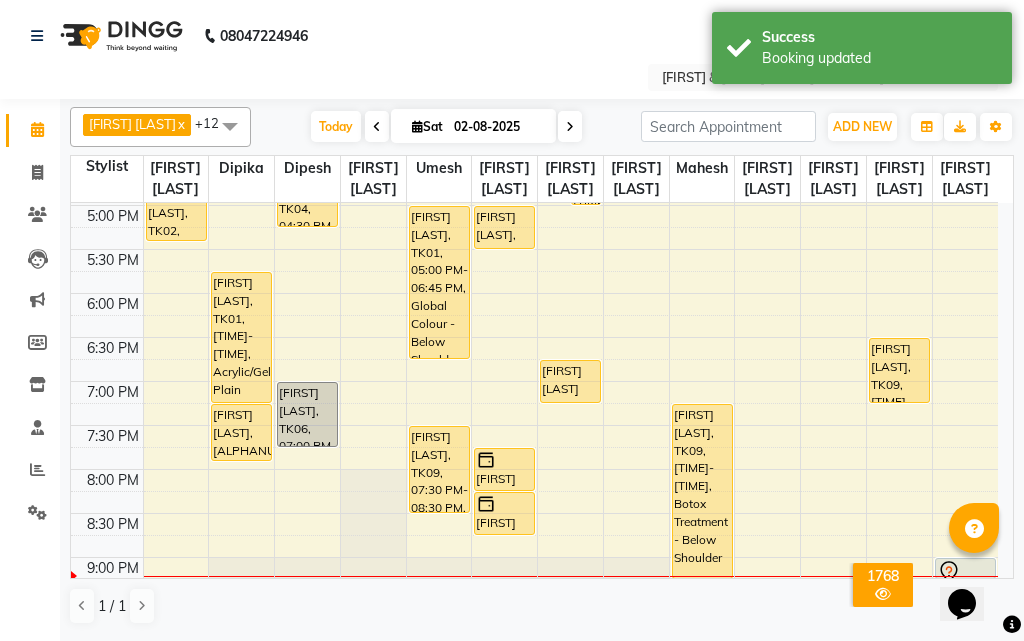 scroll, scrollTop: 900, scrollLeft: 0, axis: vertical 